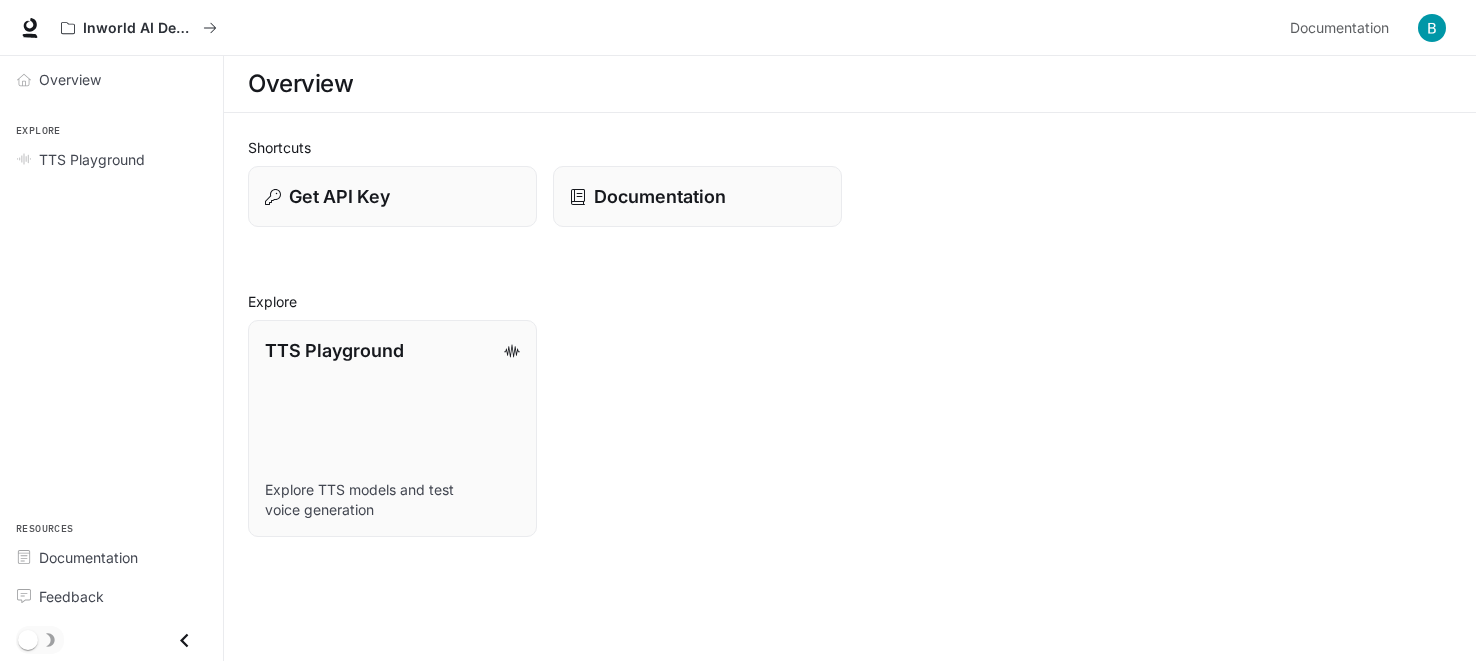 scroll, scrollTop: 0, scrollLeft: 0, axis: both 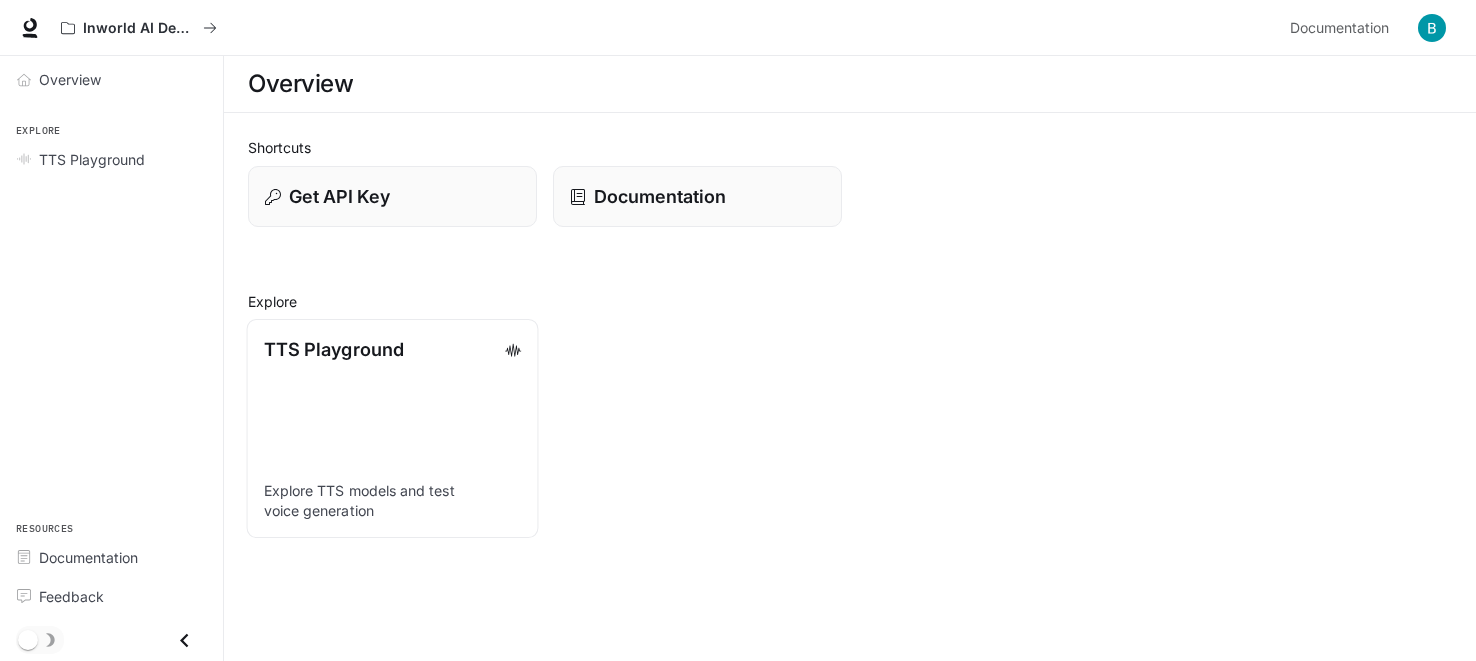 click on "TTS Playground Explore TTS models and test voice generation" at bounding box center (393, 428) 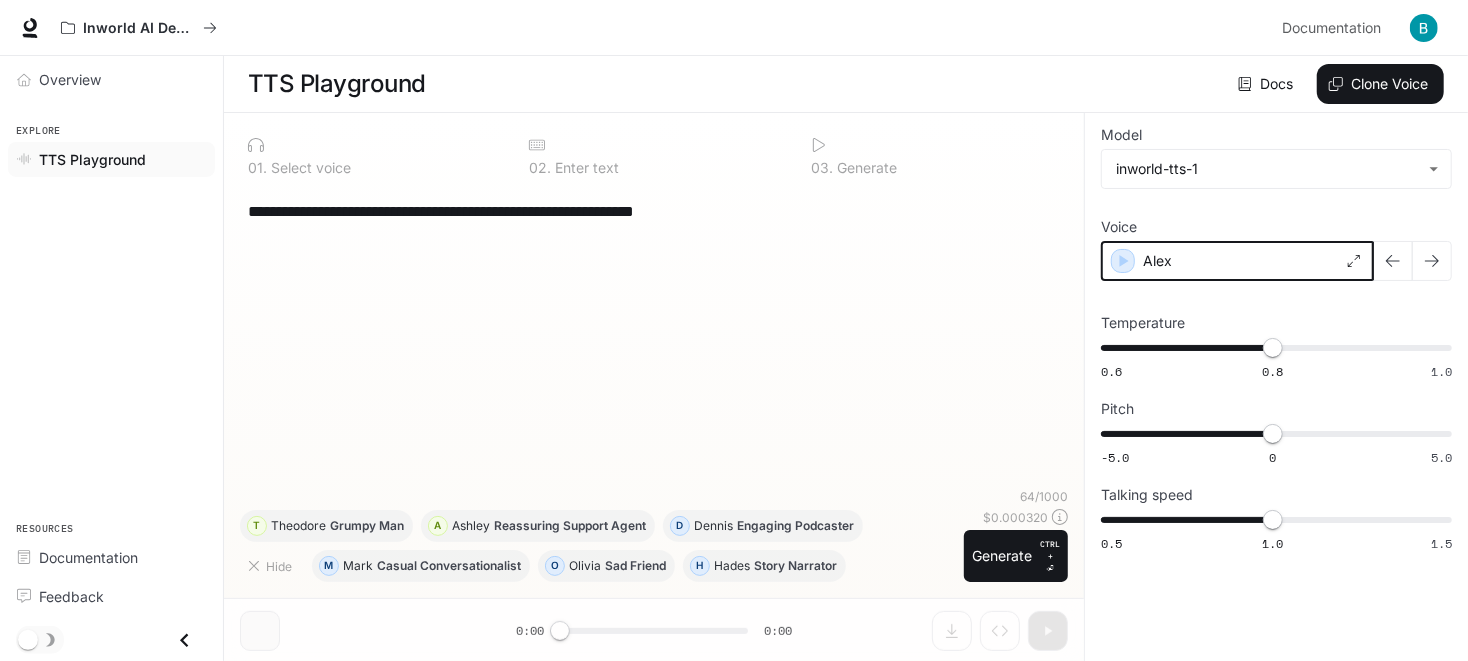 click at bounding box center (1123, 261) 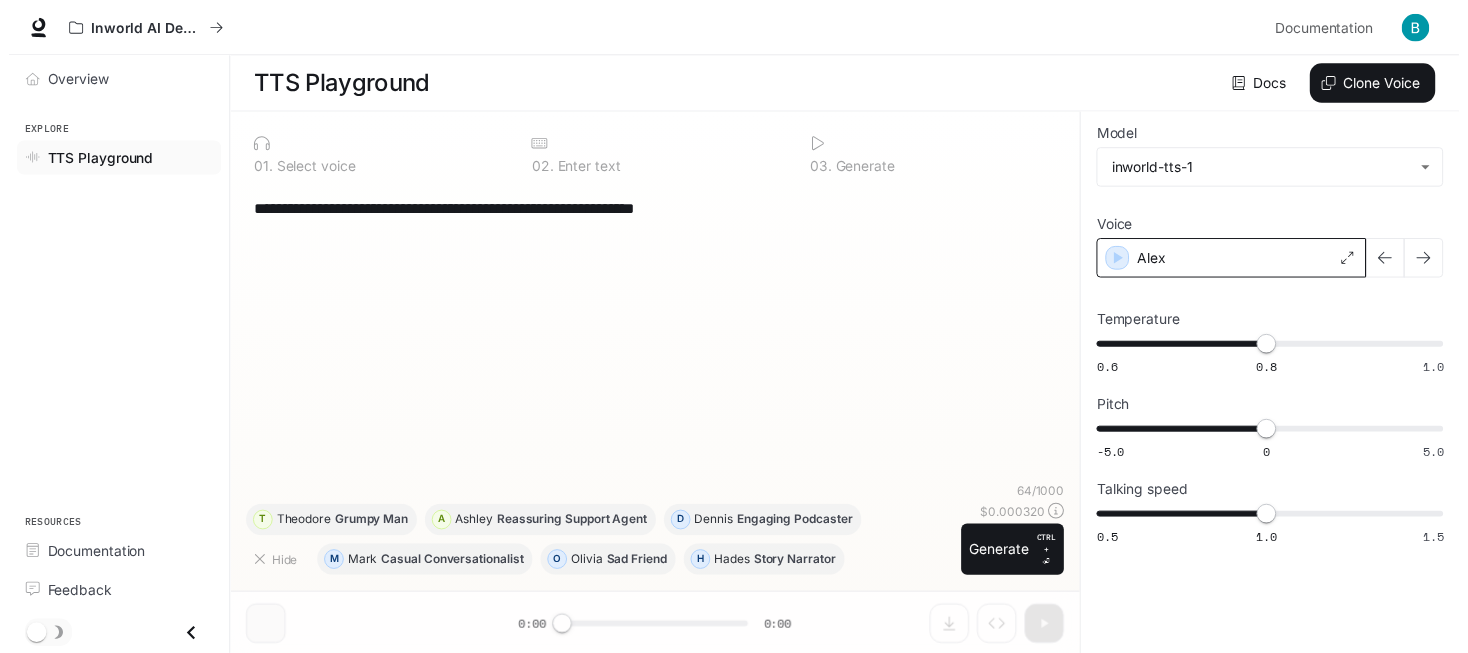 scroll, scrollTop: 0, scrollLeft: 0, axis: both 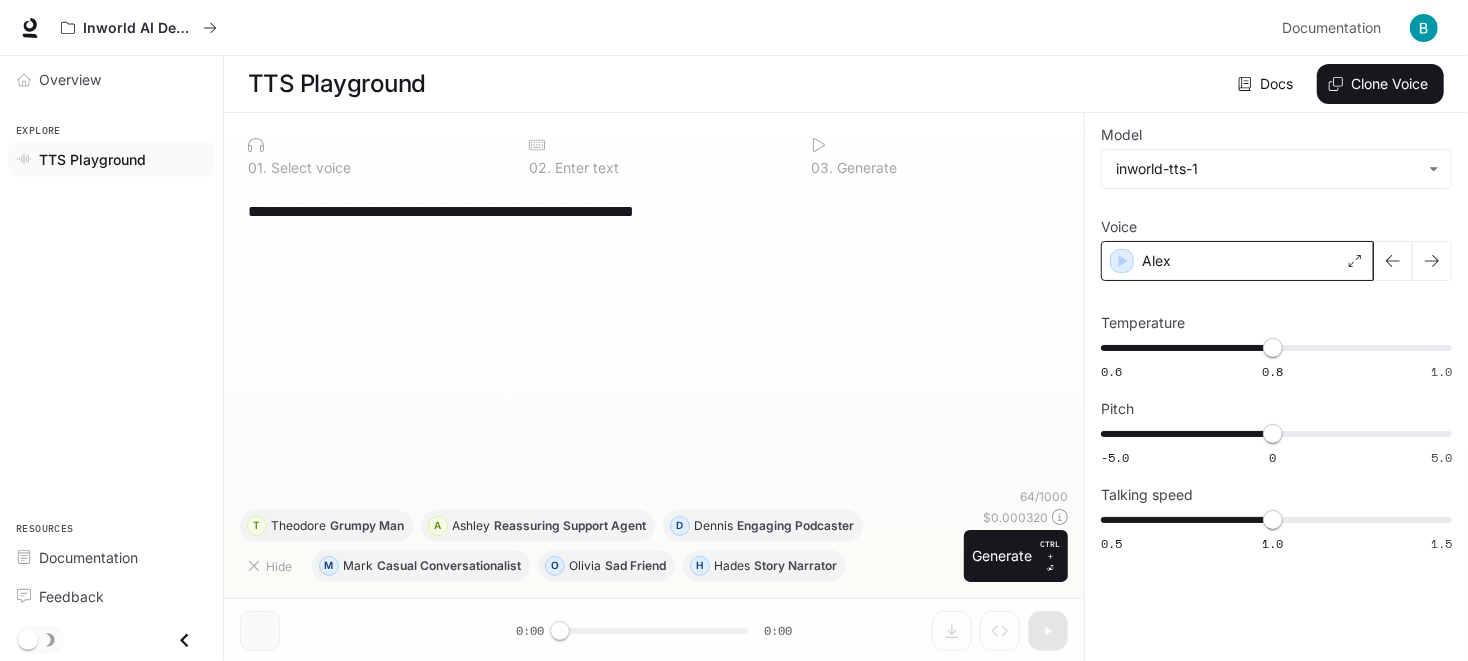 click 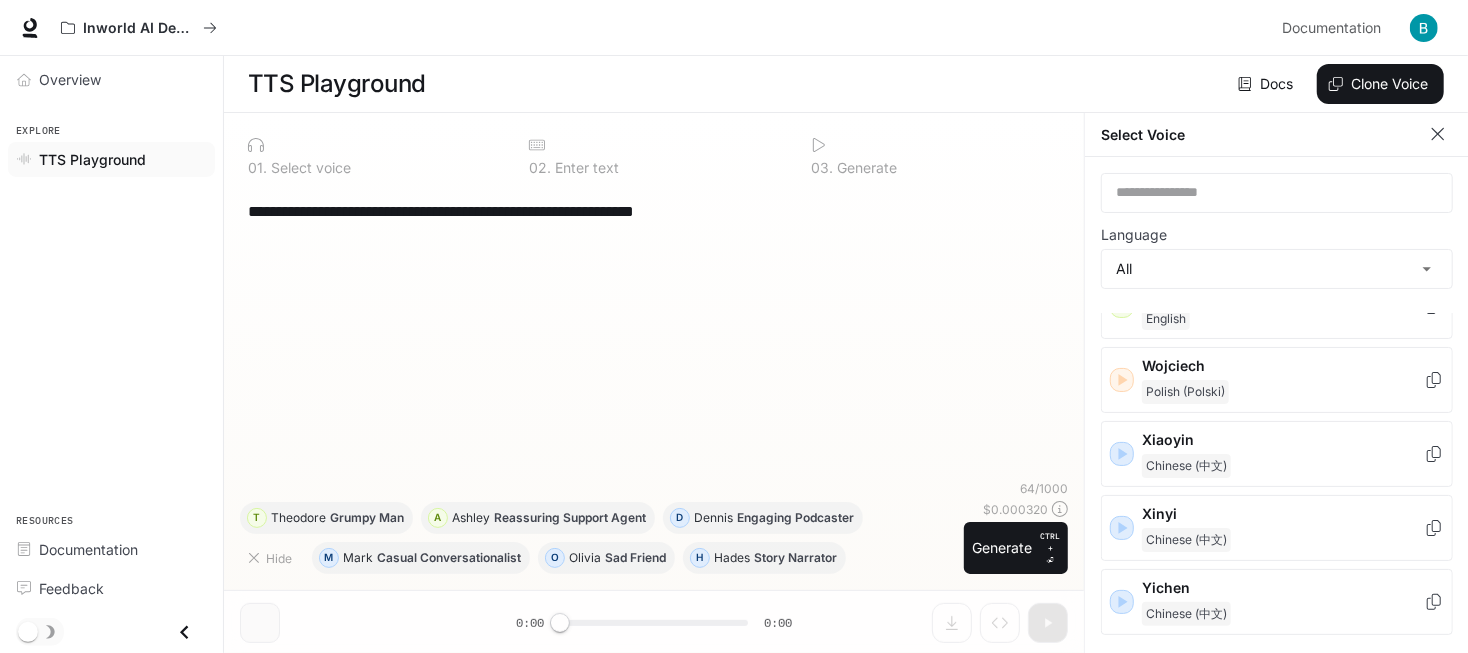 scroll, scrollTop: 3370, scrollLeft: 0, axis: vertical 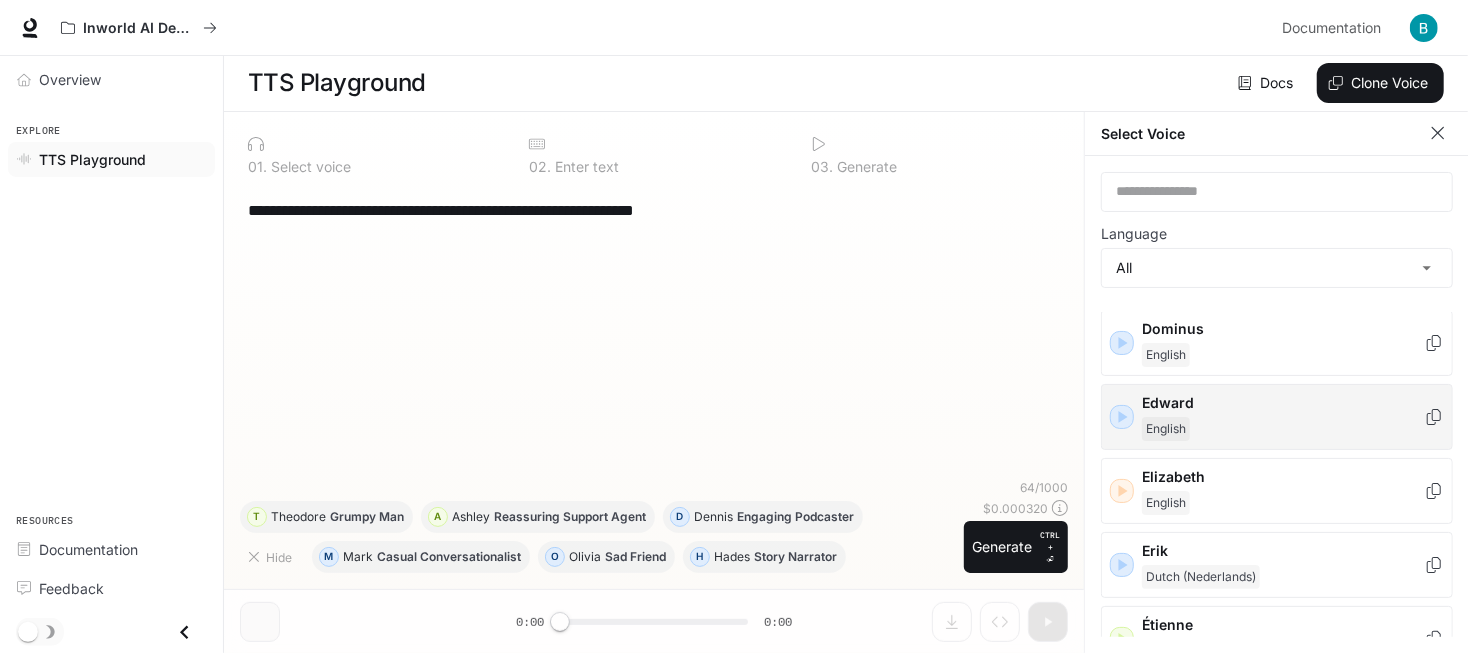 click 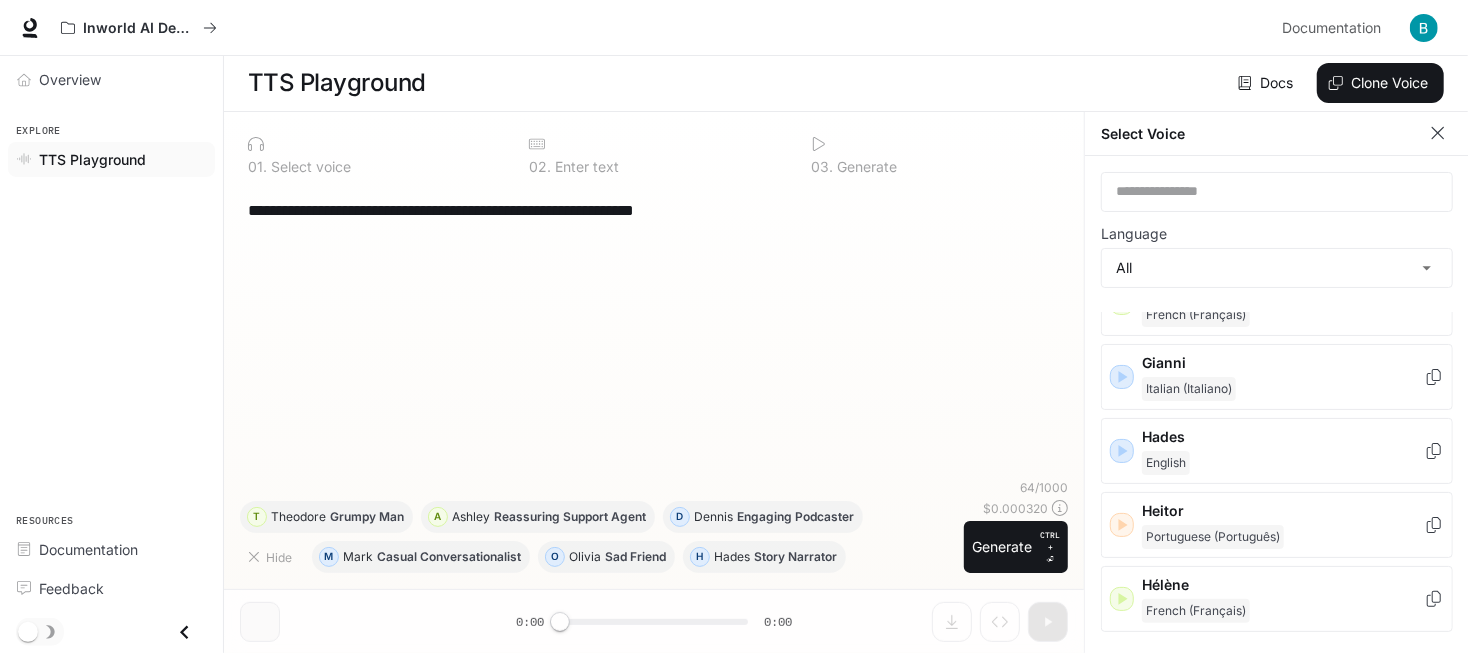 scroll, scrollTop: 970, scrollLeft: 0, axis: vertical 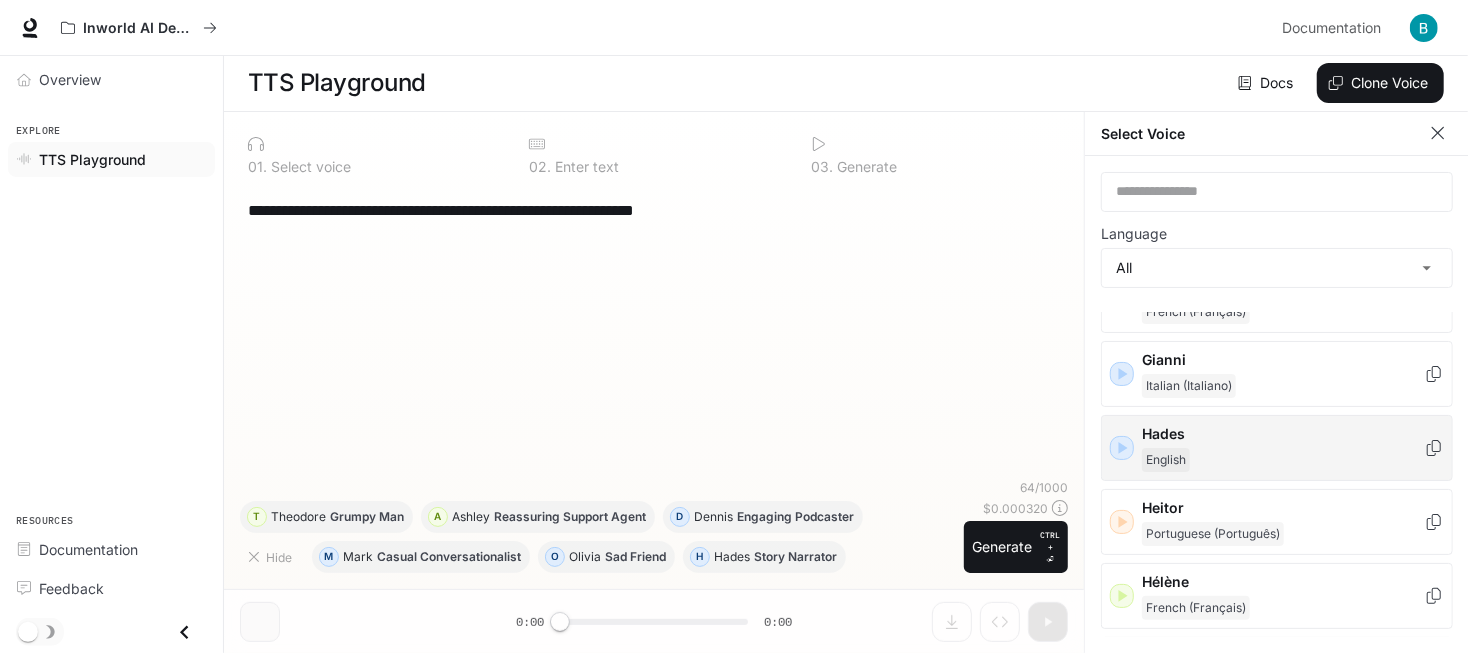 click 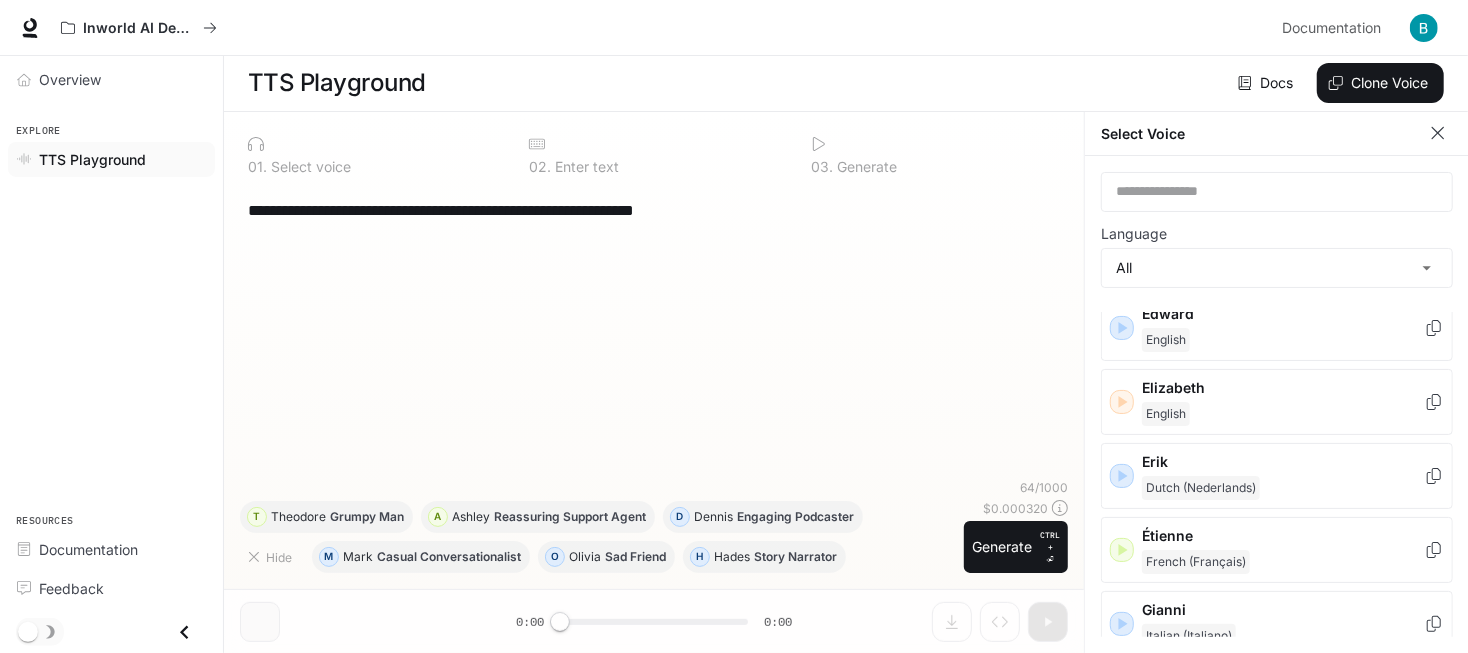 scroll, scrollTop: 708, scrollLeft: 0, axis: vertical 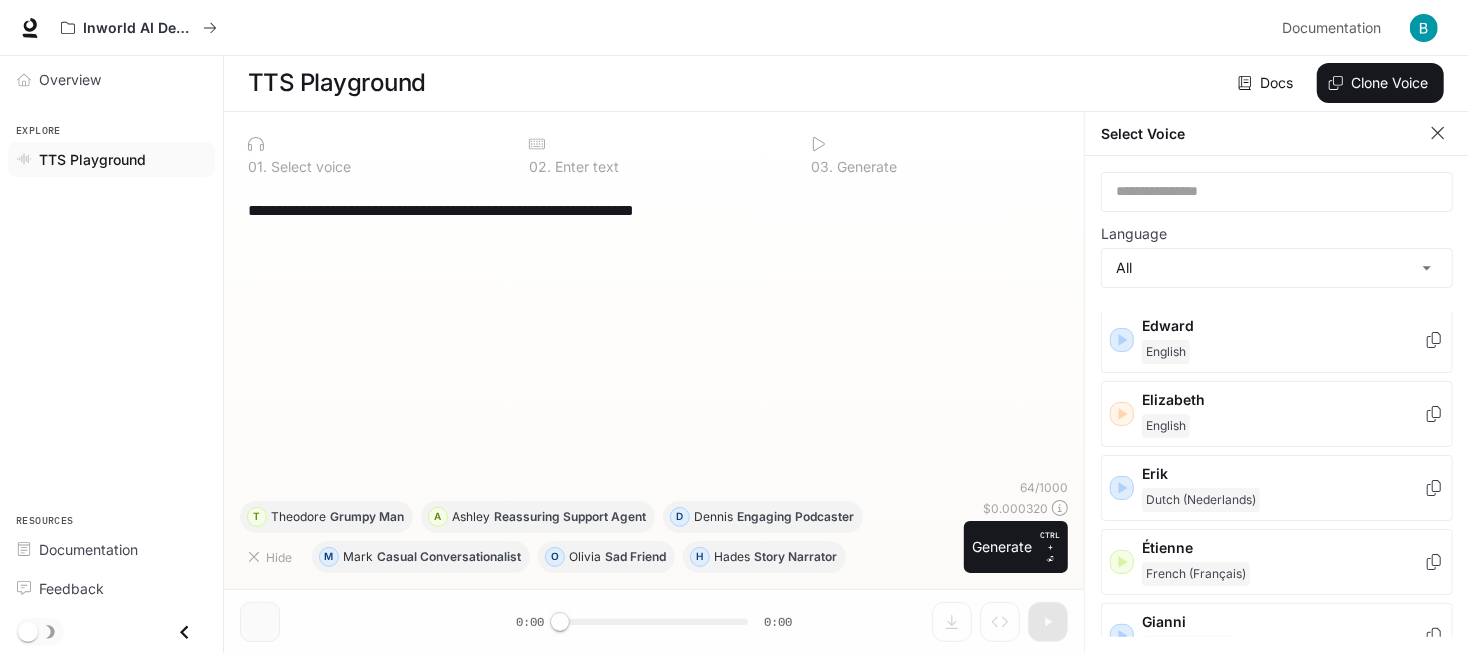 click at bounding box center [1424, 28] 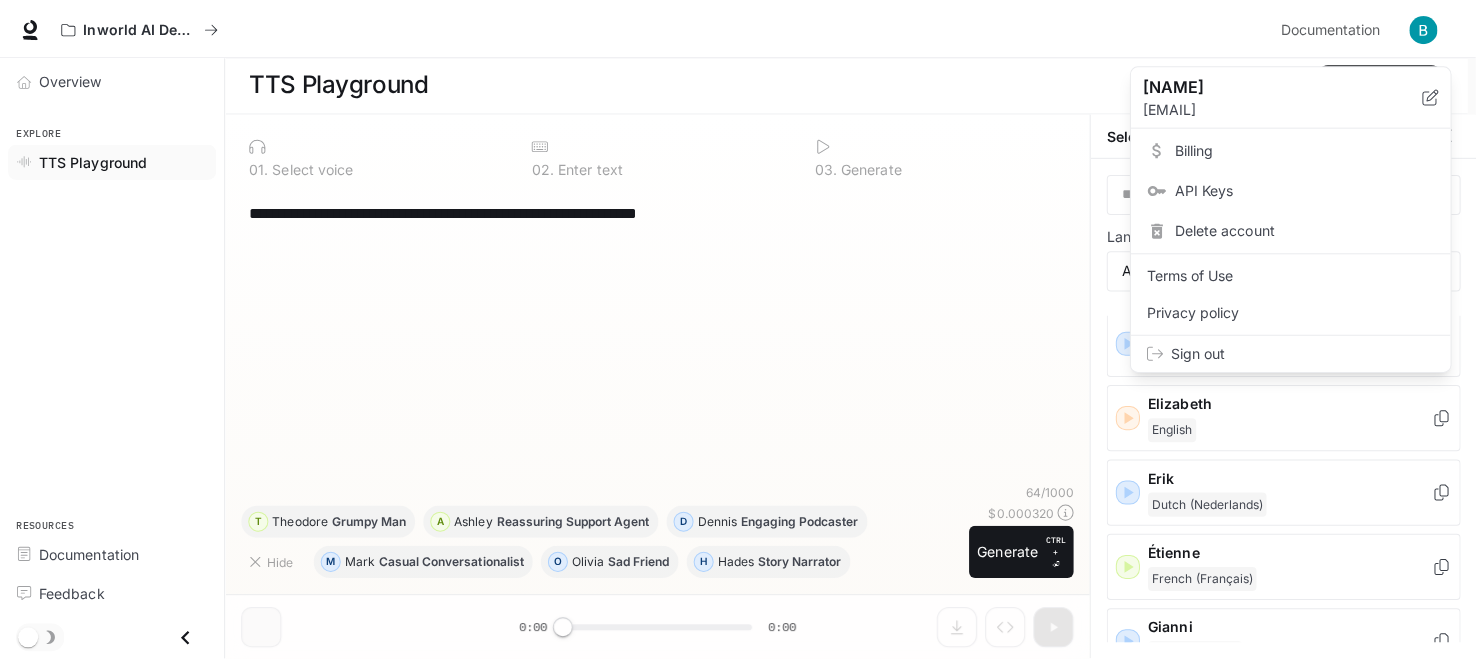 scroll, scrollTop: 0, scrollLeft: 0, axis: both 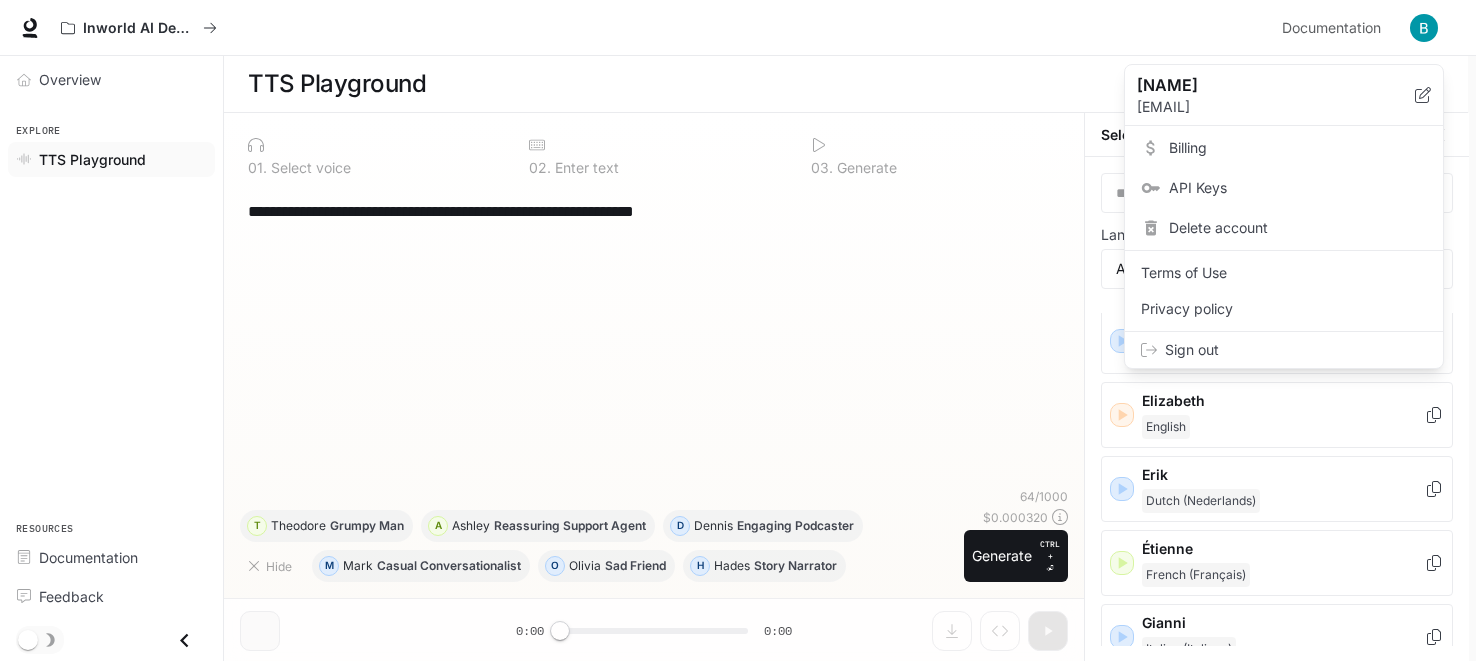 click on "Billing" at bounding box center [1298, 148] 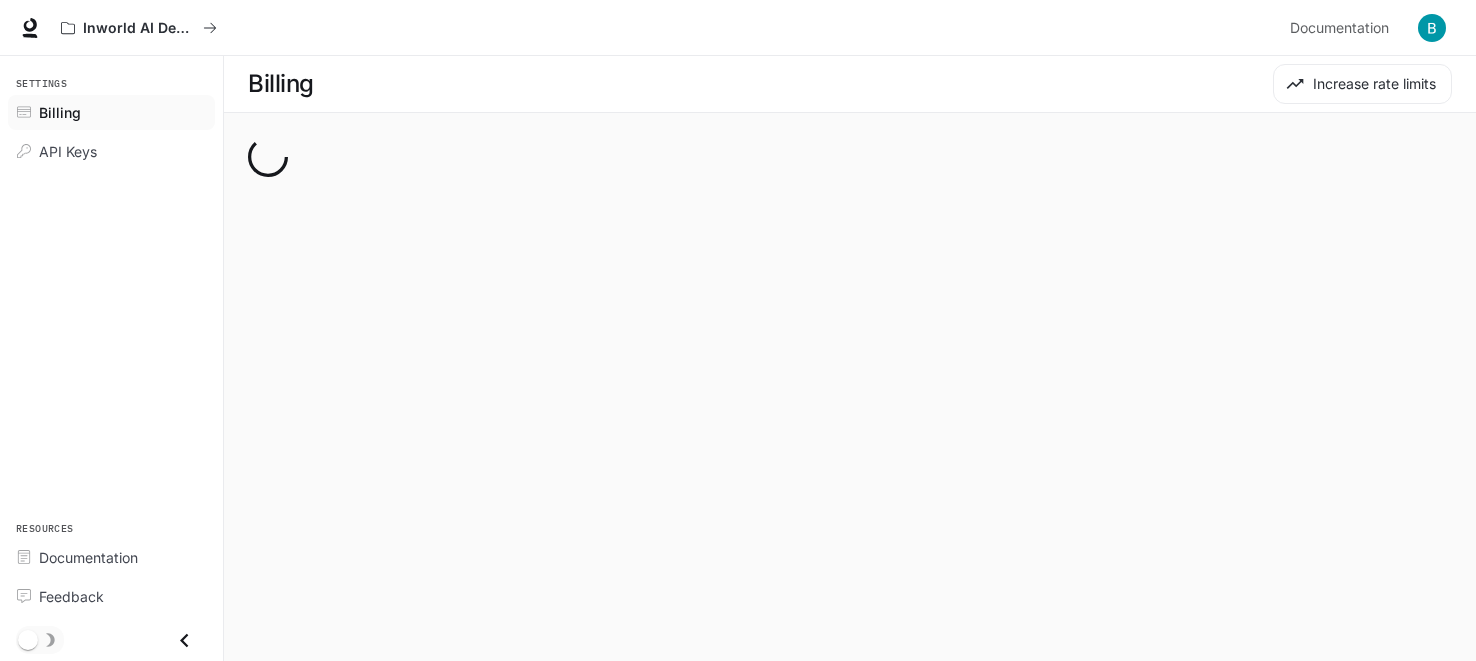 scroll, scrollTop: 0, scrollLeft: 0, axis: both 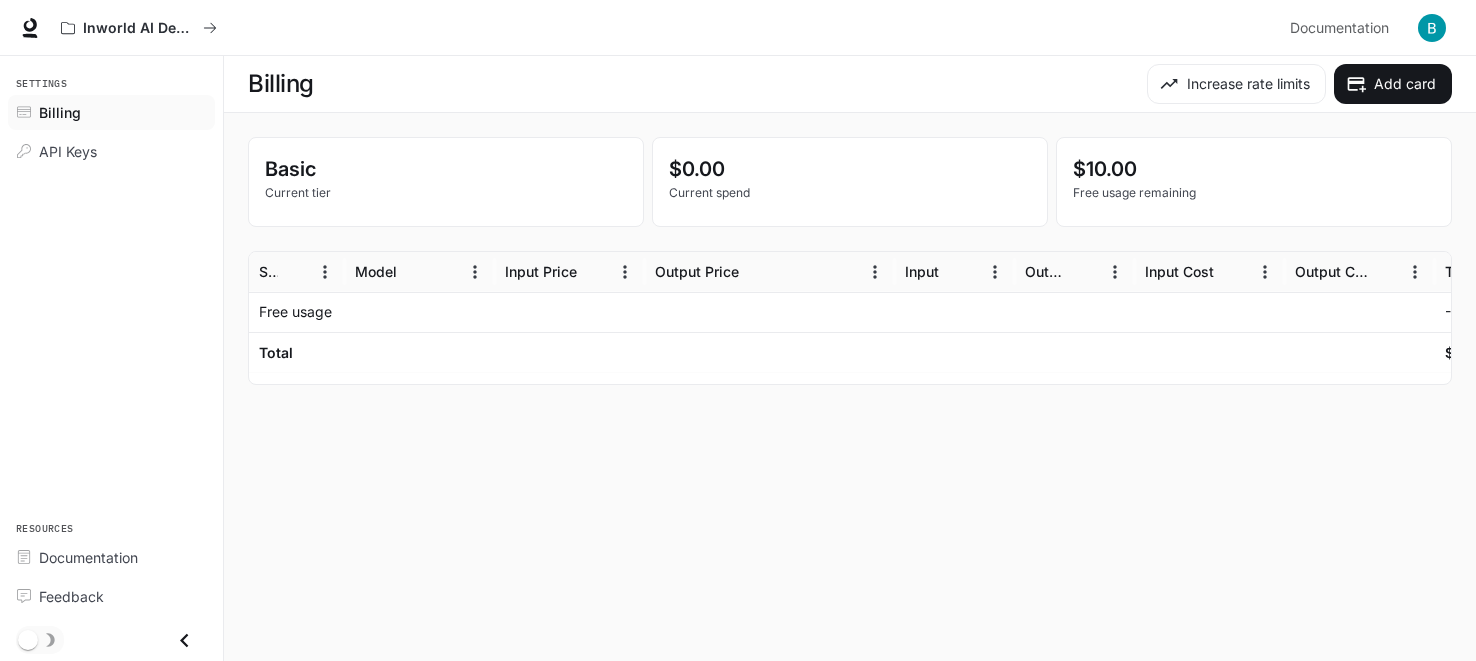 click at bounding box center [1432, 28] 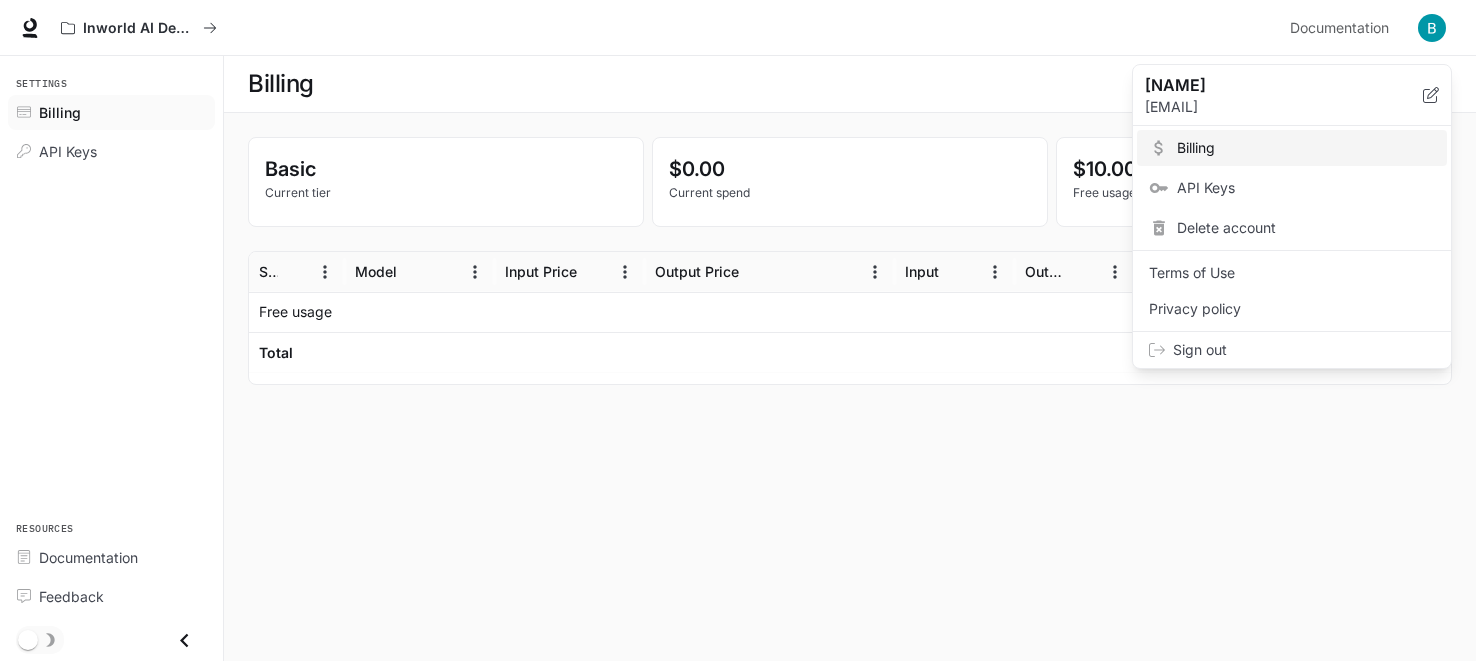 click at bounding box center (738, 330) 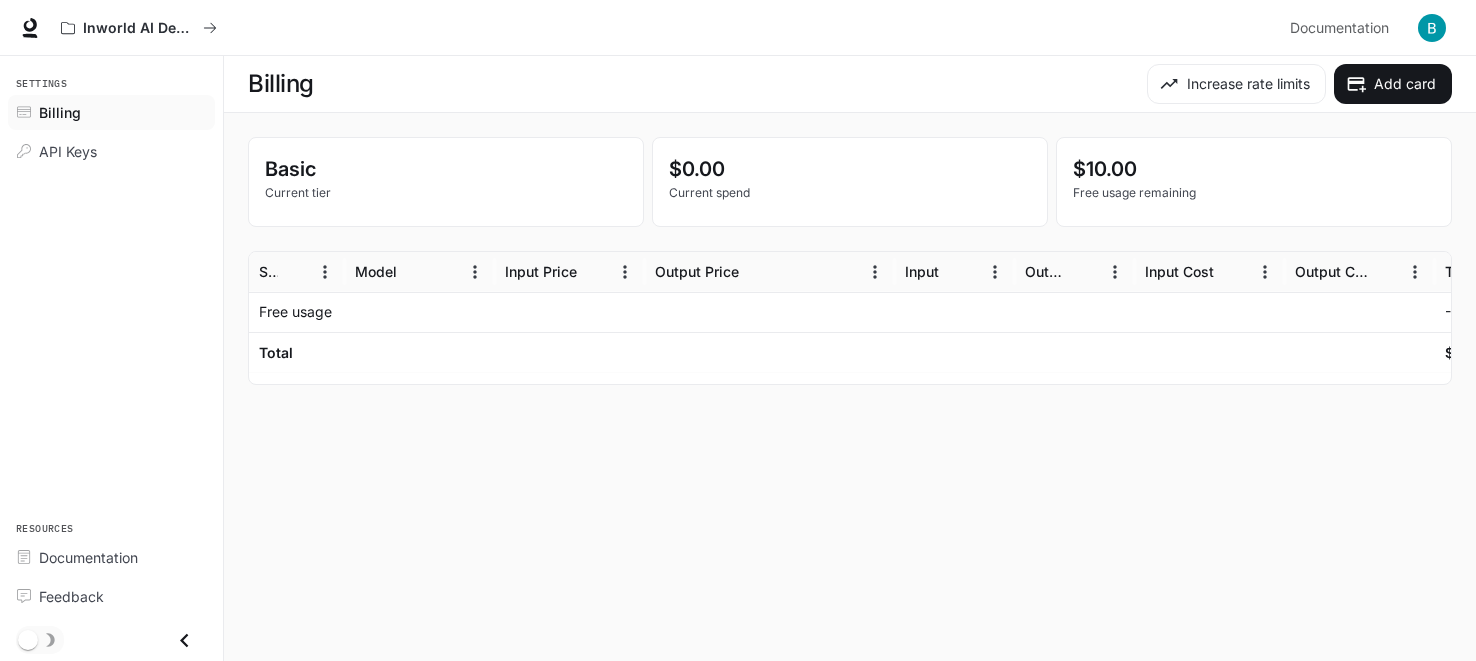 click 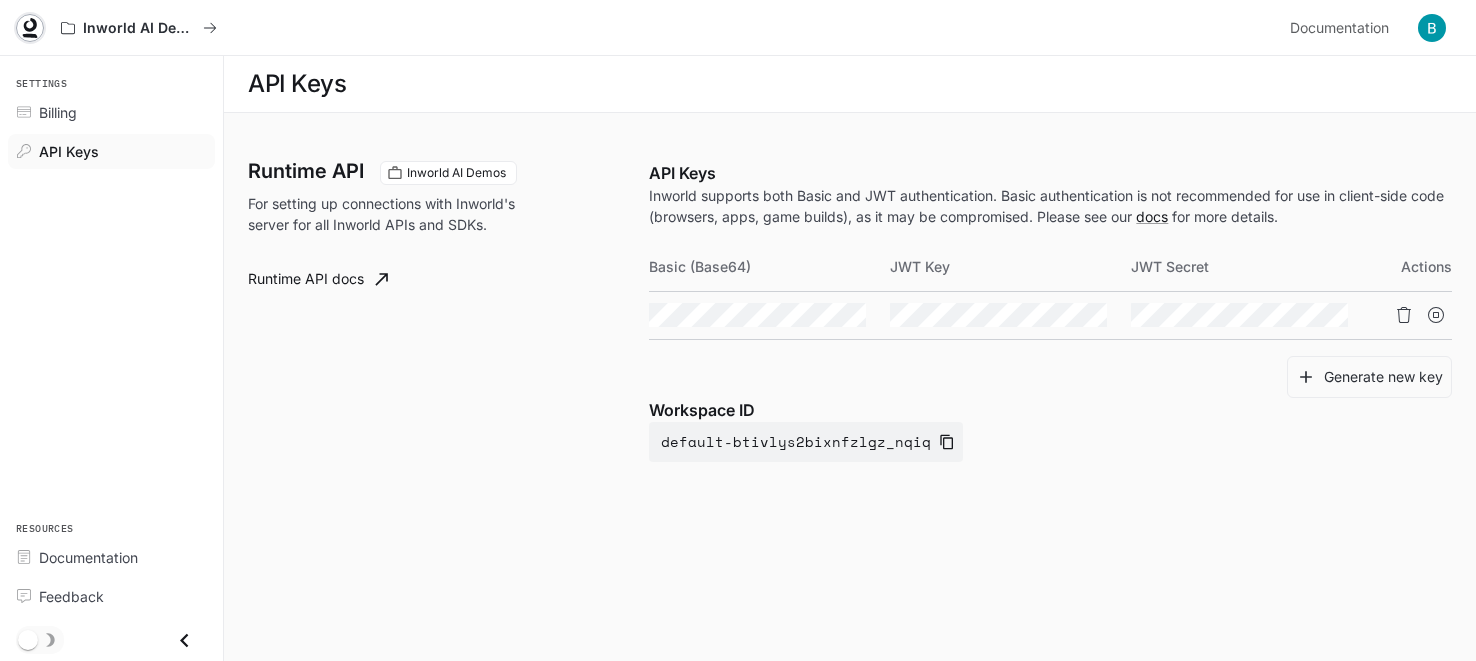 click 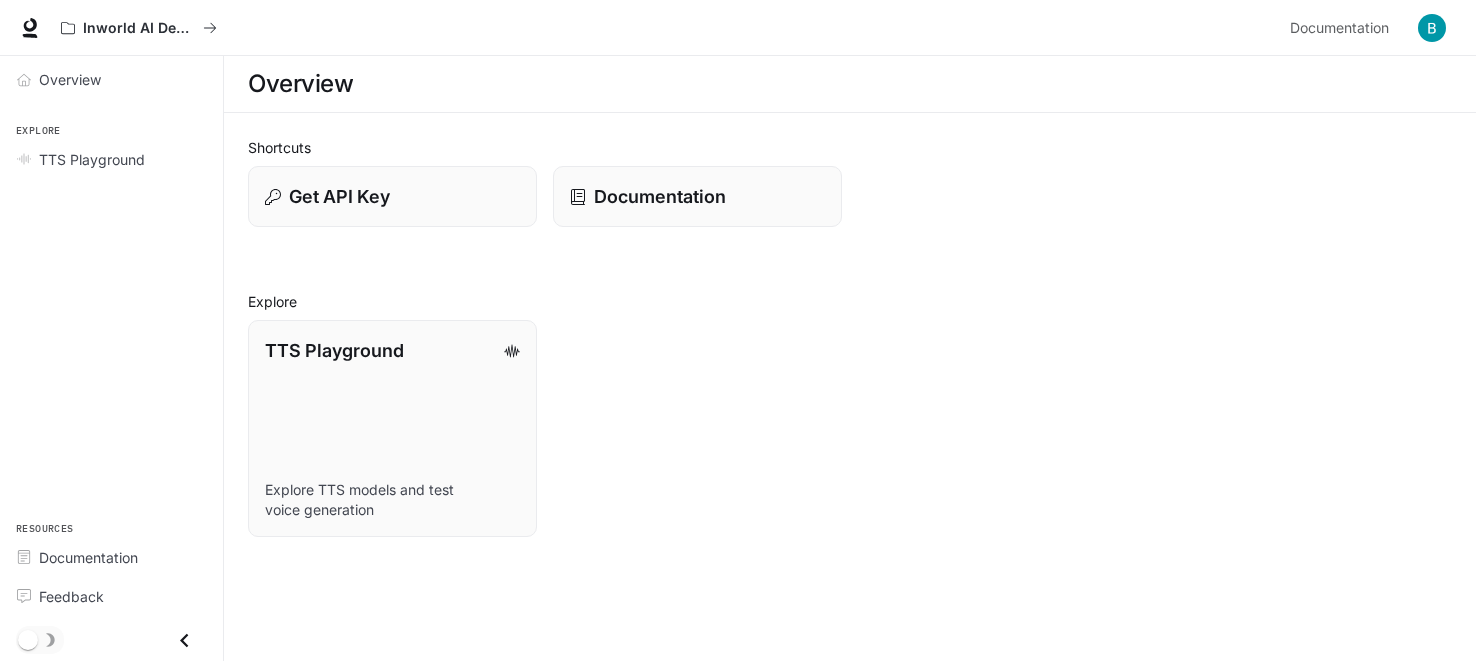 scroll, scrollTop: 0, scrollLeft: 0, axis: both 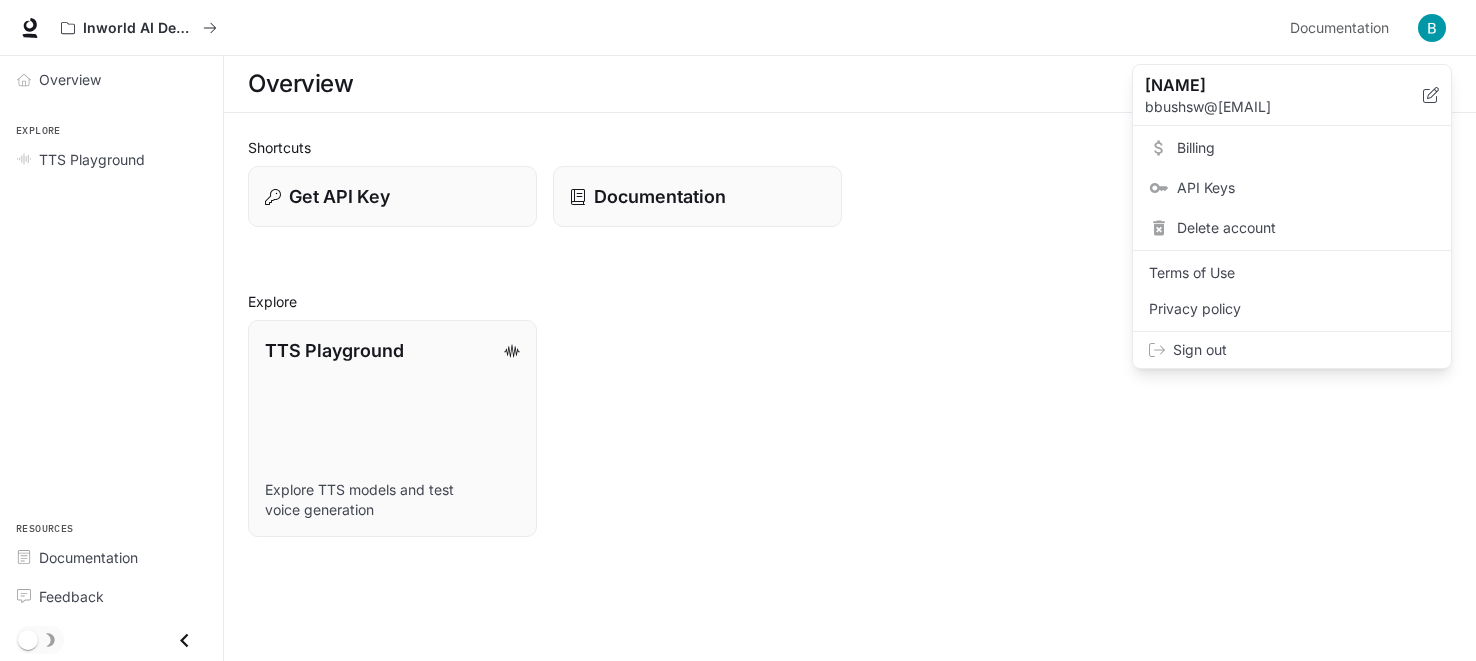 click on "Billing" at bounding box center [1306, 148] 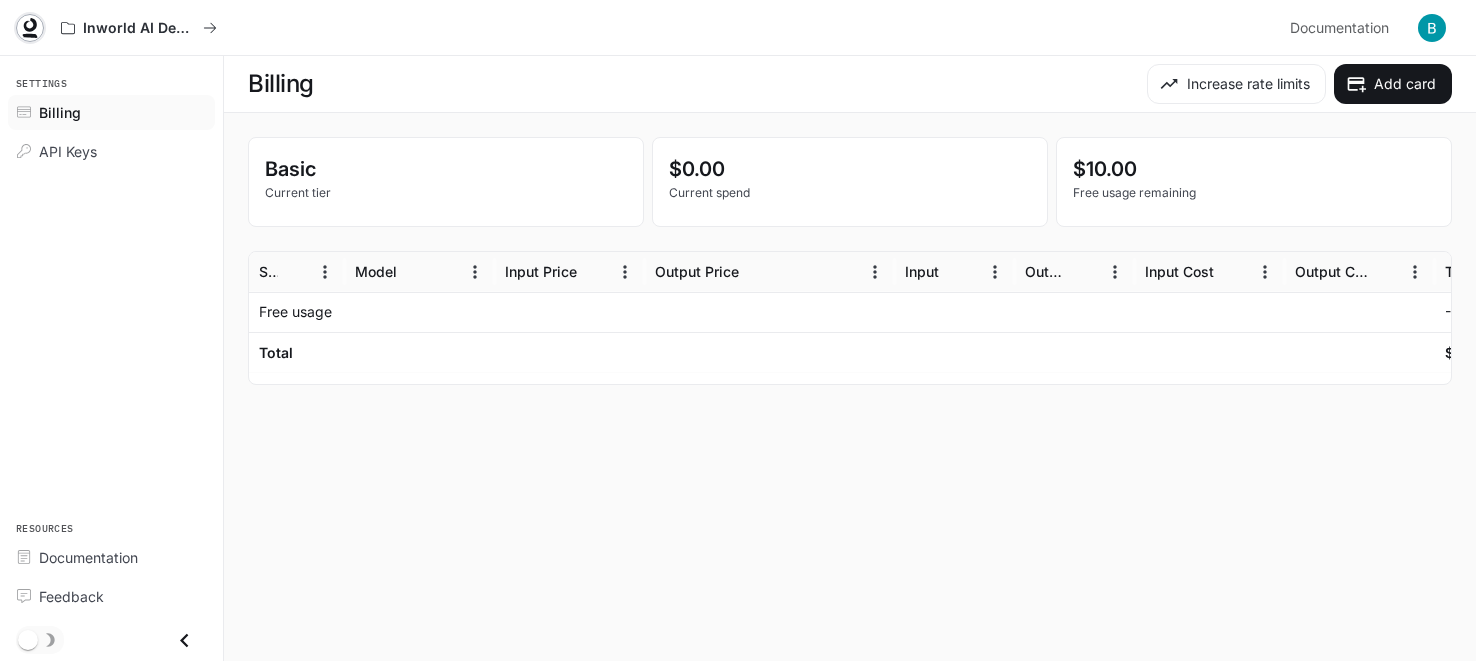 click 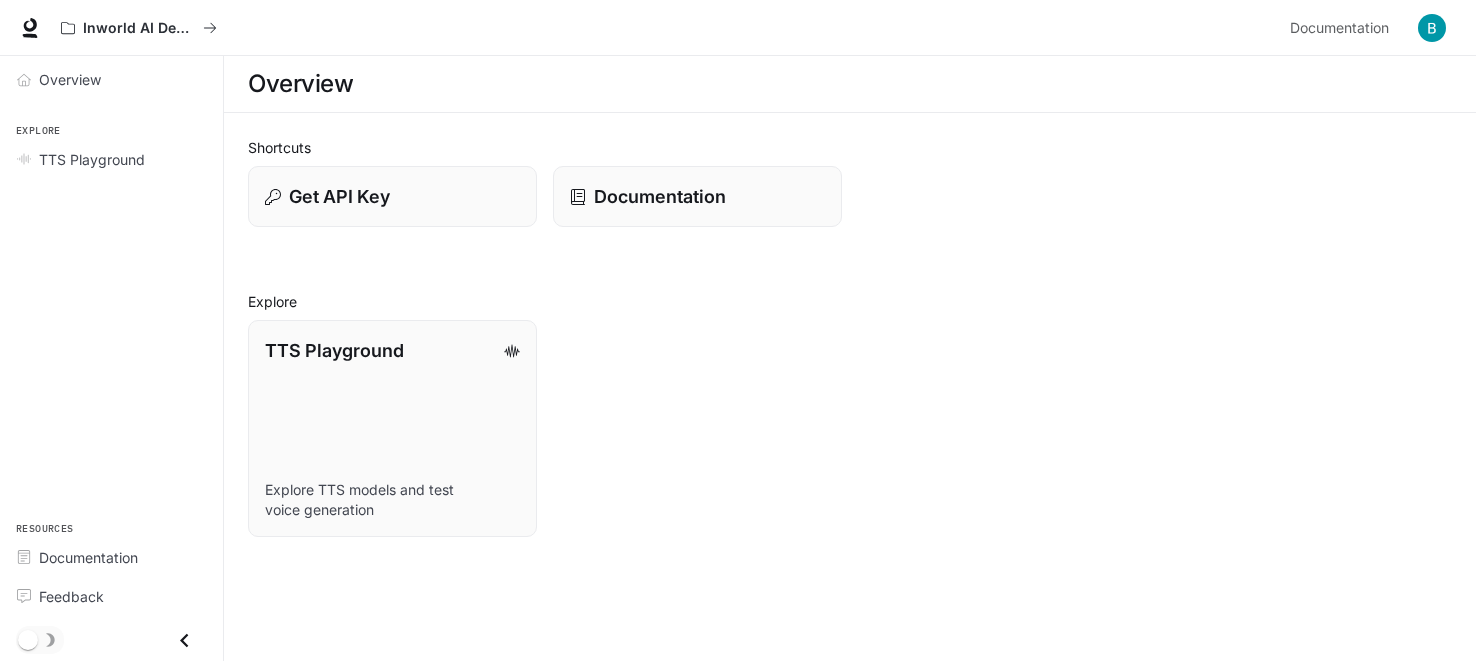 scroll, scrollTop: 0, scrollLeft: 0, axis: both 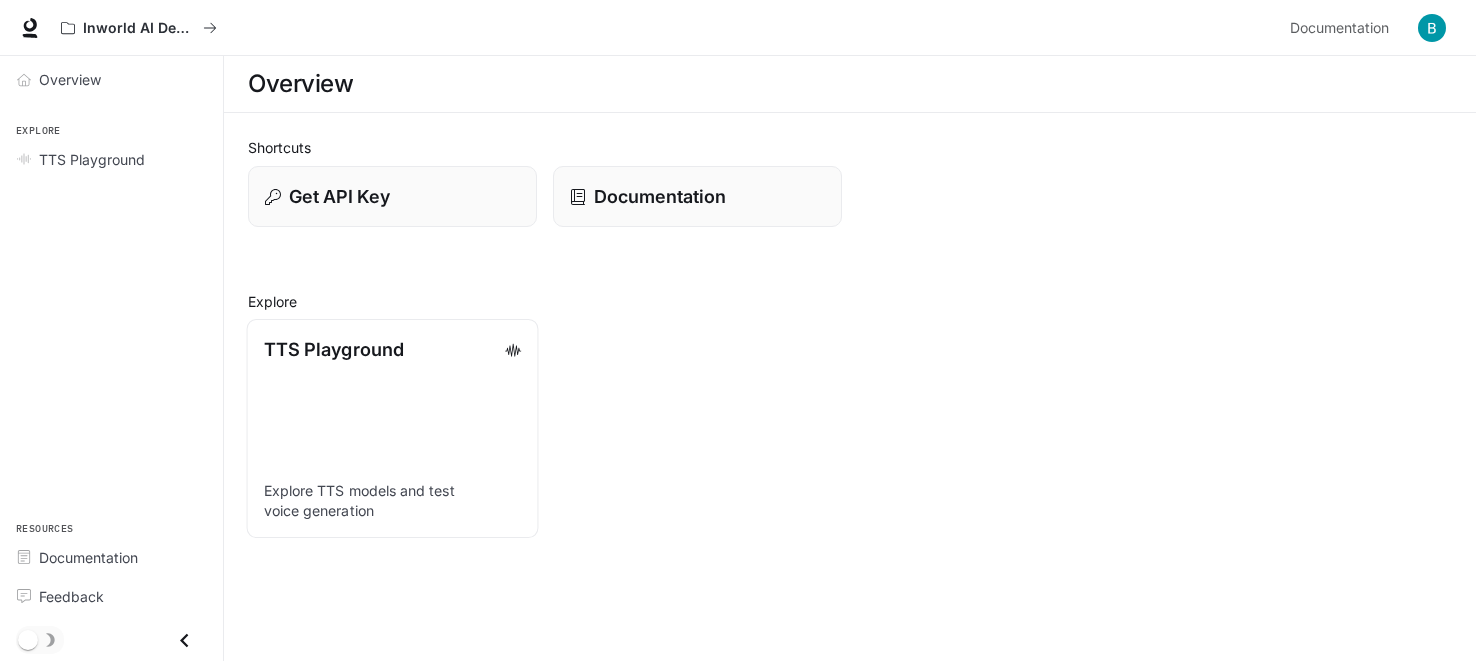 click on "TTS Playground Explore TTS models and test voice generation" at bounding box center [393, 428] 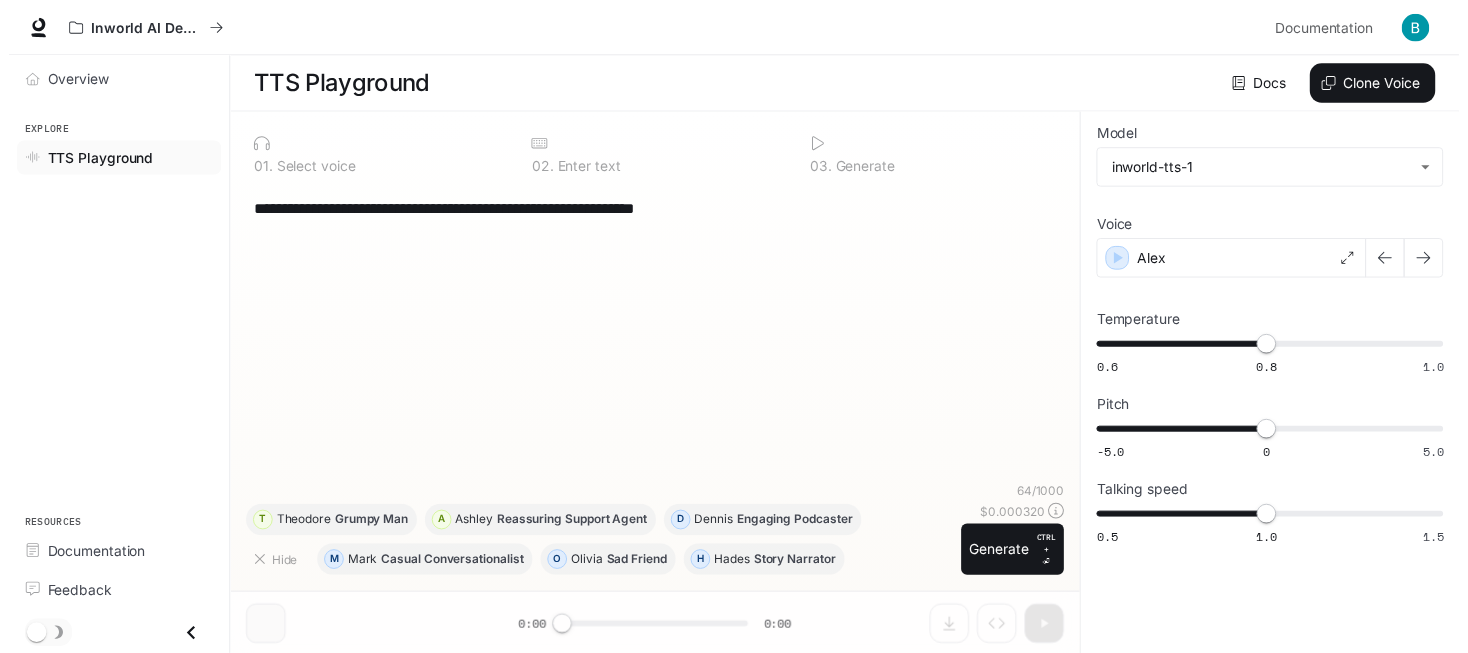scroll, scrollTop: 0, scrollLeft: 0, axis: both 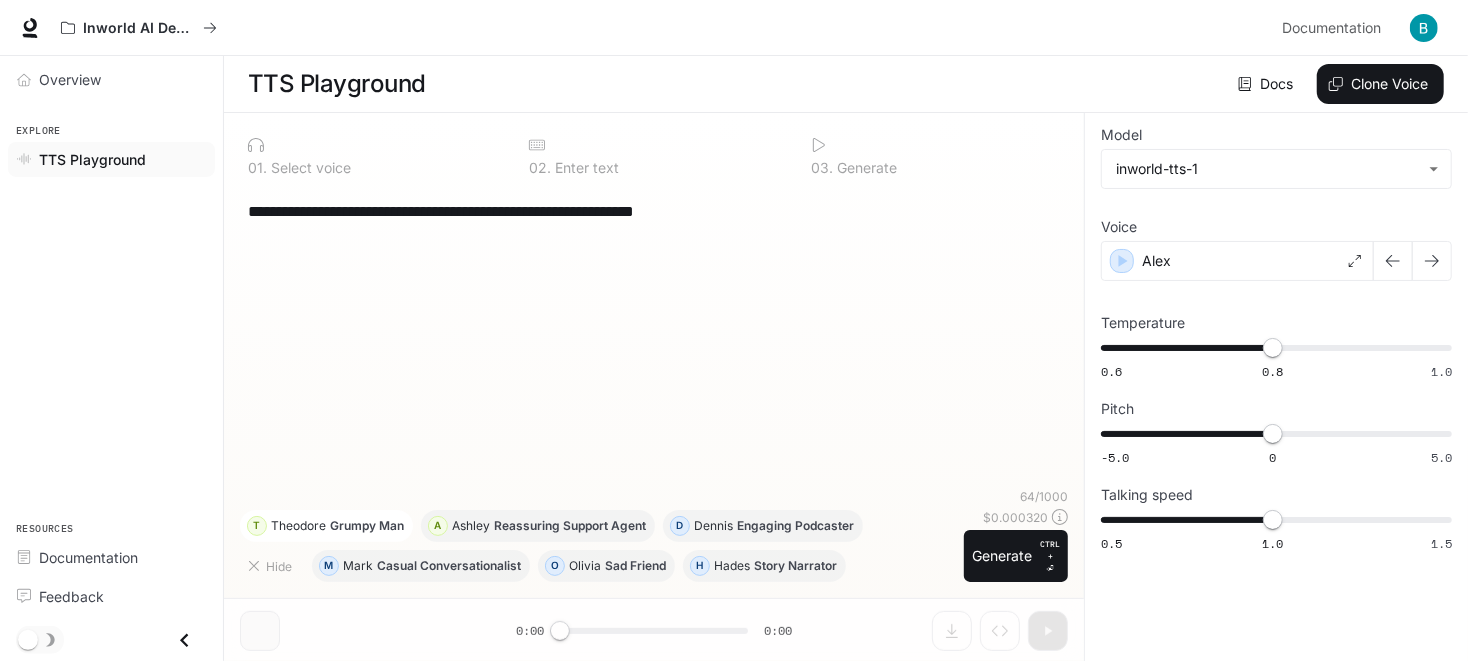 click on "Theodore" at bounding box center (298, 526) 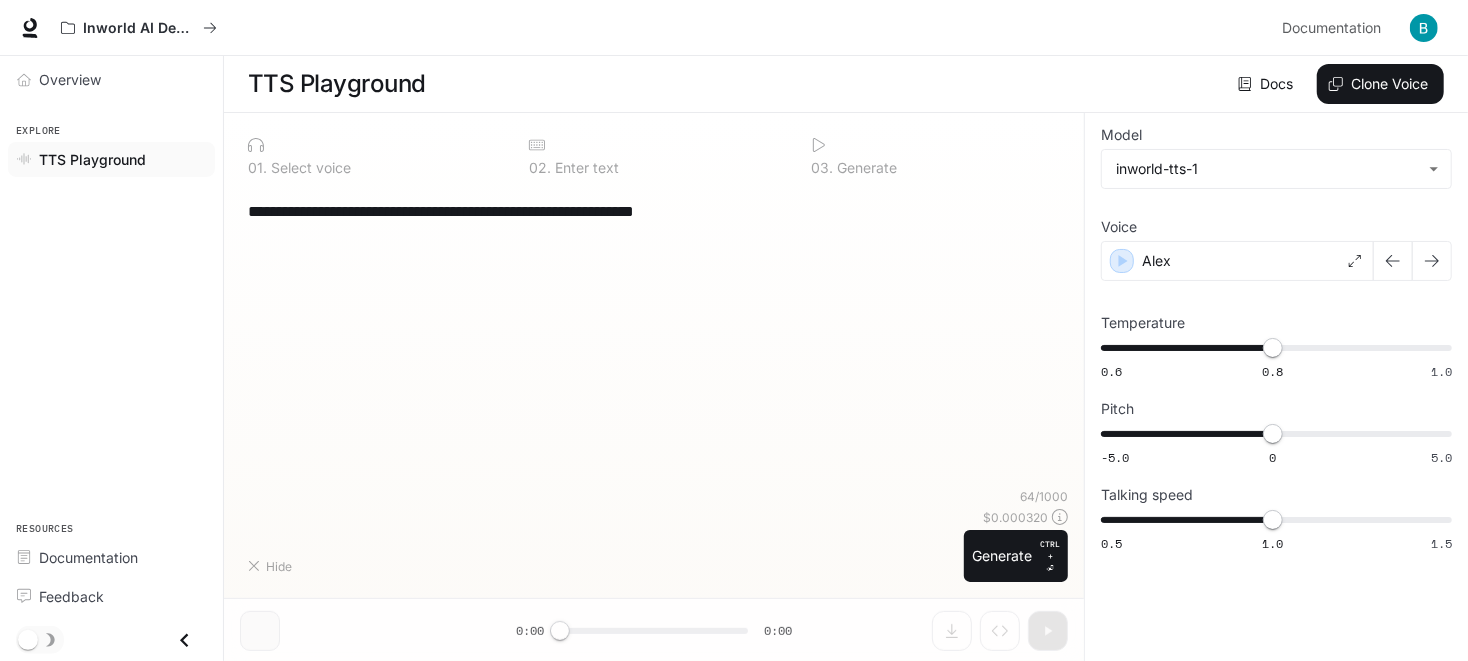 type on "**********" 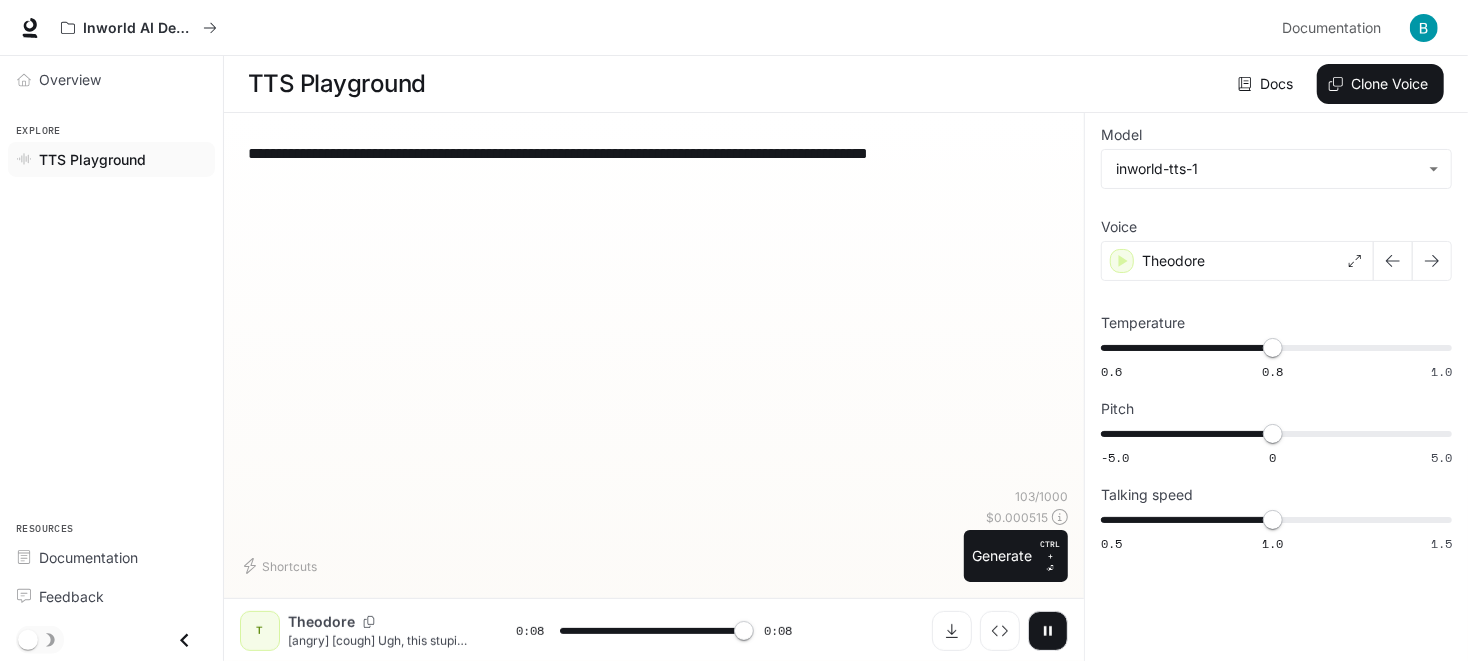 type on "*" 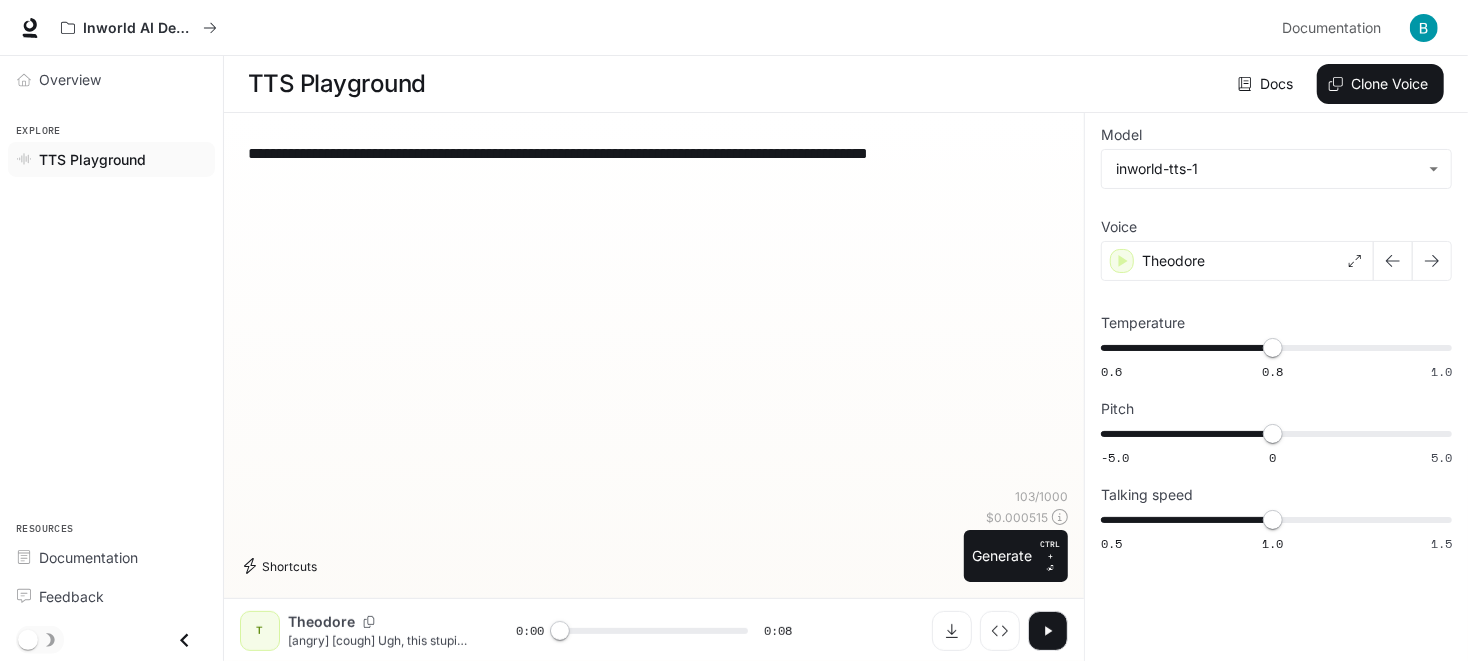 click 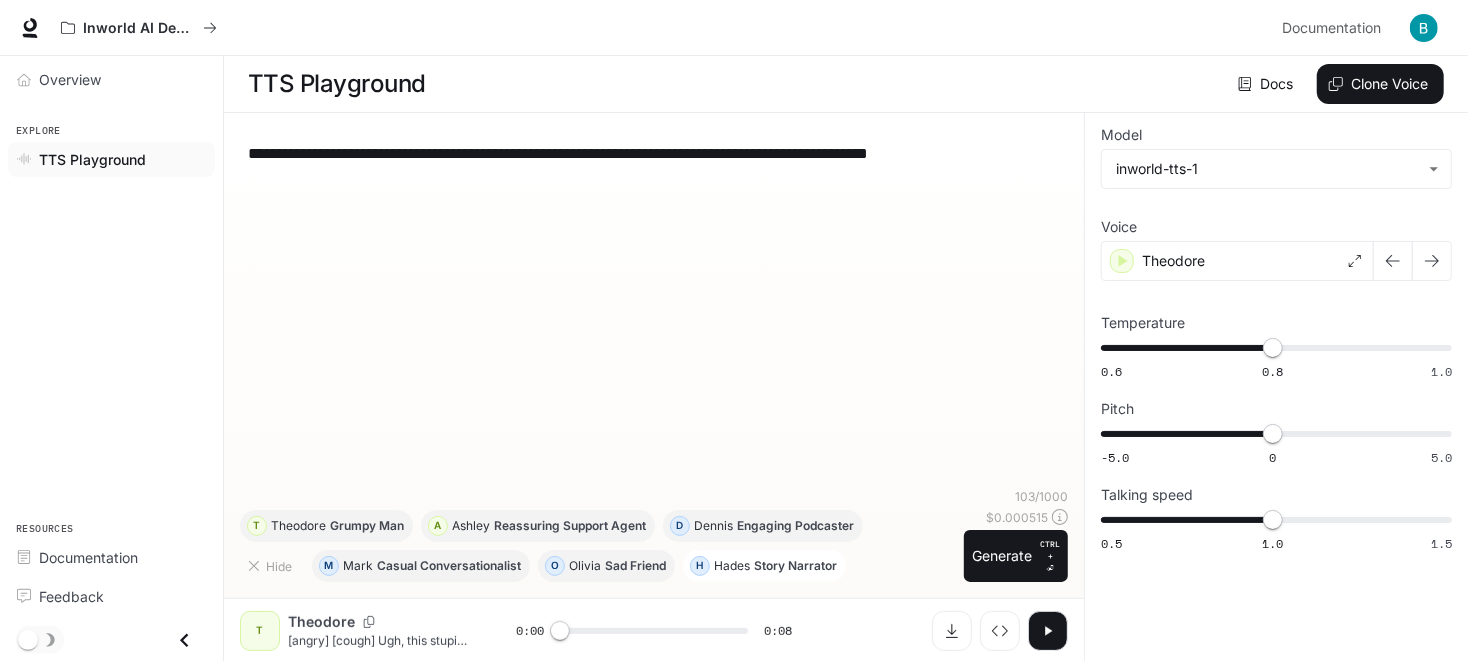click on "H Hades Story Narrator" at bounding box center (764, 566) 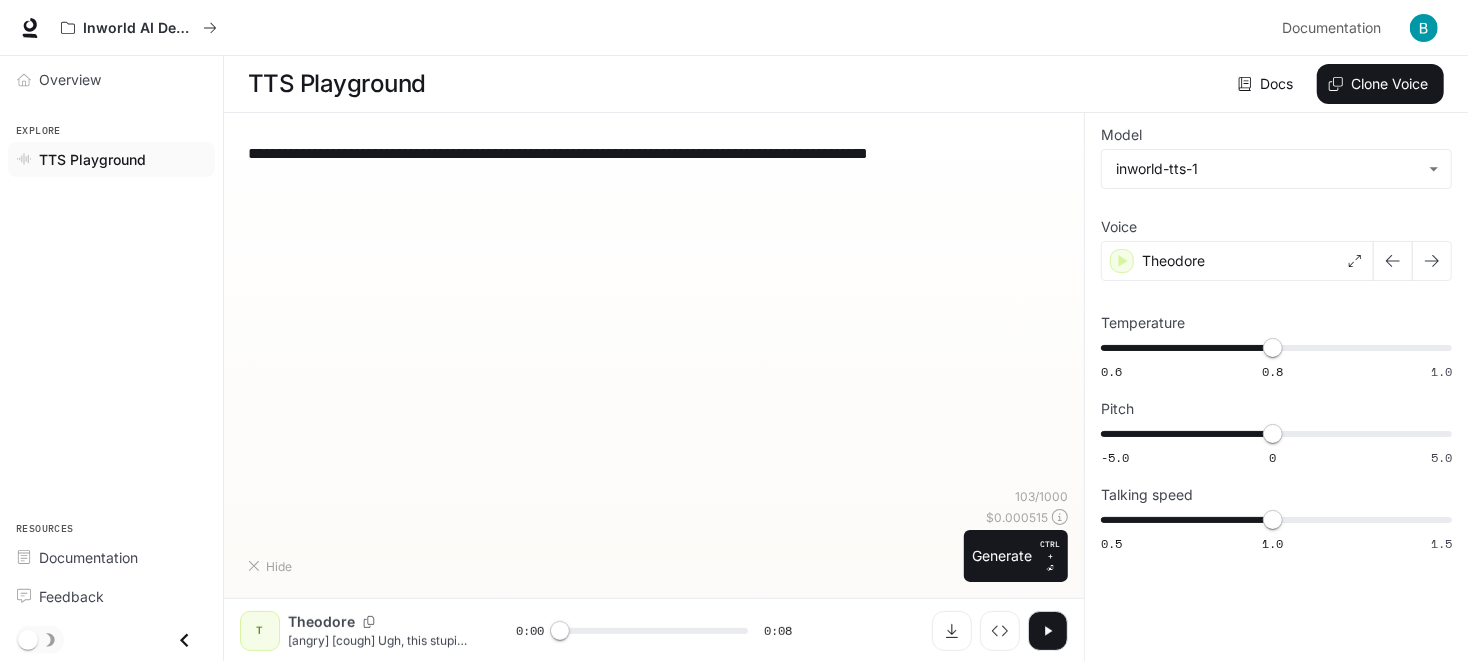 type on "**********" 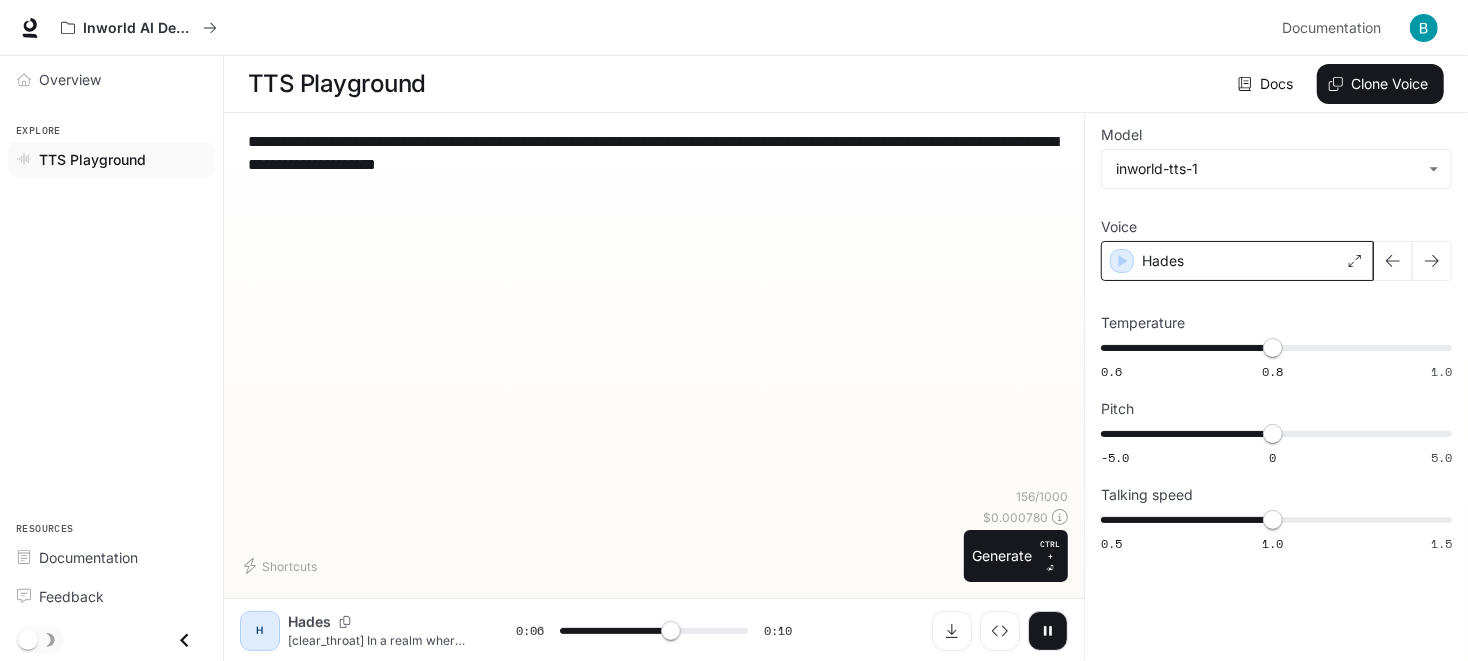 click 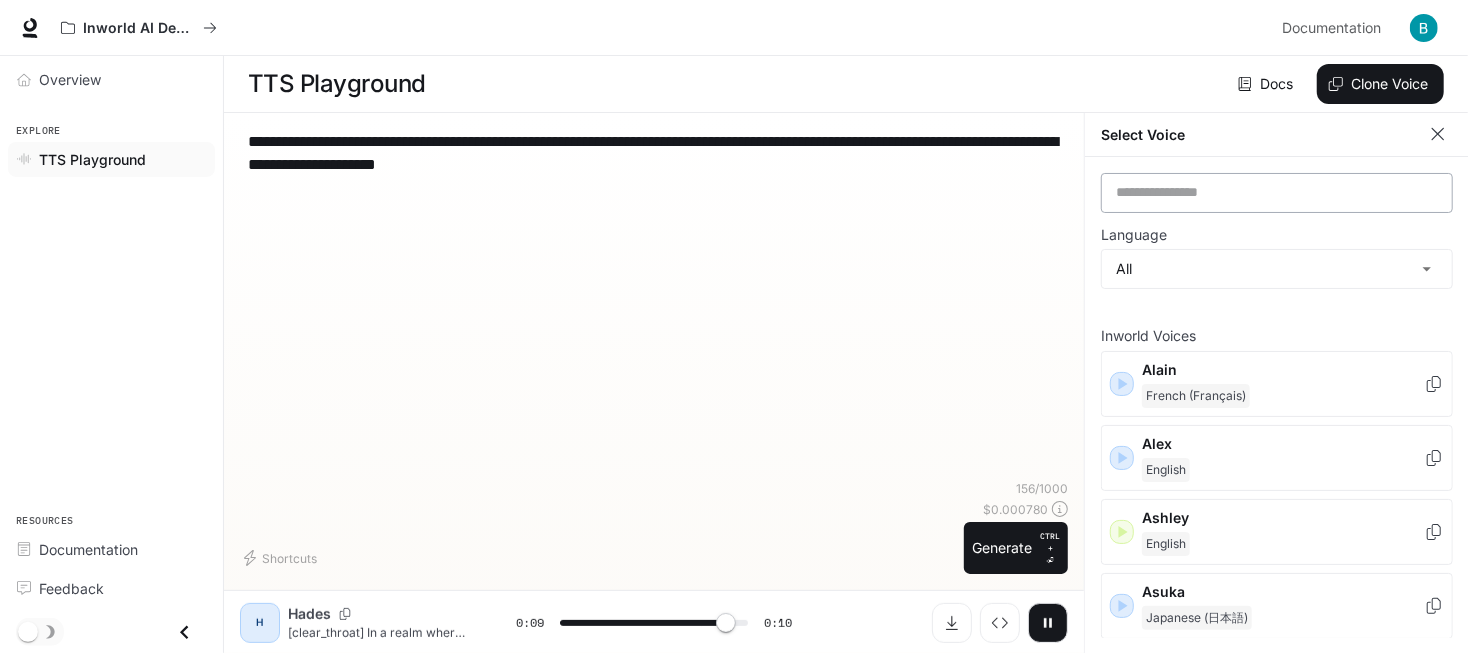 click on "​" at bounding box center (1277, 193) 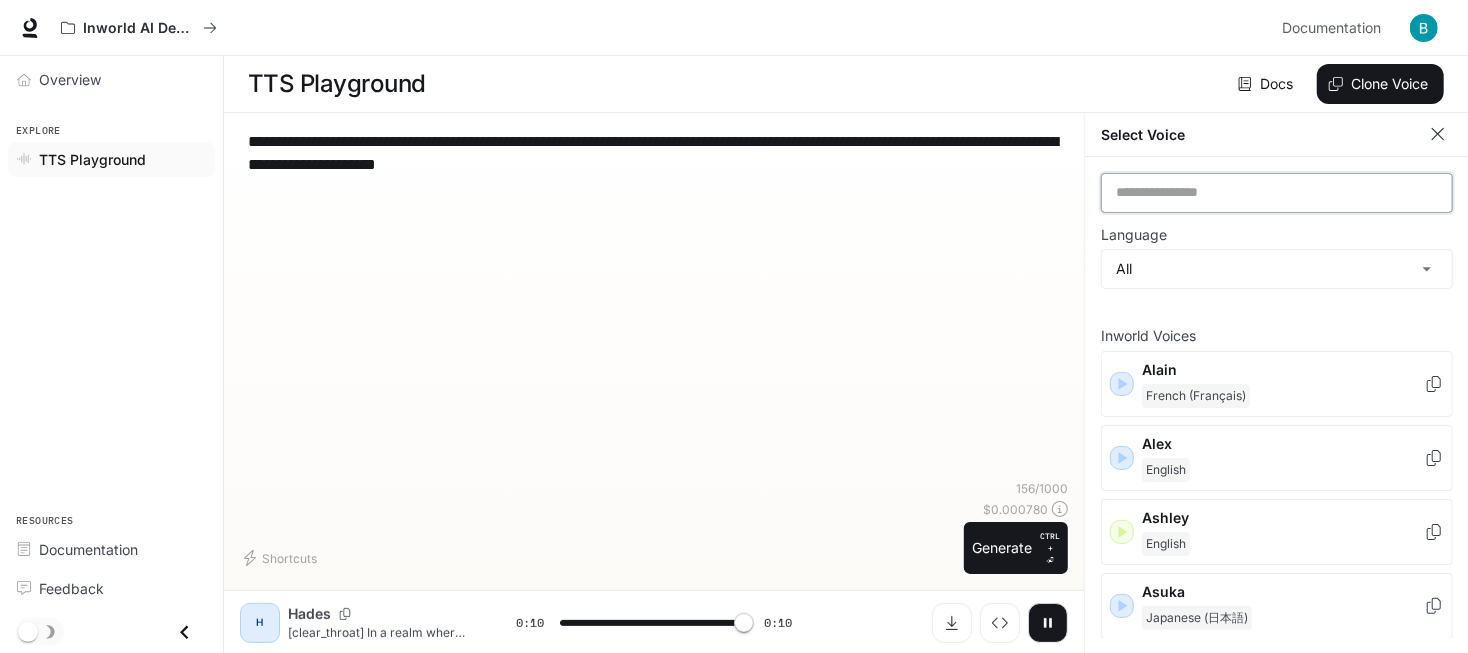 type on "*" 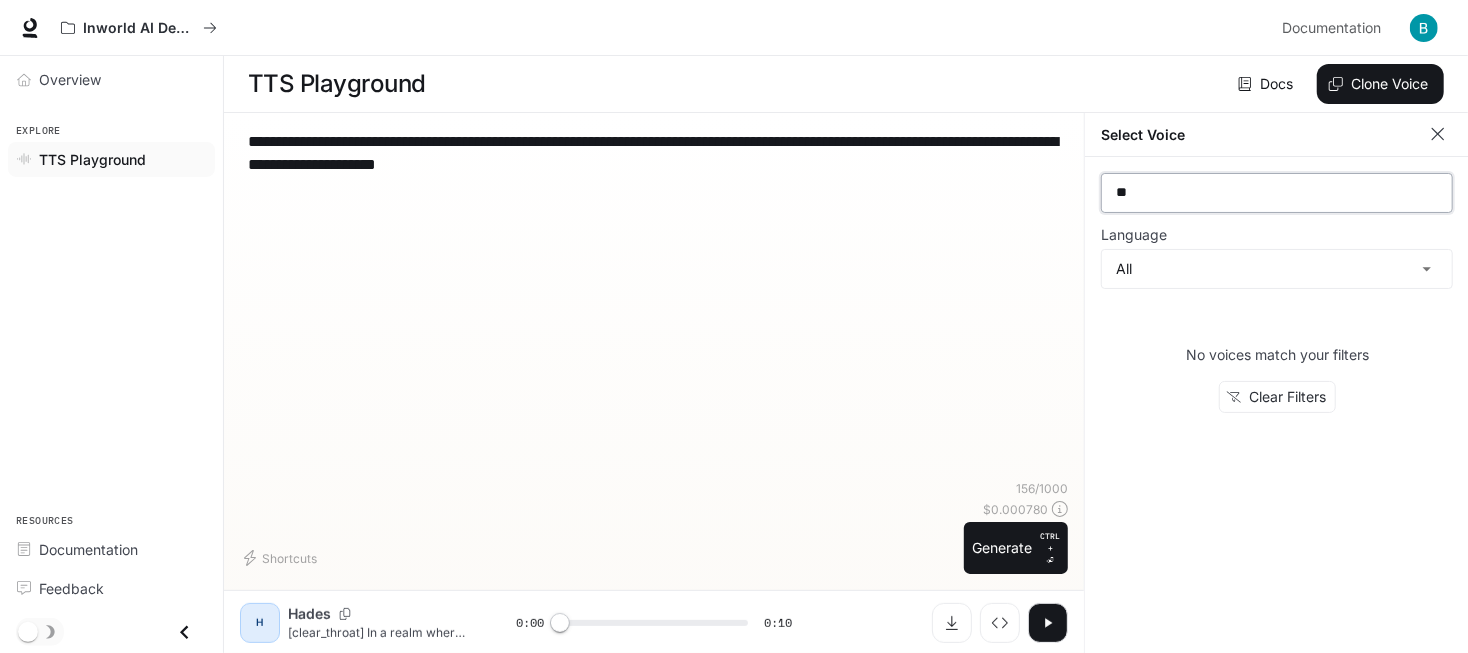 type on "*" 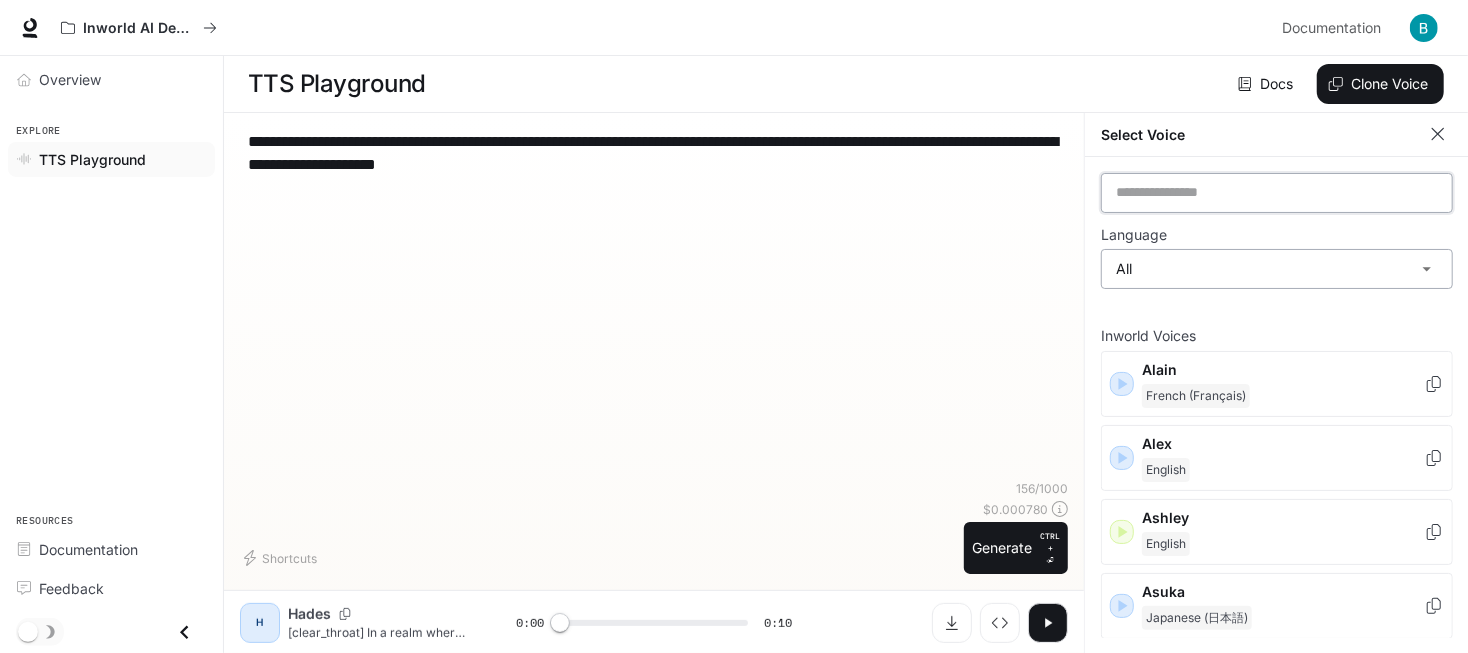 type 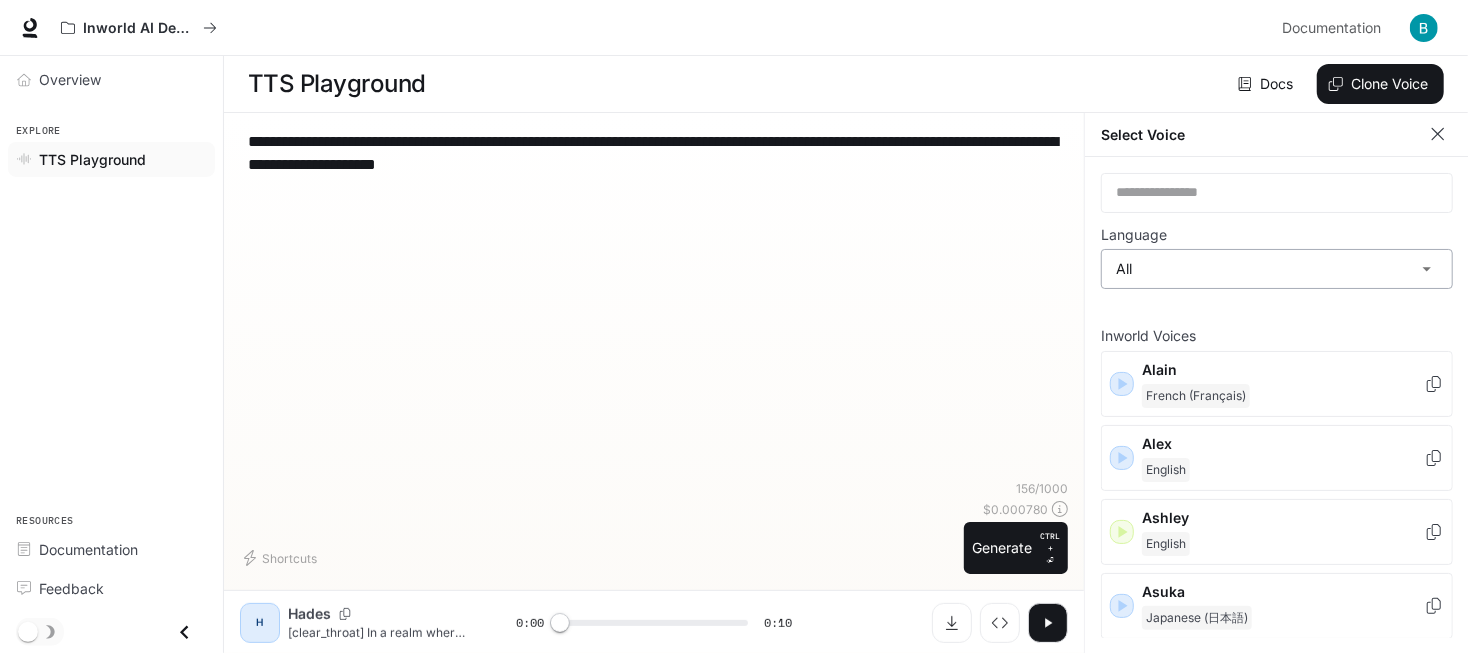 click on "**********" at bounding box center [734, 327] 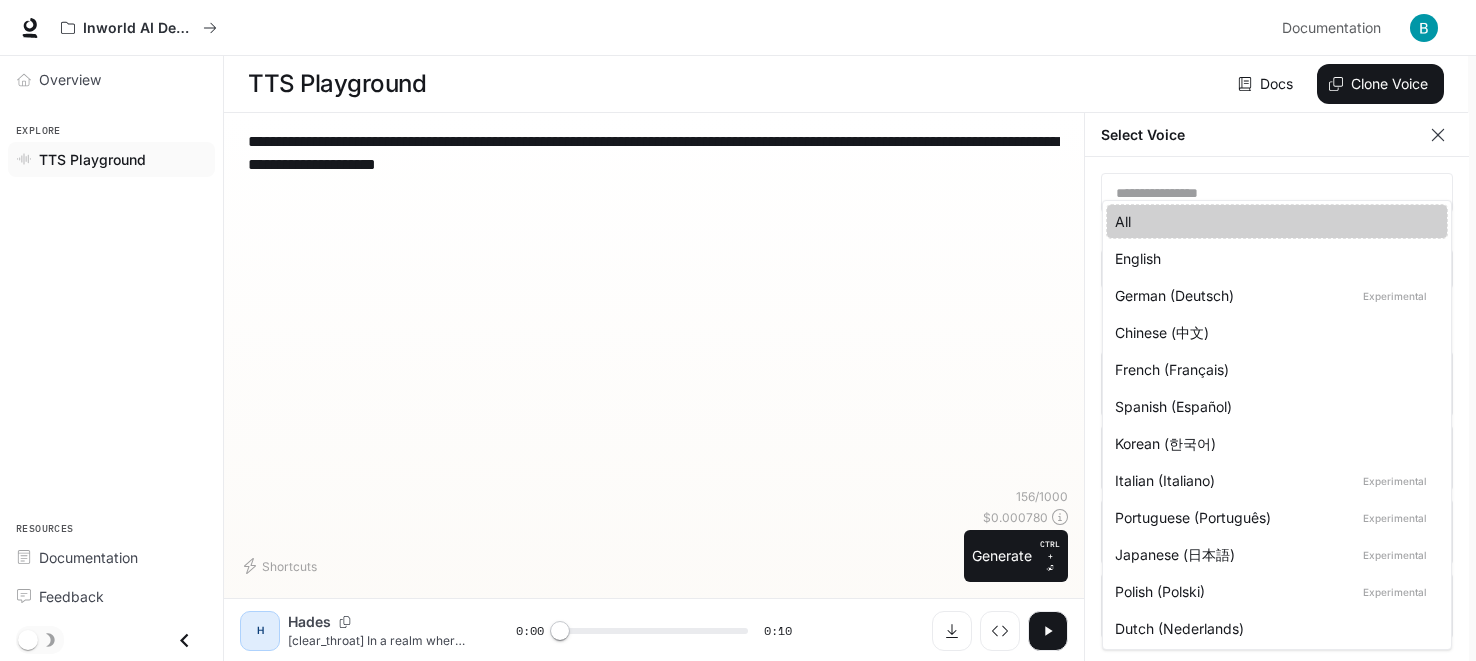 click on "English" at bounding box center [1273, 258] 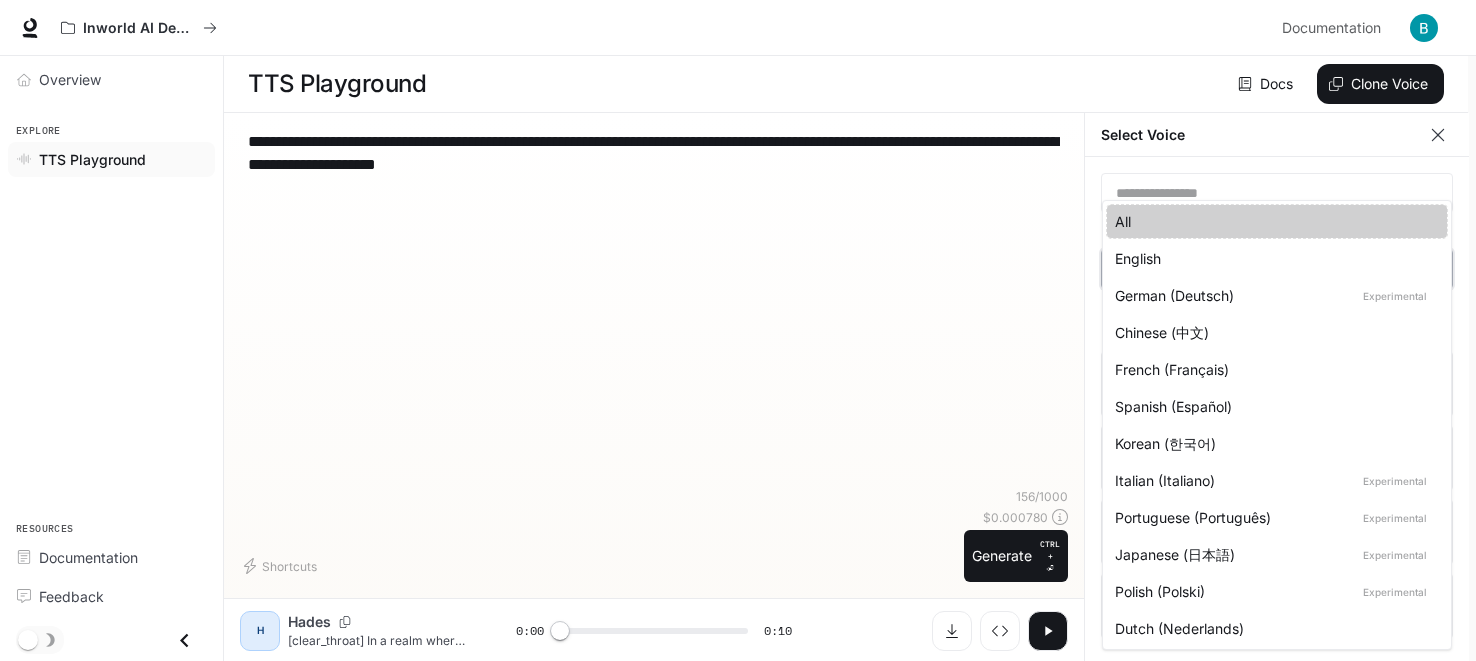 type on "*****" 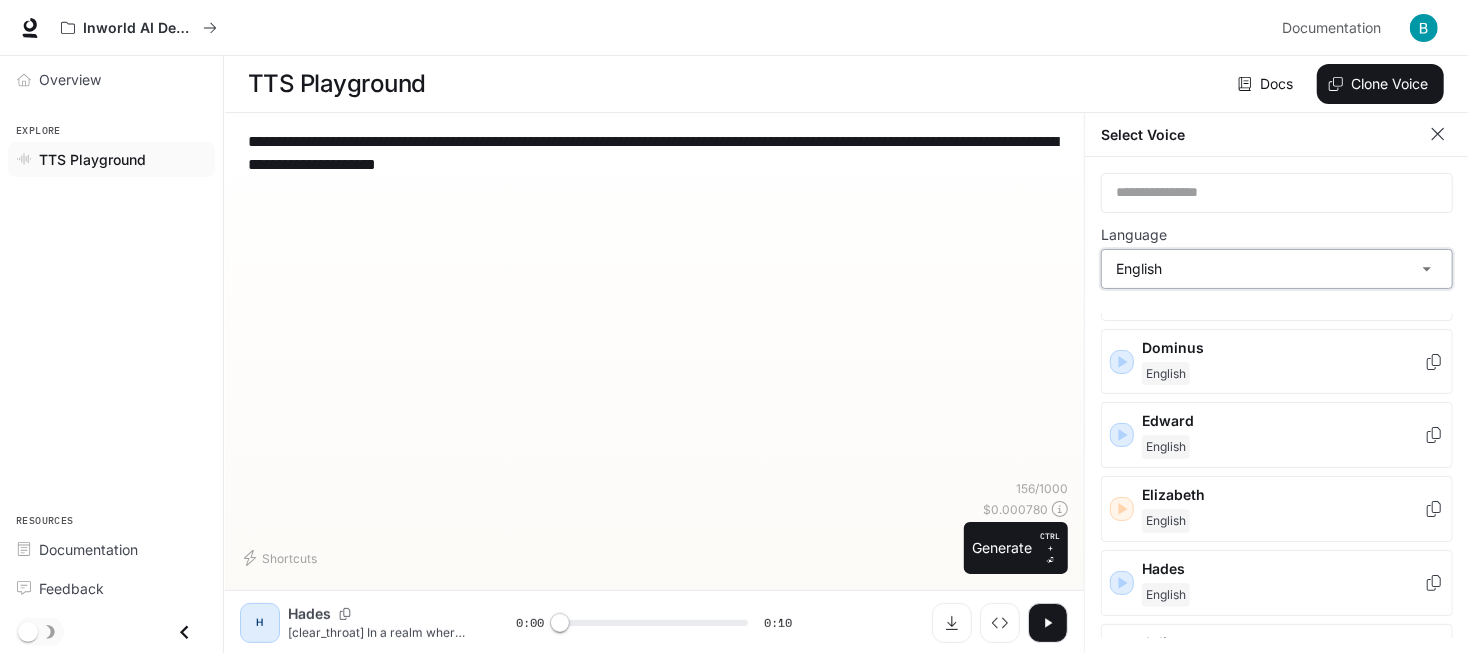 scroll, scrollTop: 392, scrollLeft: 0, axis: vertical 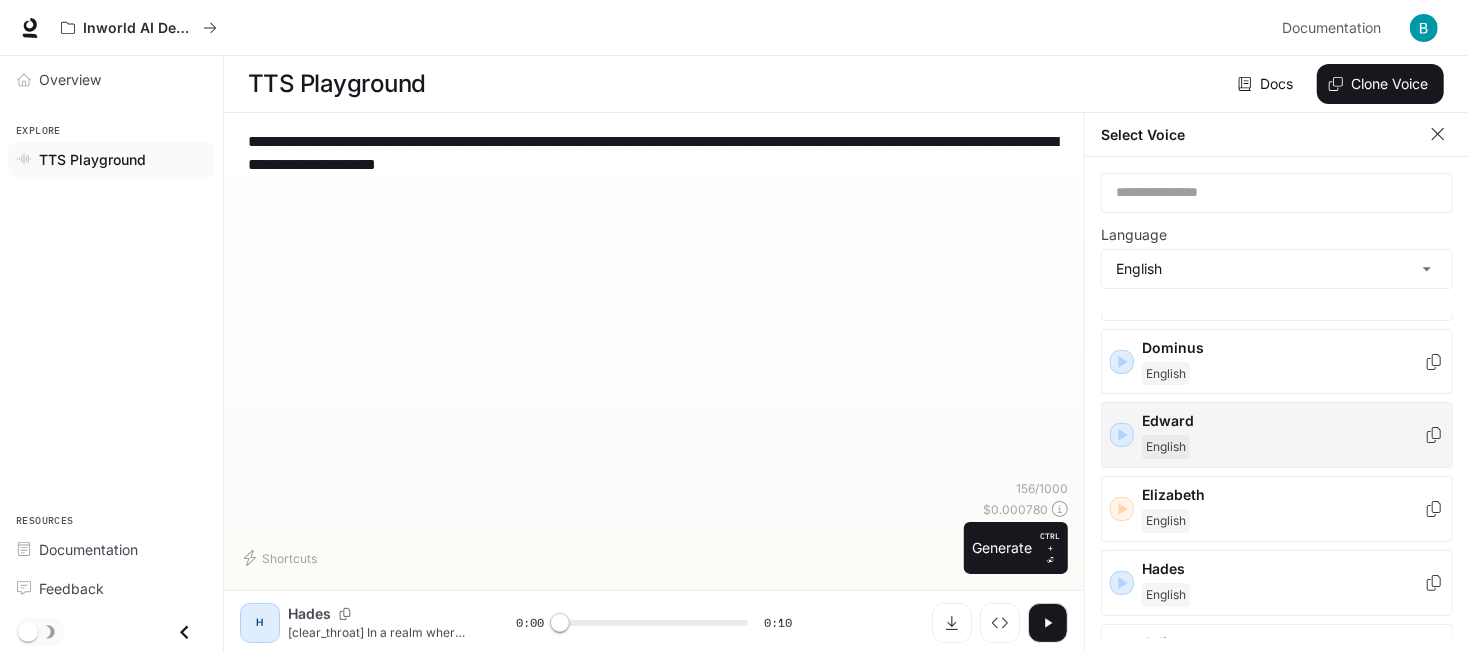 click 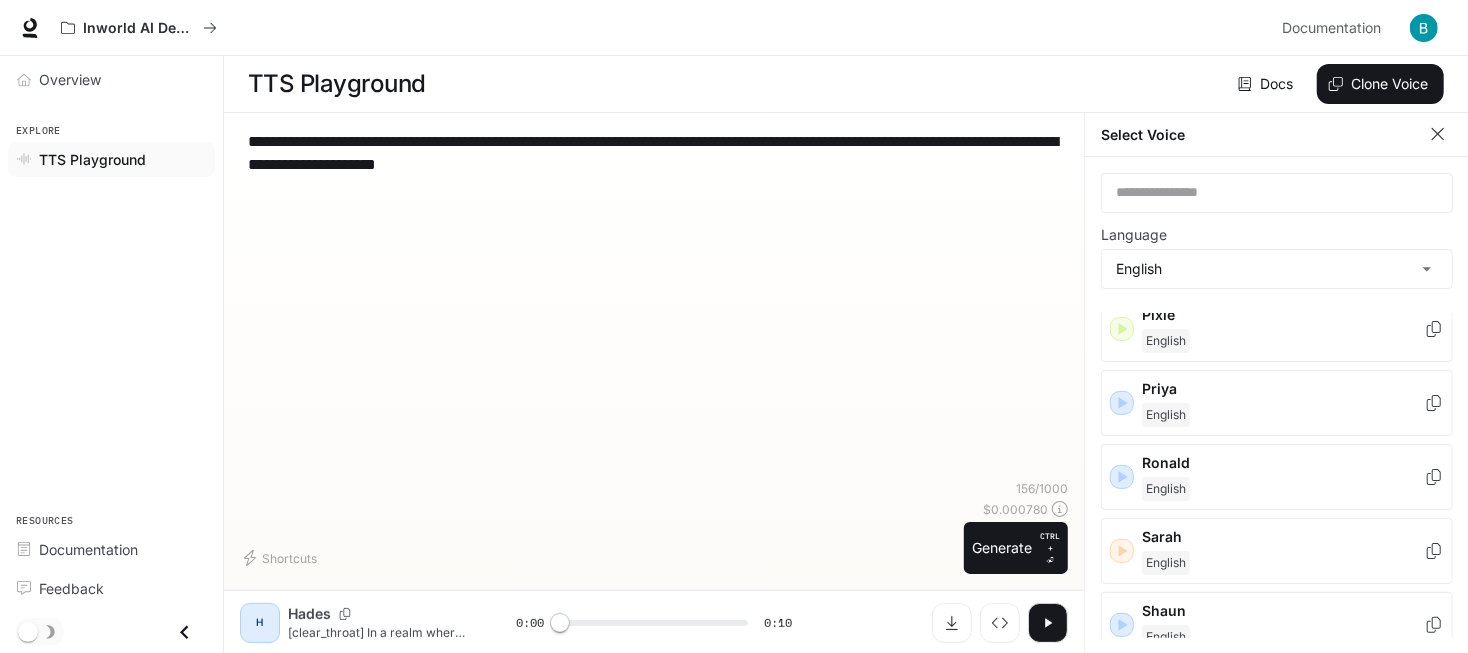 scroll, scrollTop: 947, scrollLeft: 0, axis: vertical 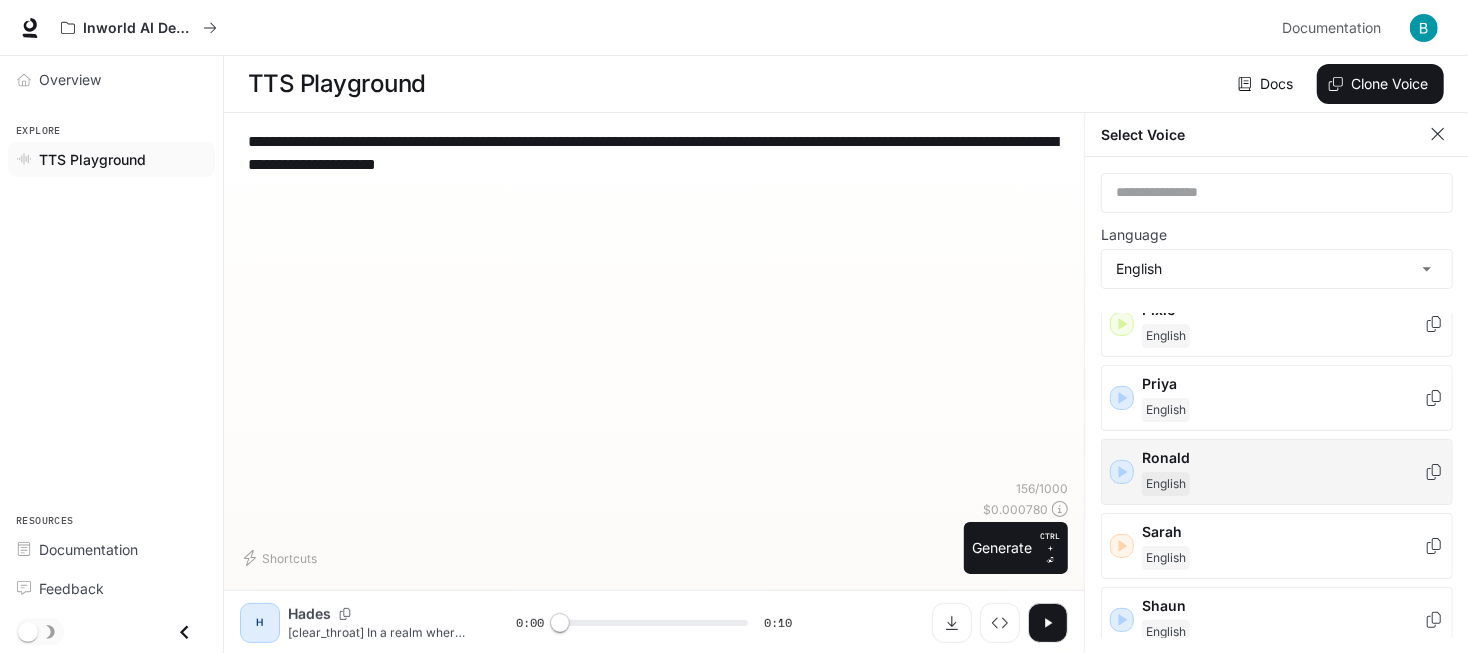 click on "Ronald English" at bounding box center (1277, 472) 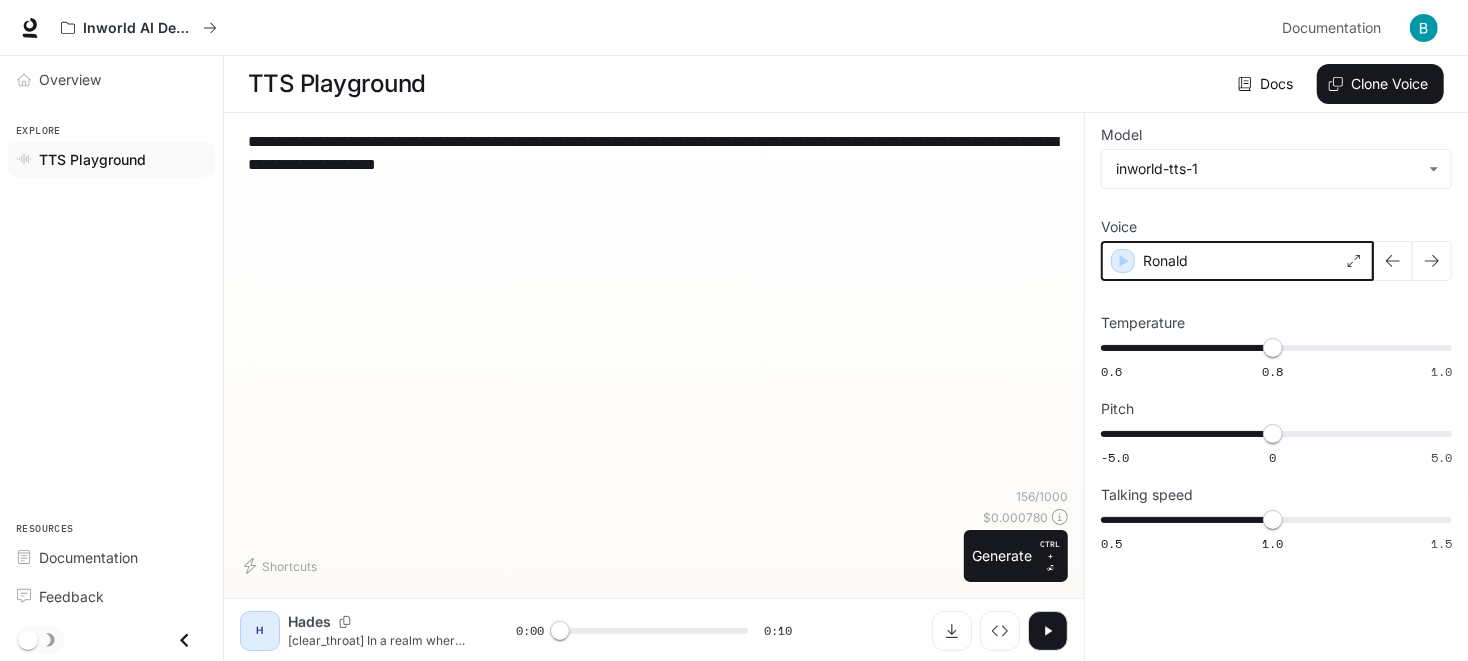 click 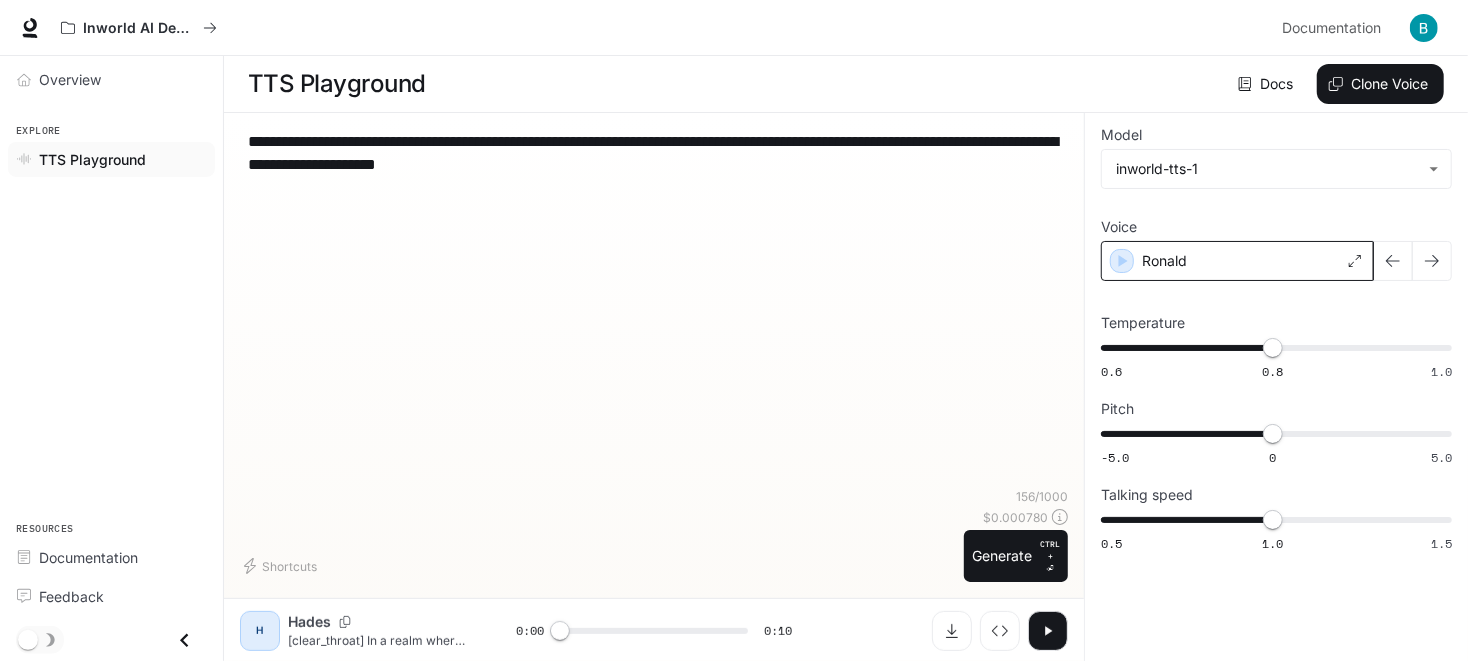 click 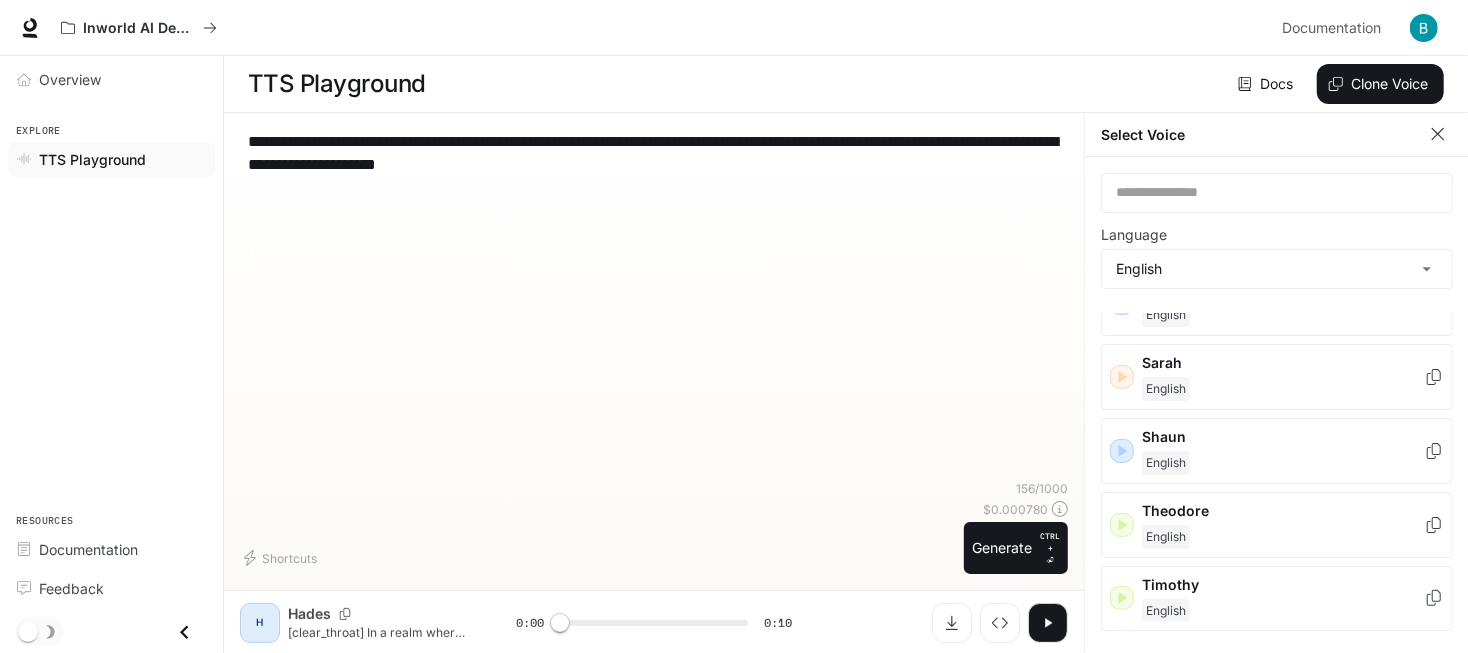 scroll, scrollTop: 1166, scrollLeft: 0, axis: vertical 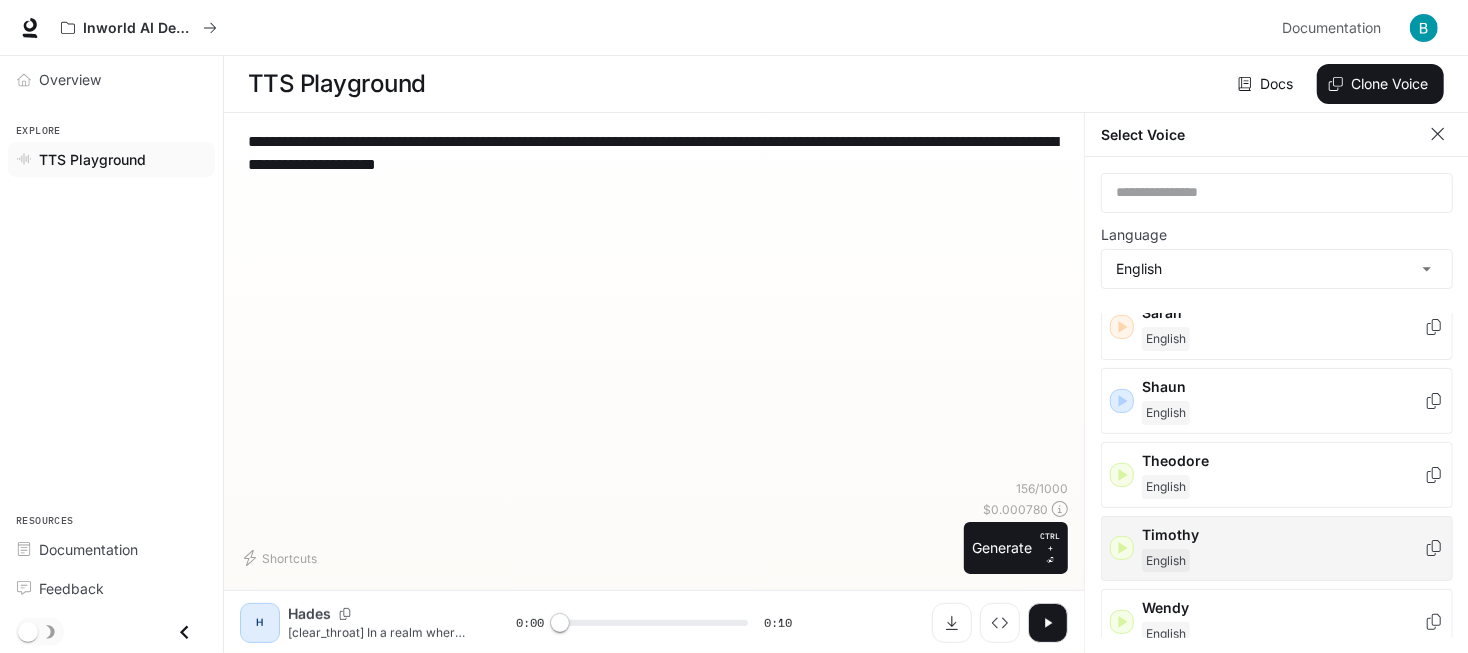 click on "Timothy English" at bounding box center (1277, 549) 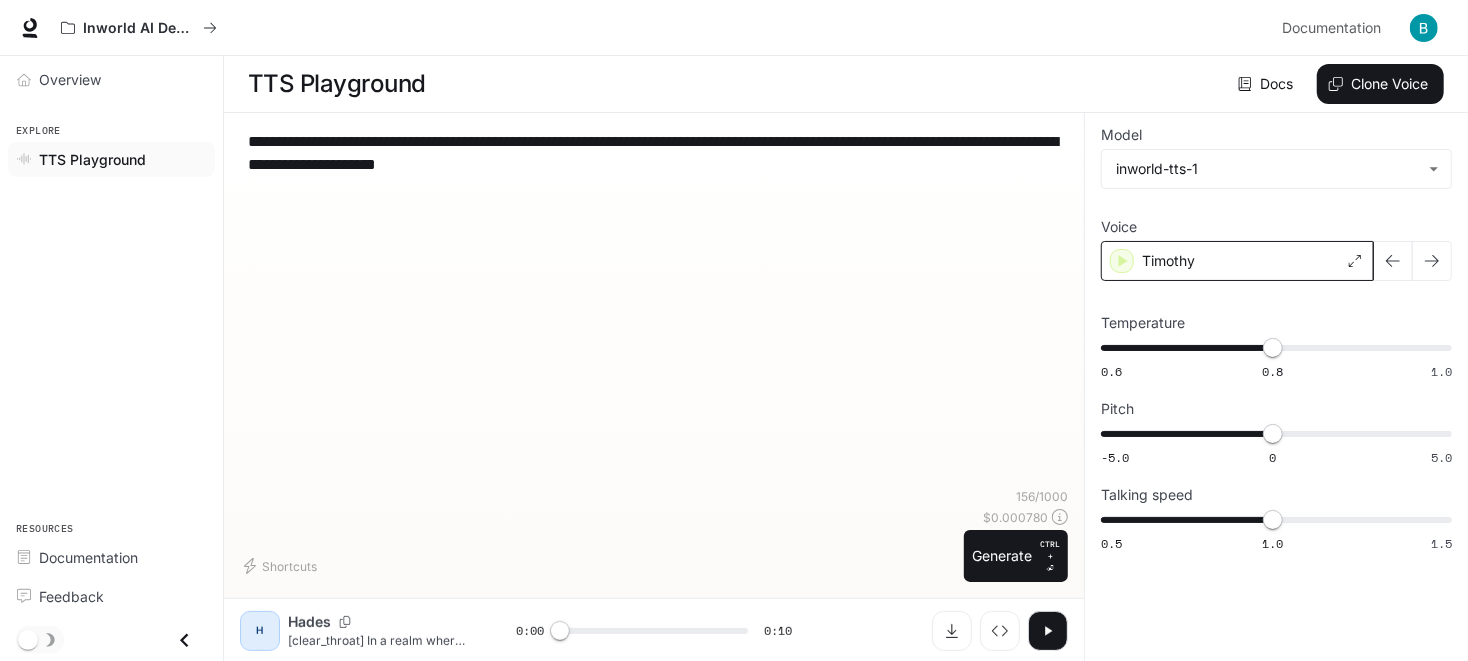click on "Timothy" at bounding box center [1237, 261] 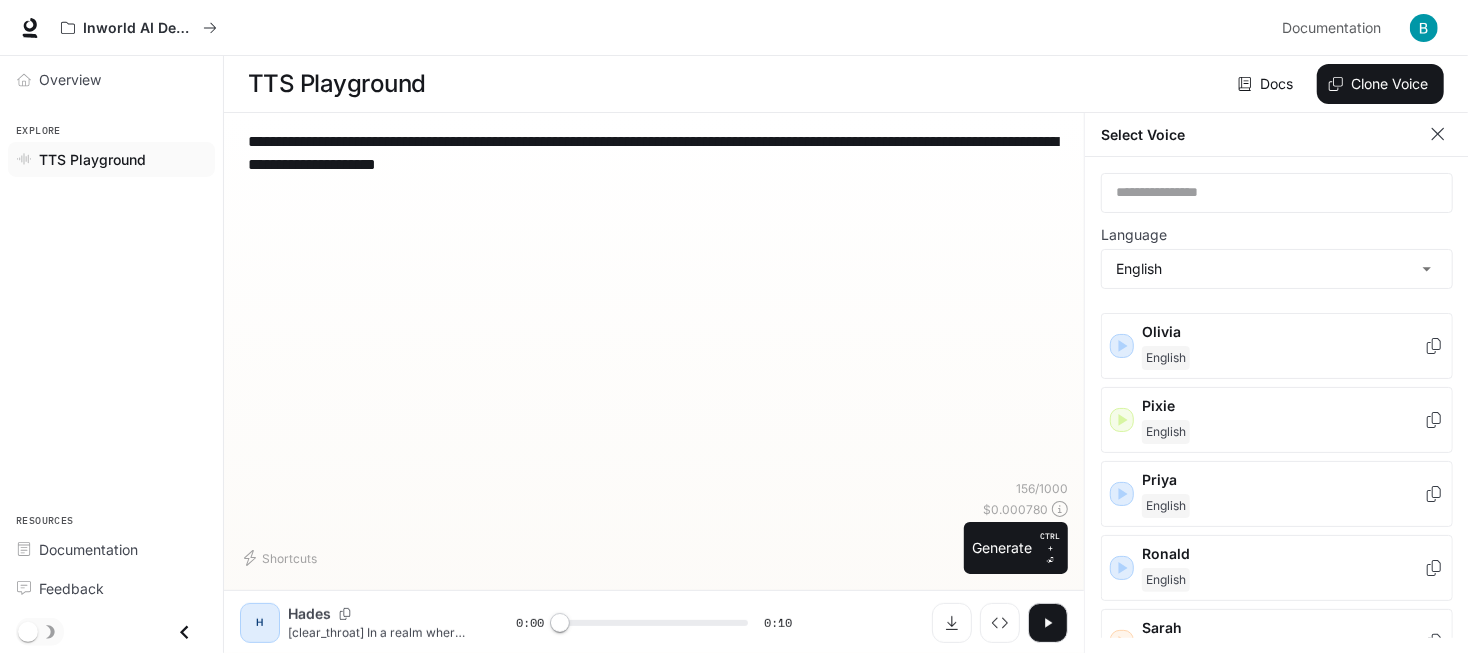 scroll, scrollTop: 1166, scrollLeft: 0, axis: vertical 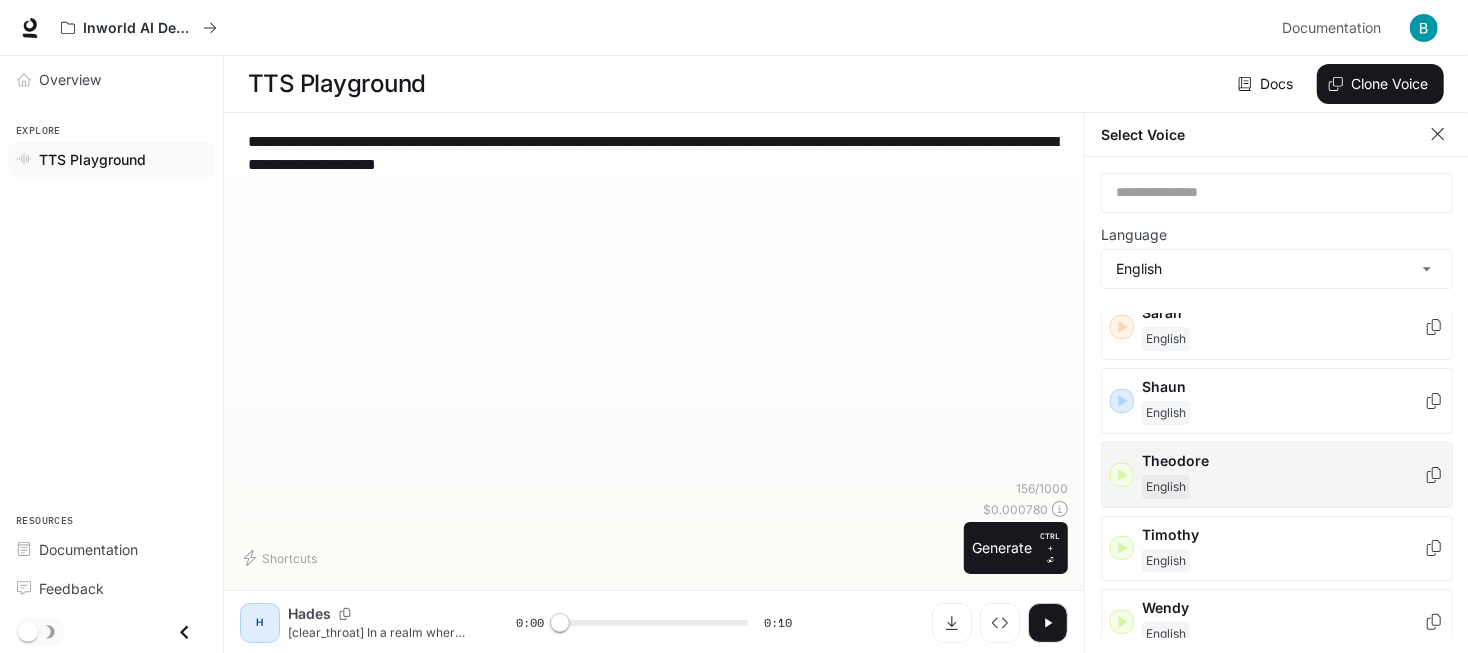 click 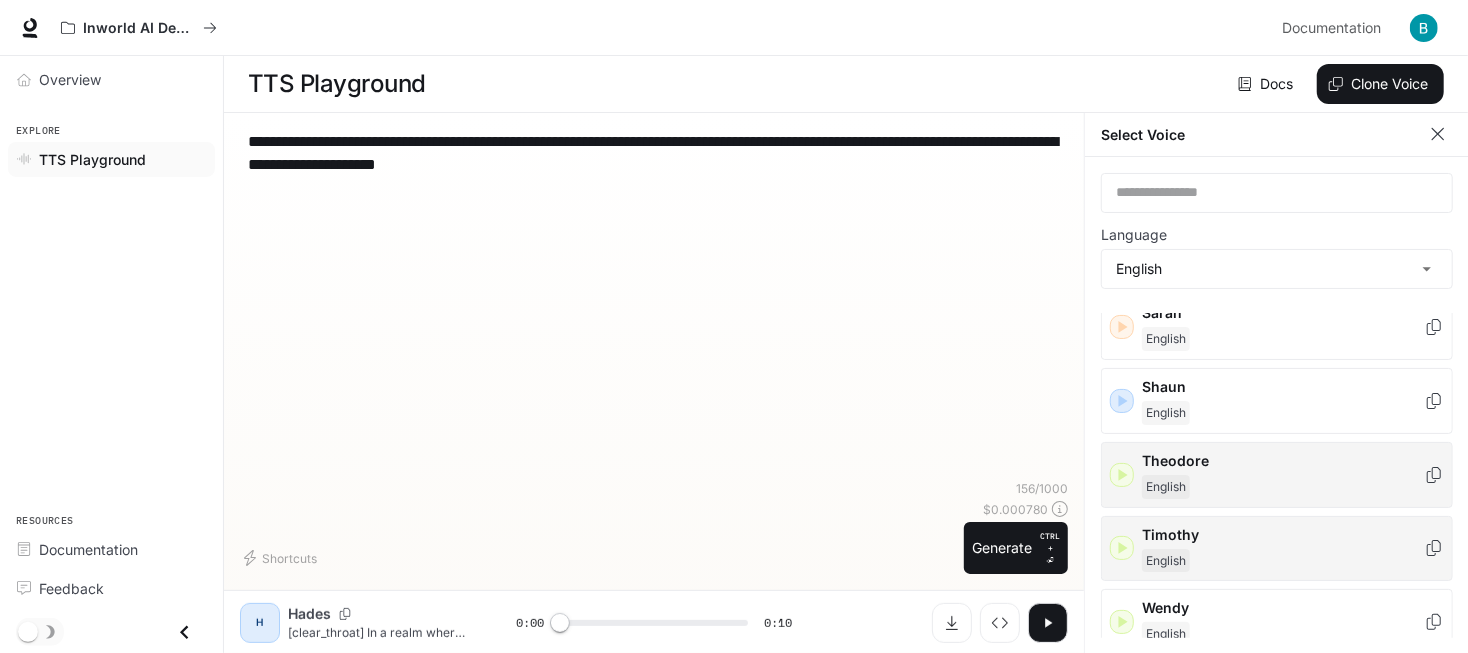 click on "Timothy English" at bounding box center [1277, 549] 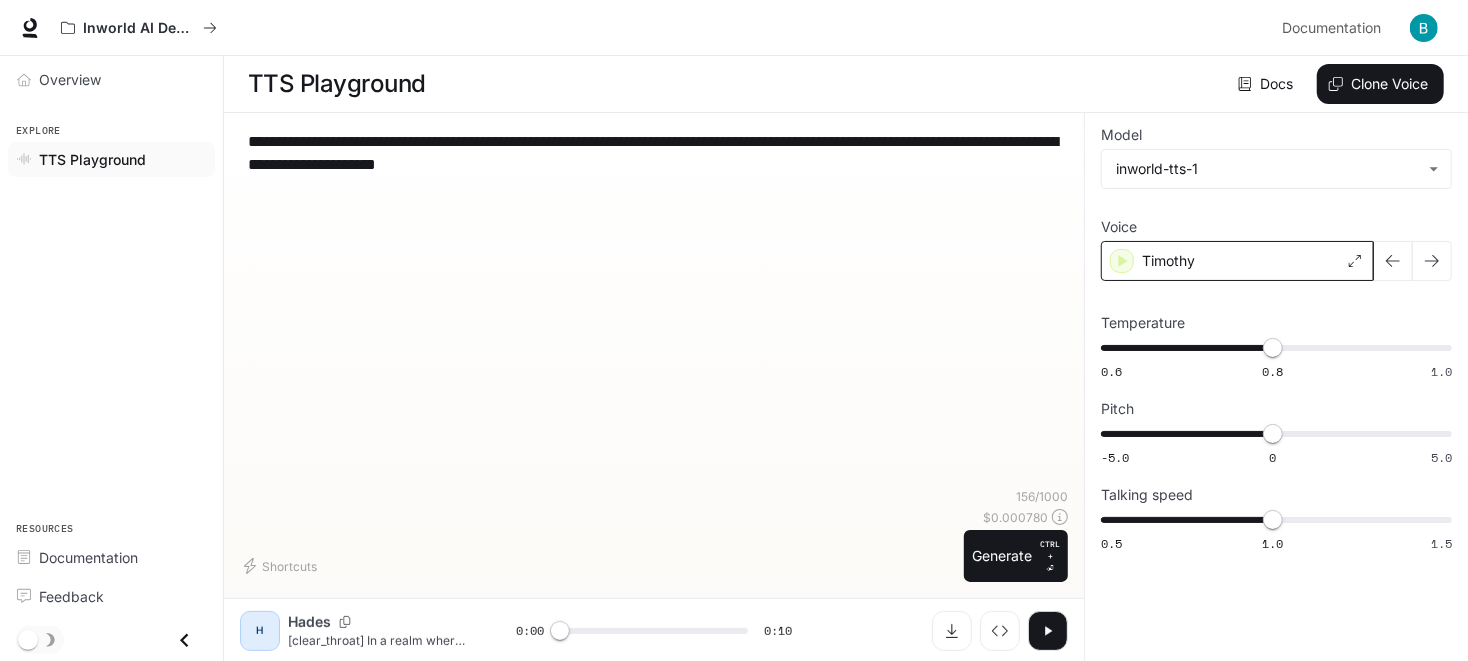 click on "Timothy" at bounding box center (1237, 261) 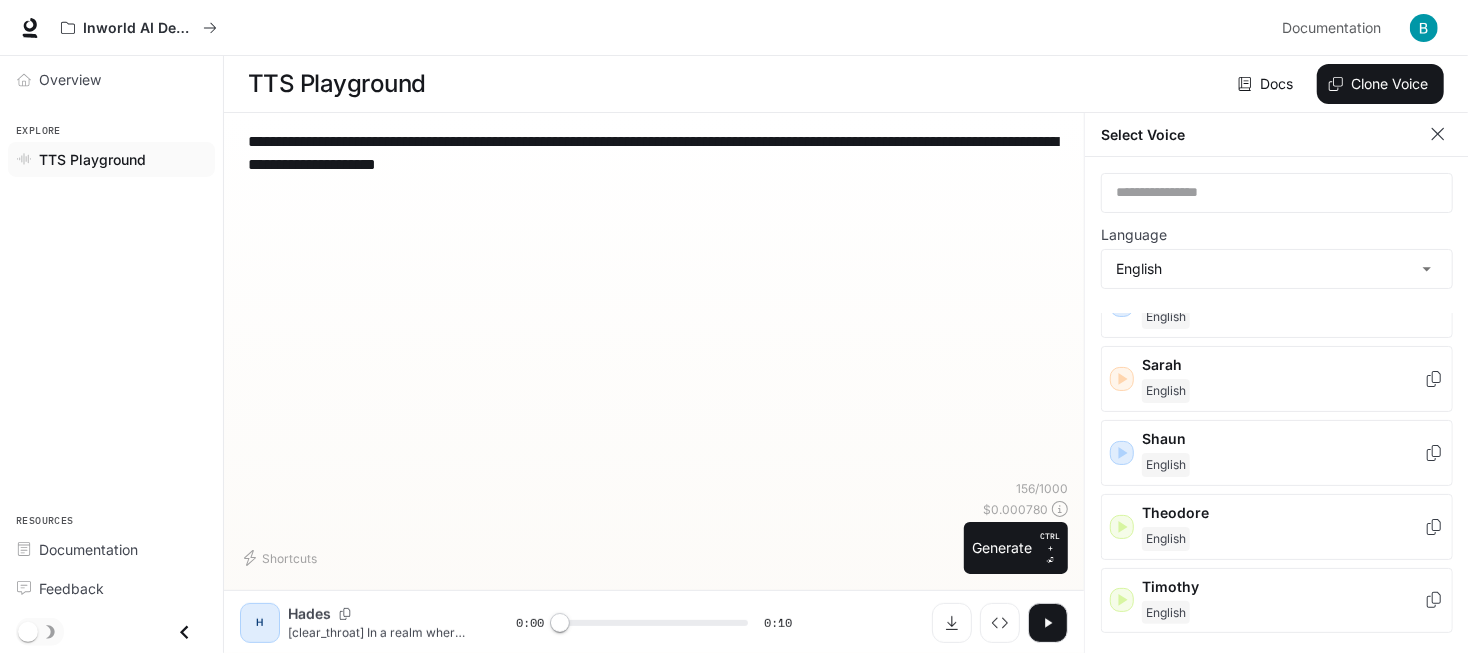 scroll, scrollTop: 1166, scrollLeft: 0, axis: vertical 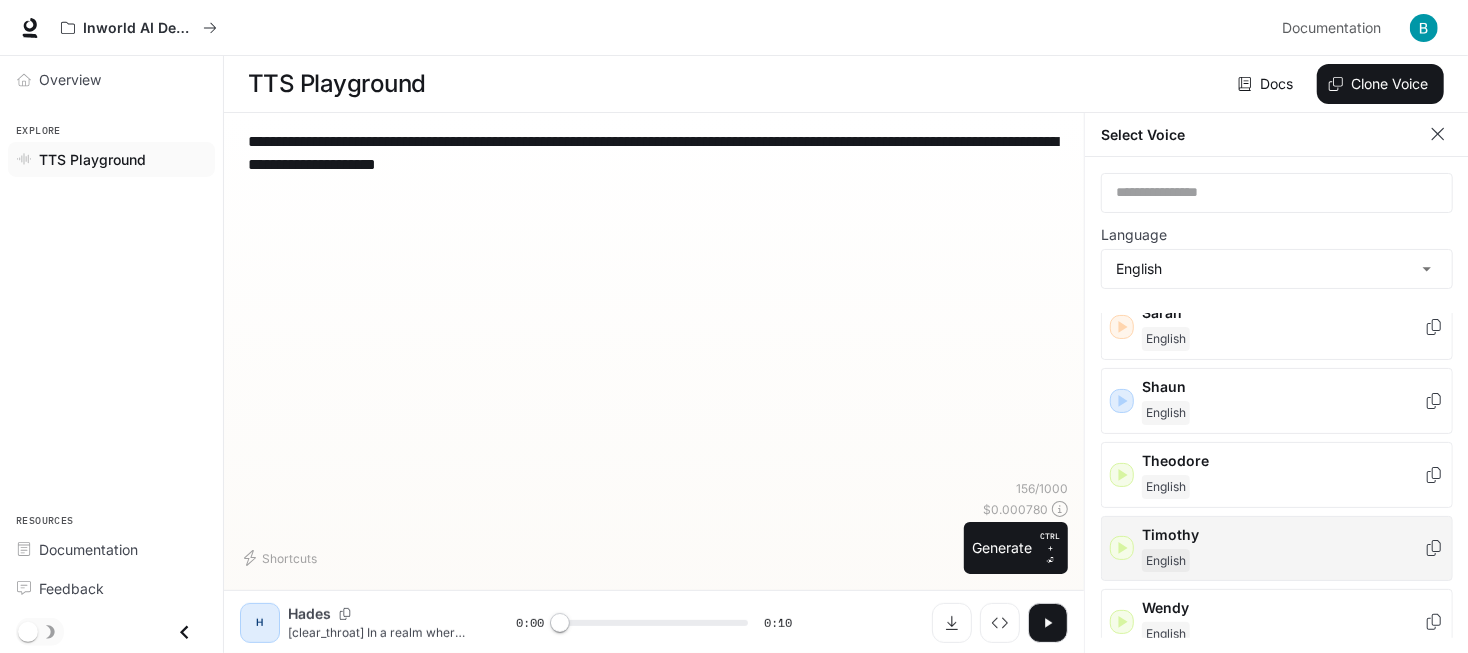 click 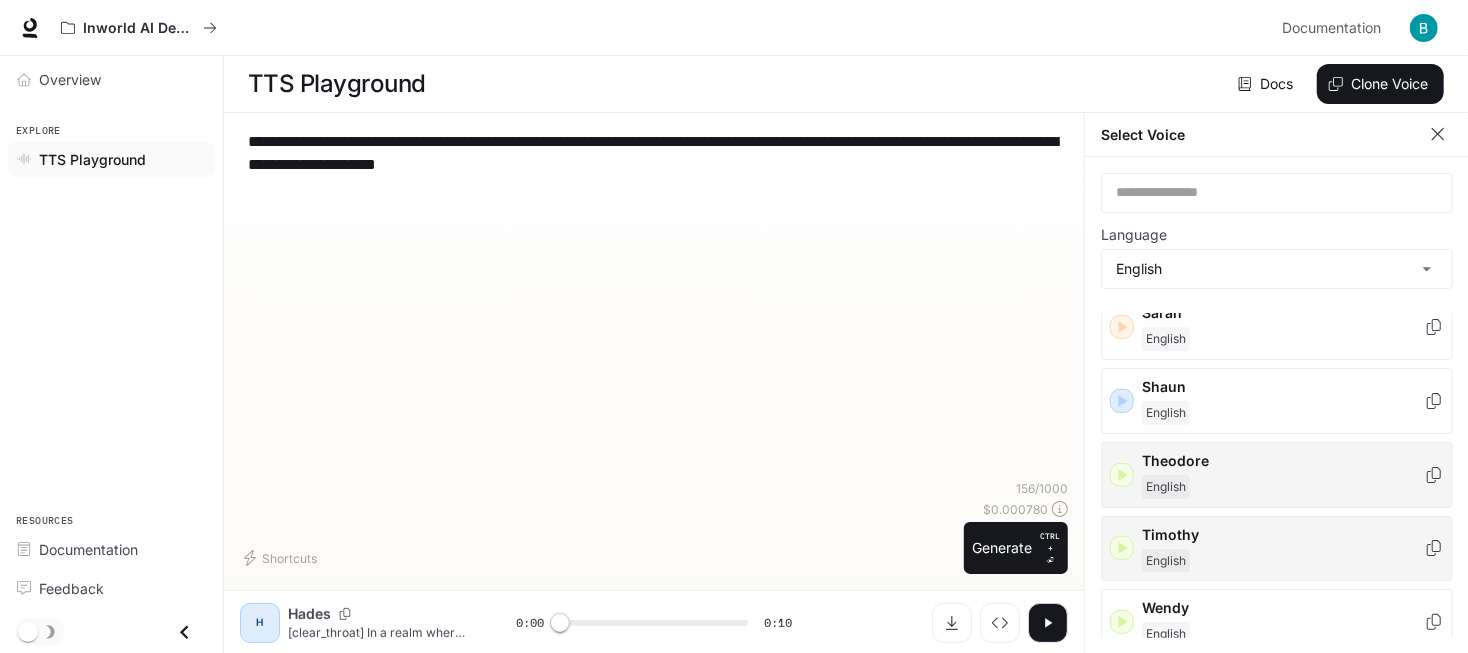 scroll, scrollTop: 0, scrollLeft: 0, axis: both 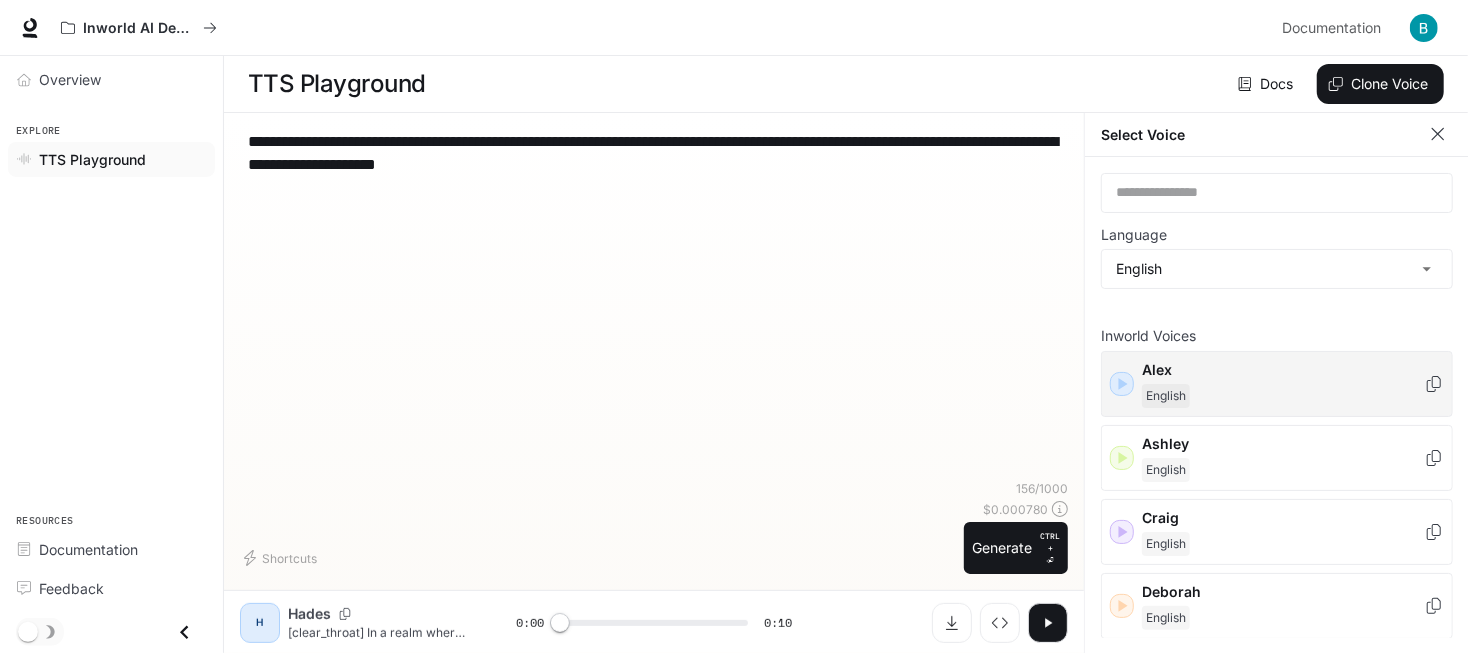 click 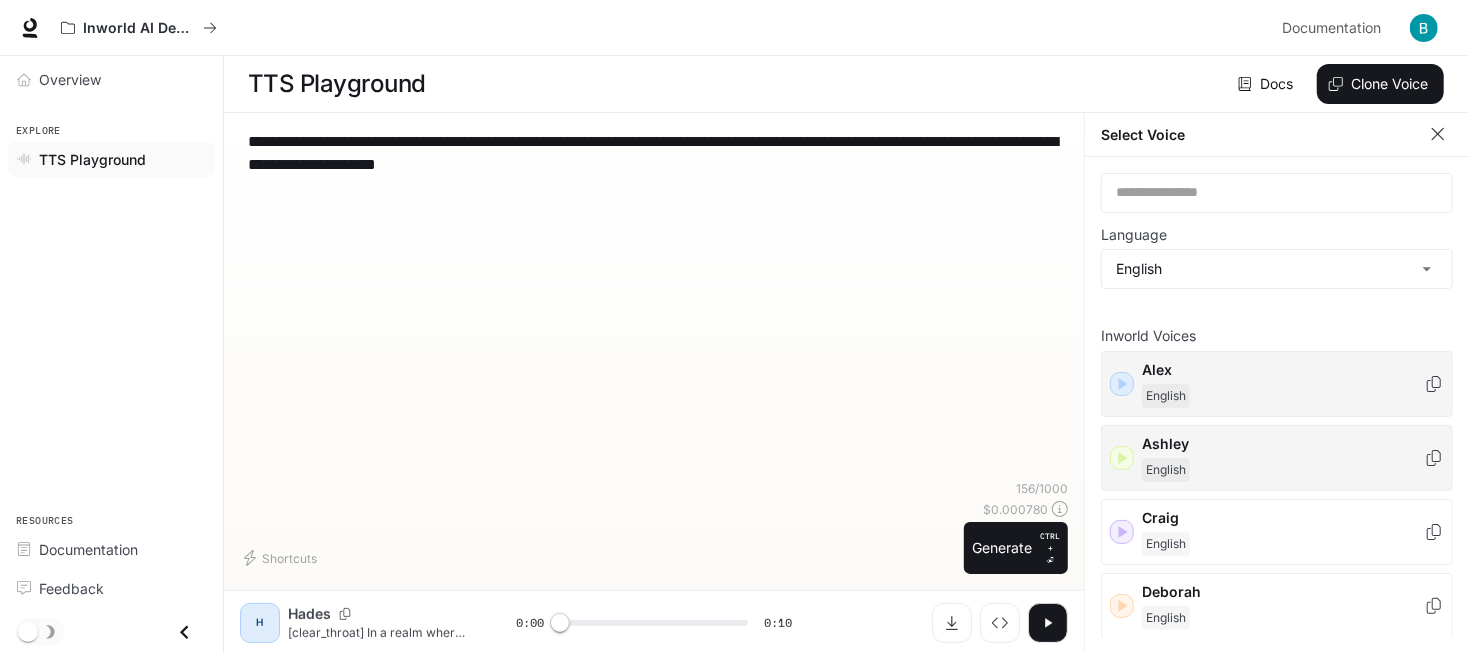 click 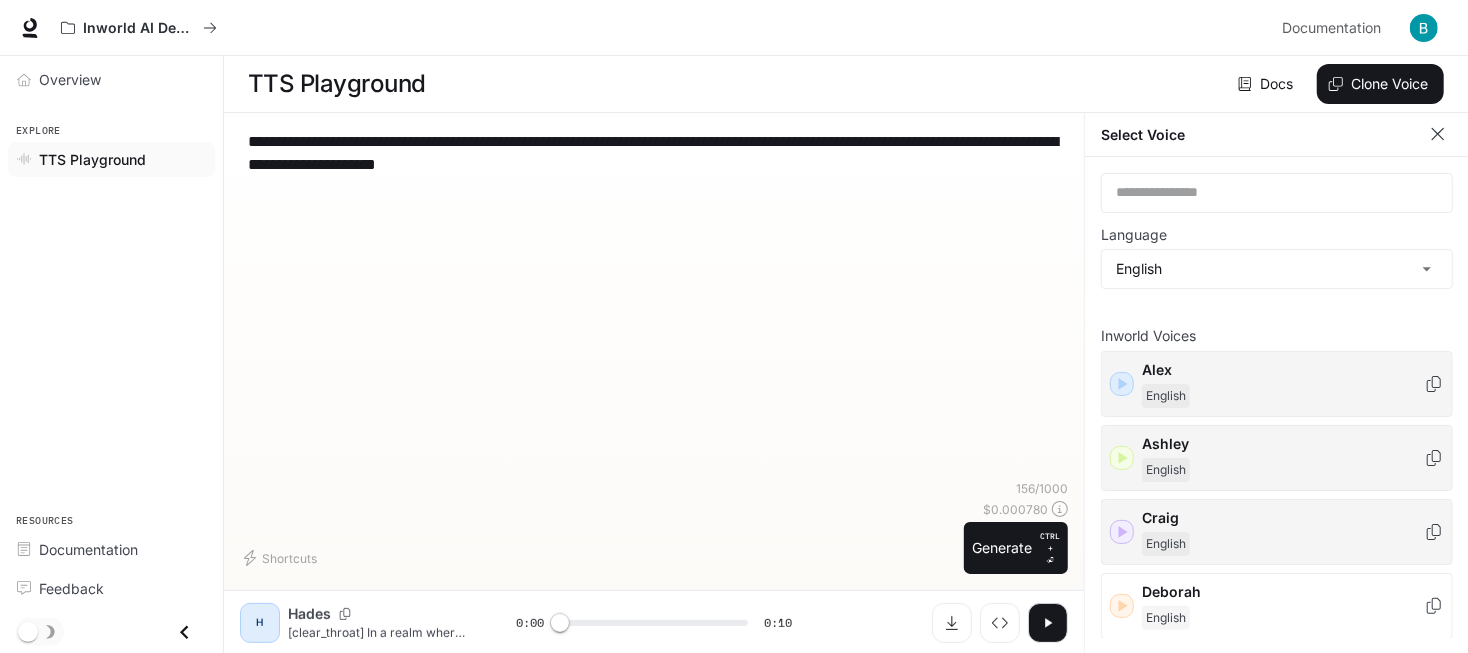 click 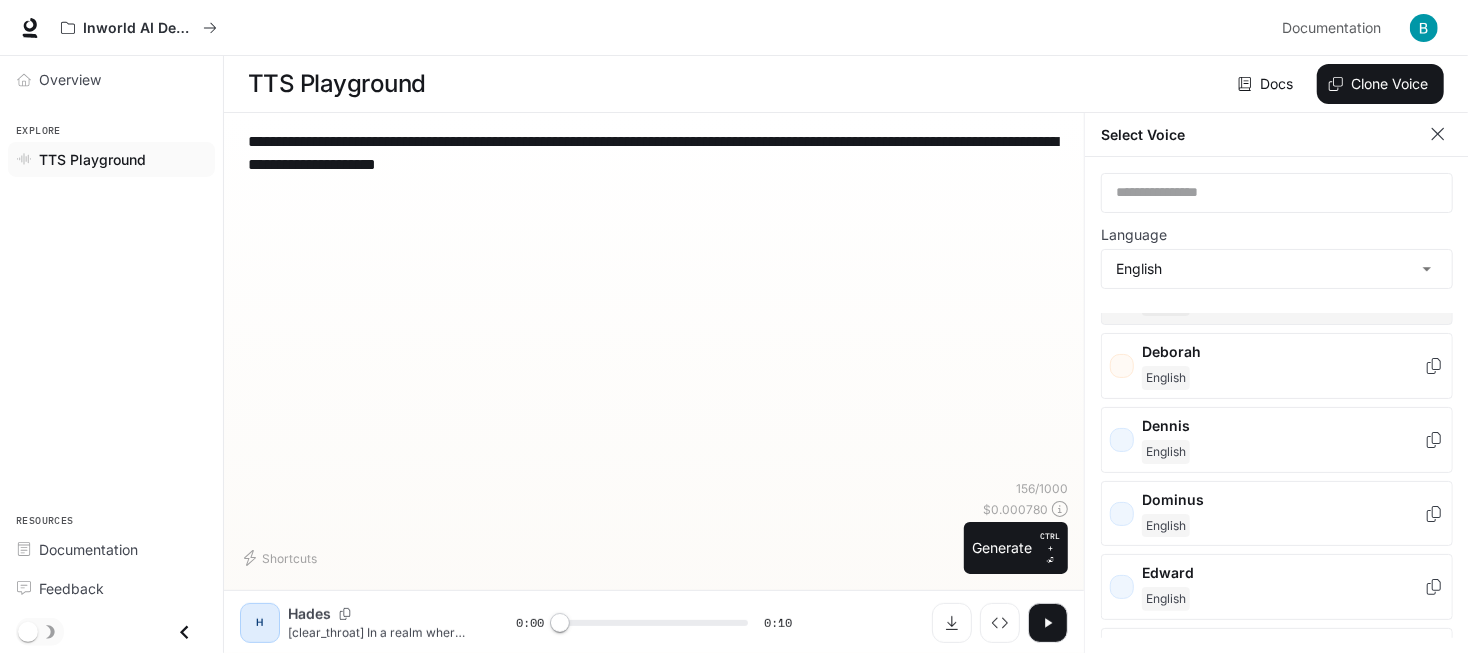 scroll, scrollTop: 244, scrollLeft: 0, axis: vertical 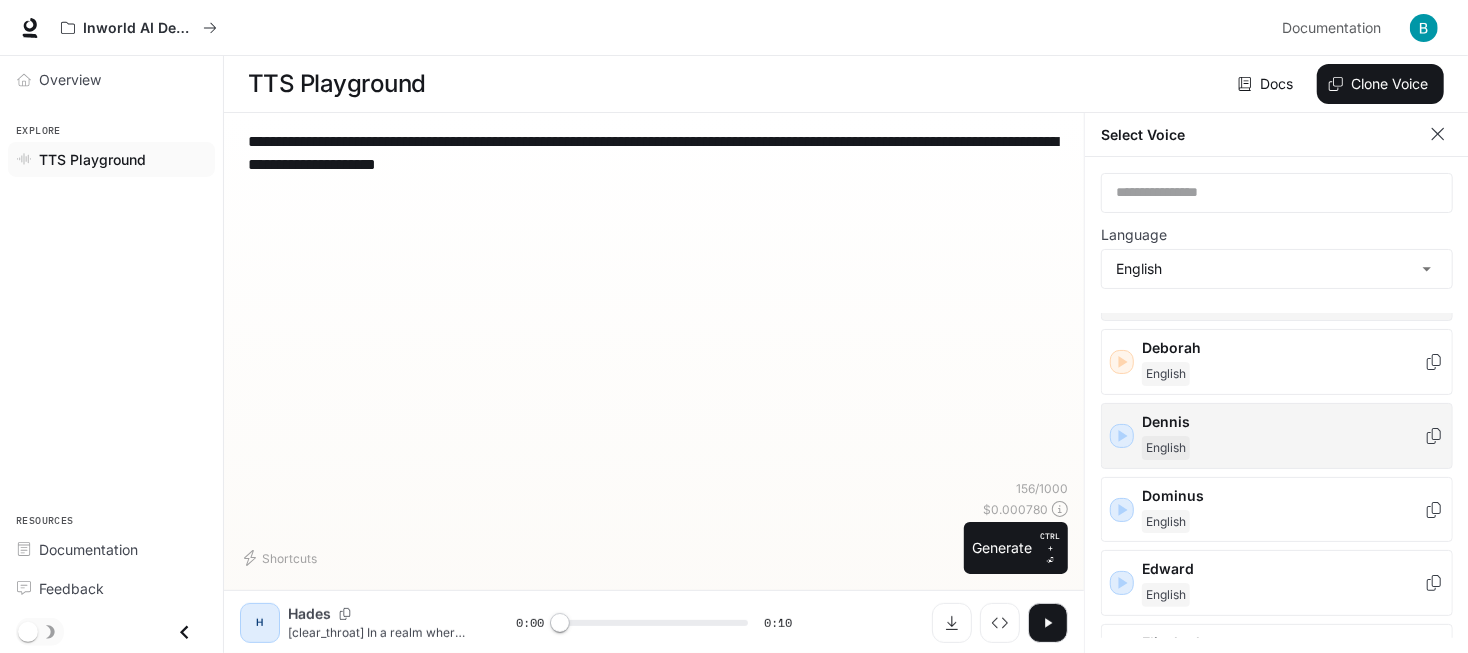 click 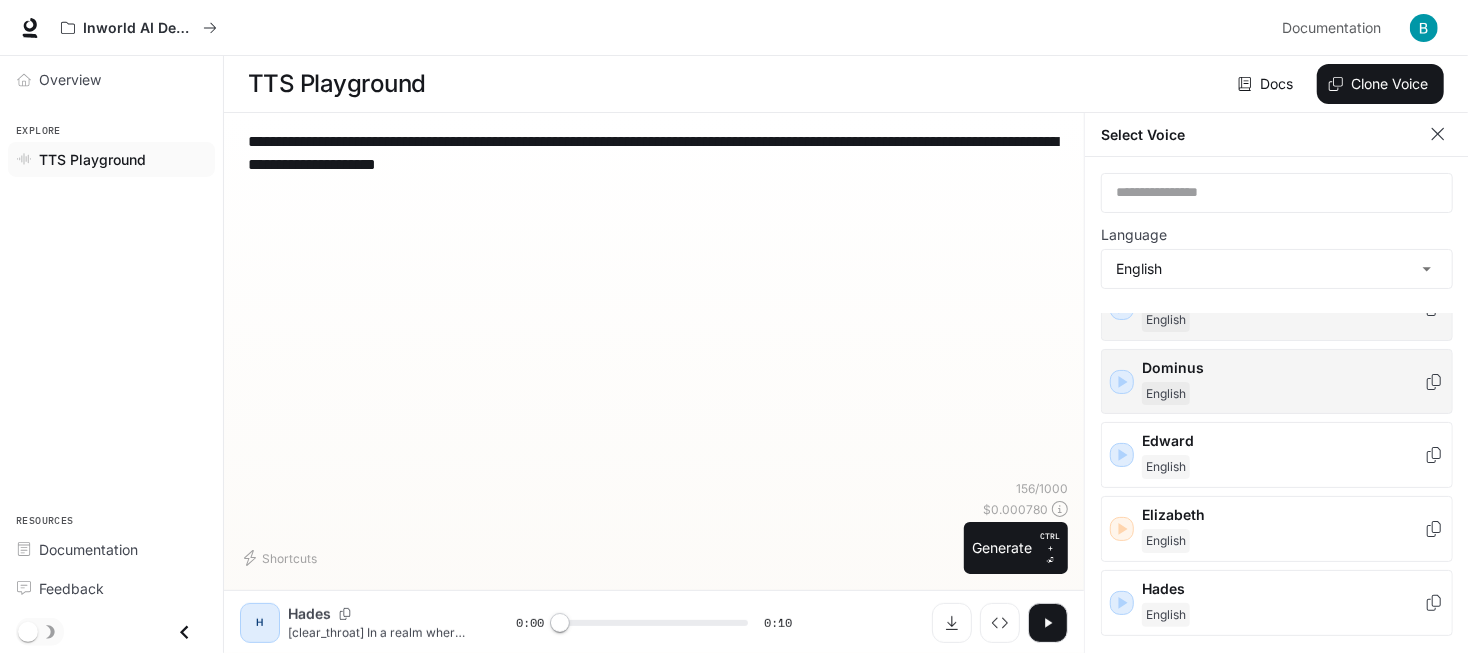 scroll, scrollTop: 376, scrollLeft: 0, axis: vertical 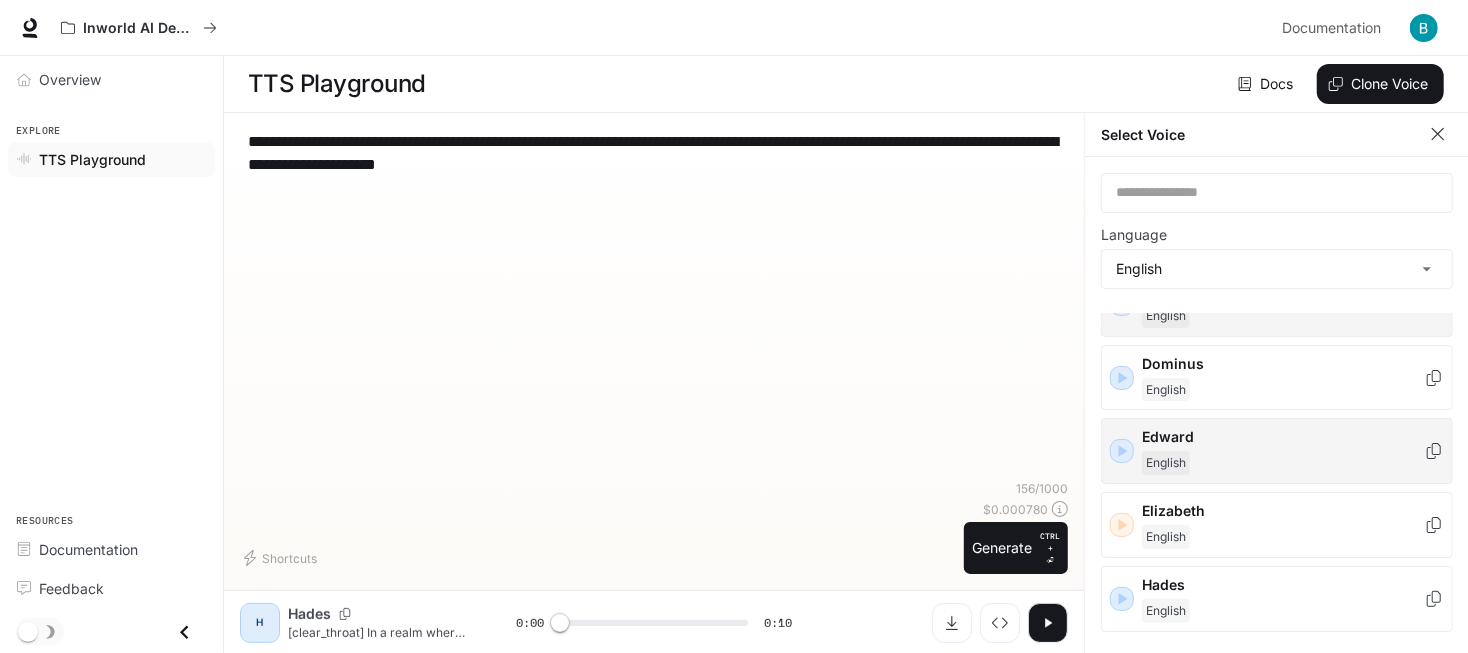 click 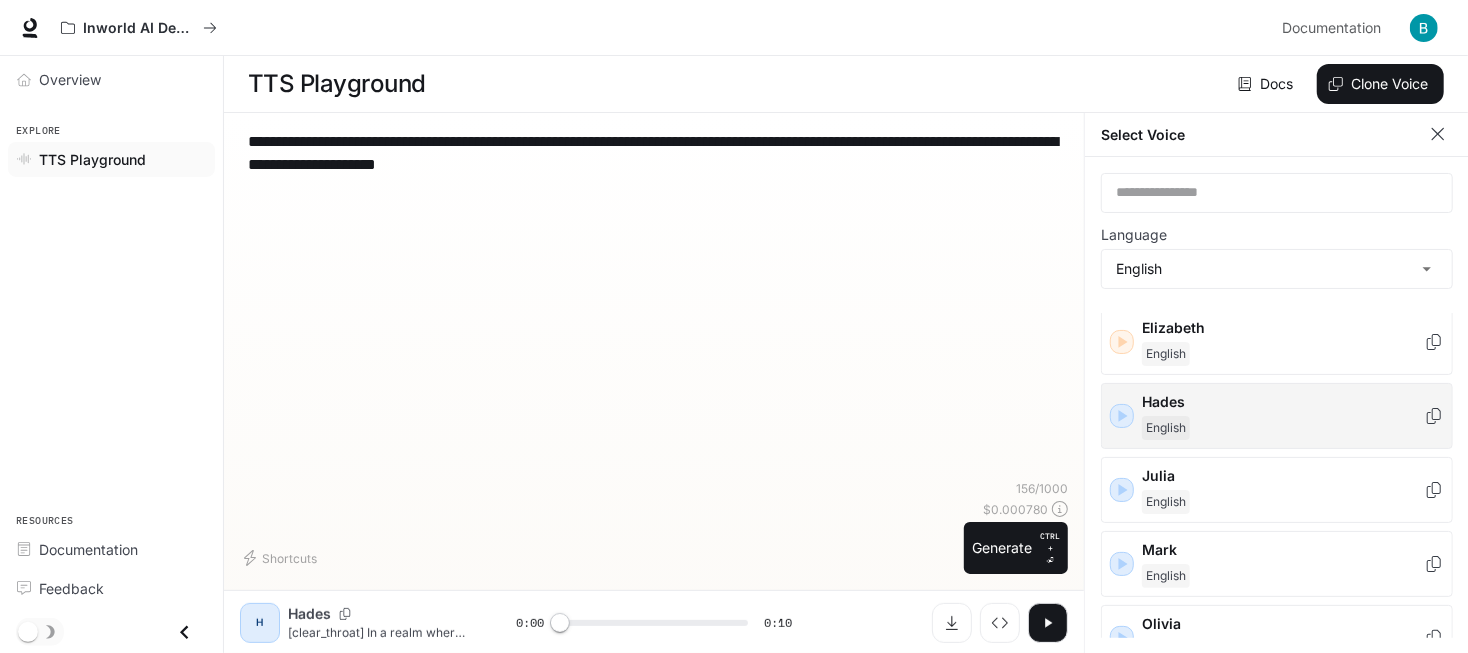 scroll, scrollTop: 565, scrollLeft: 0, axis: vertical 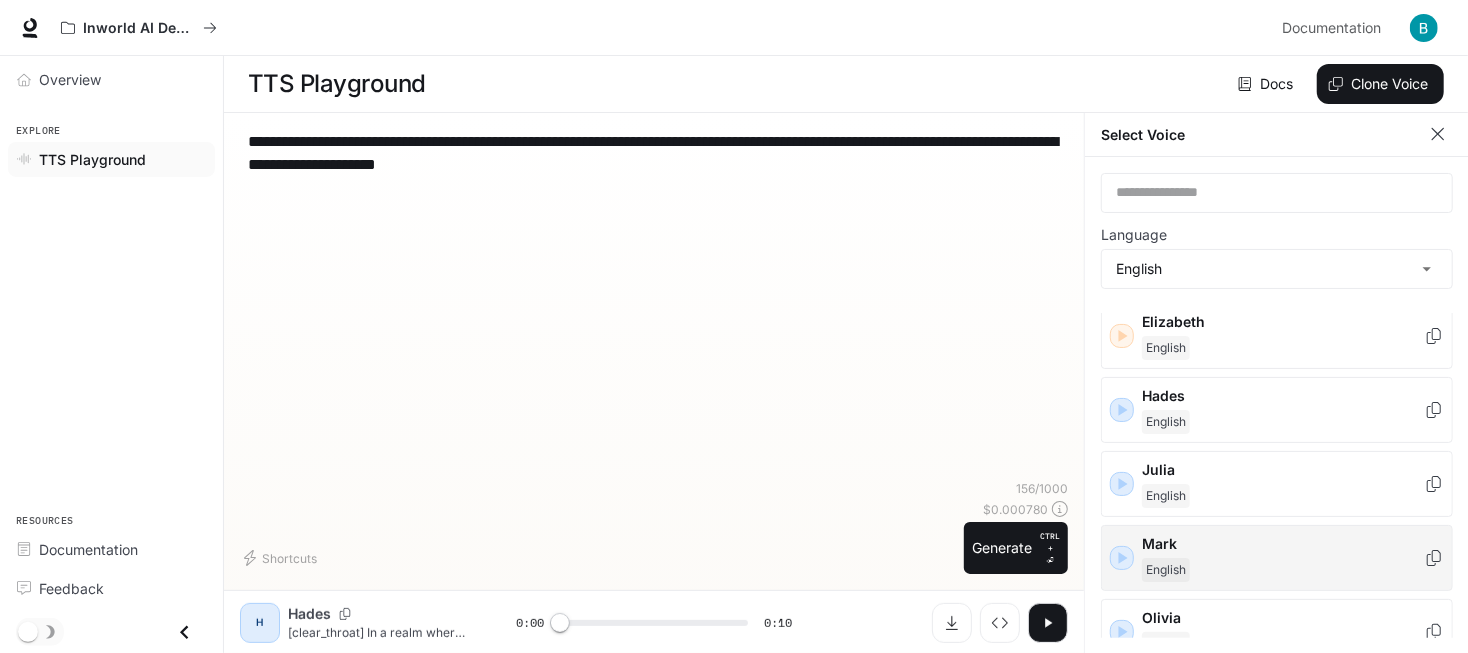 click 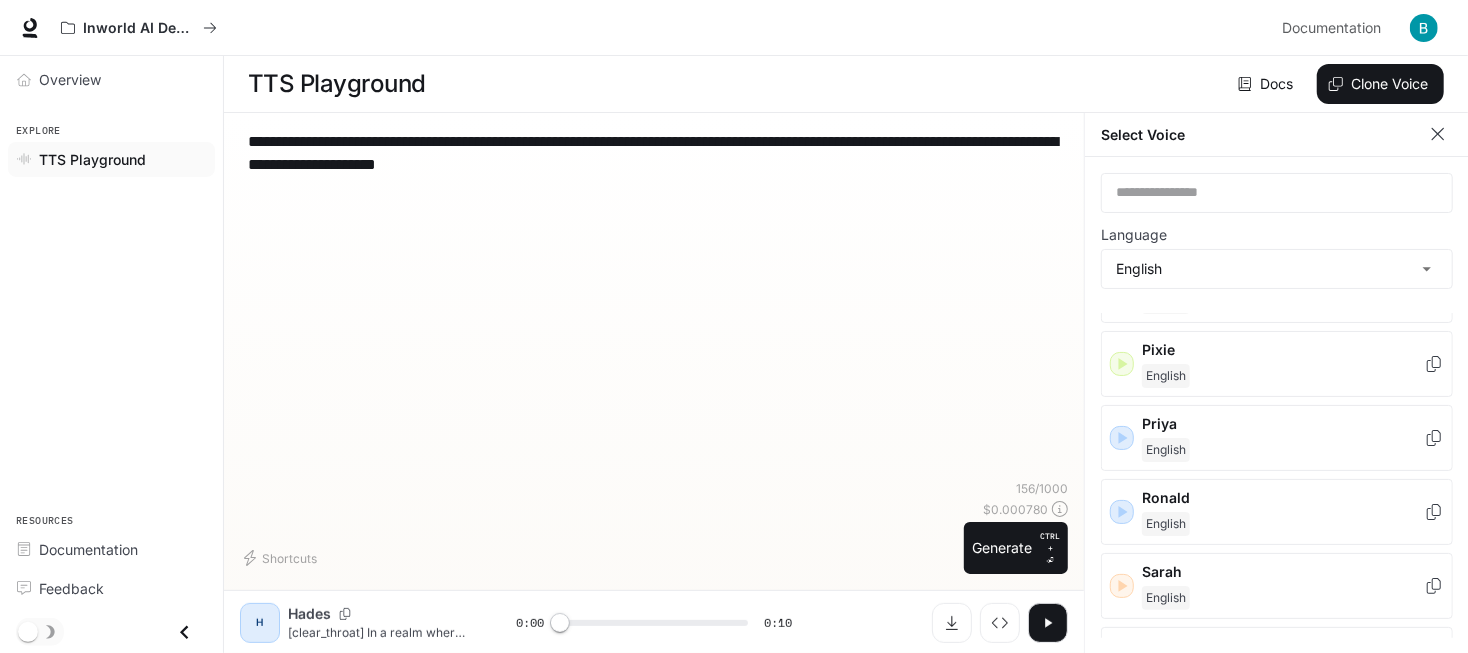 scroll, scrollTop: 913, scrollLeft: 0, axis: vertical 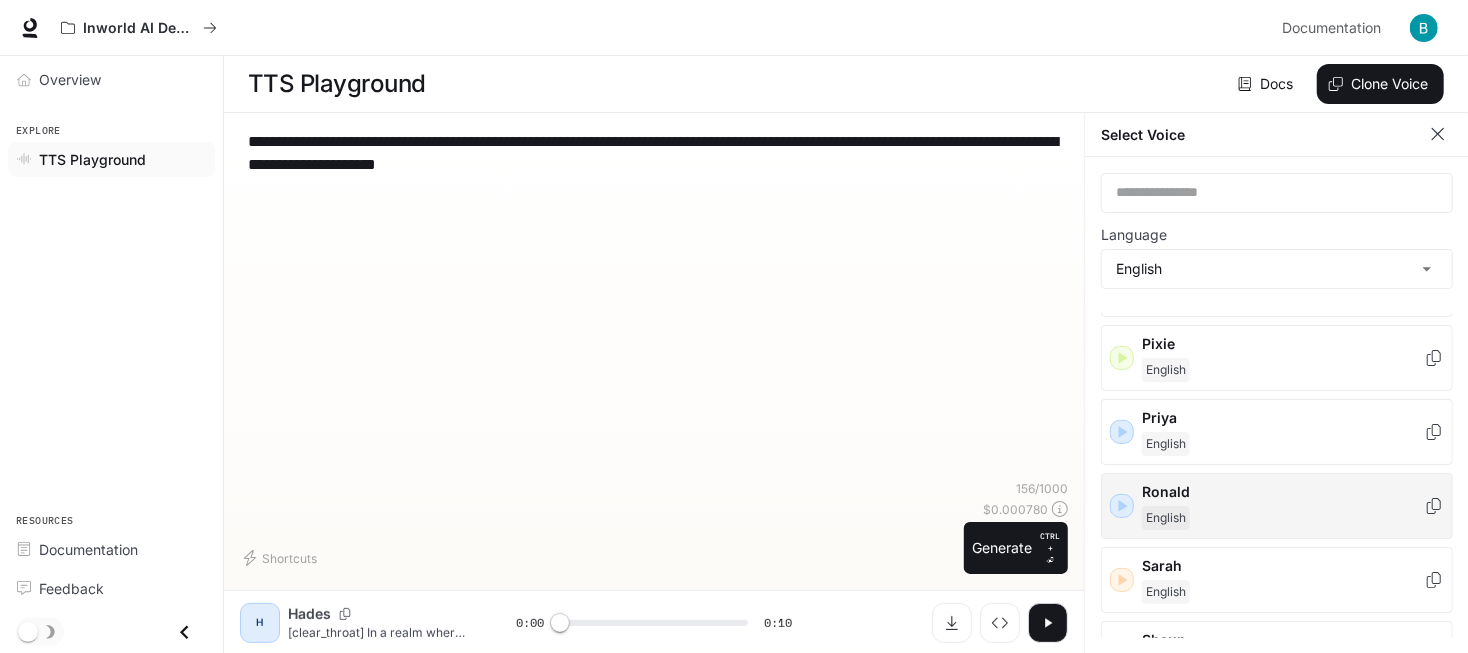 click 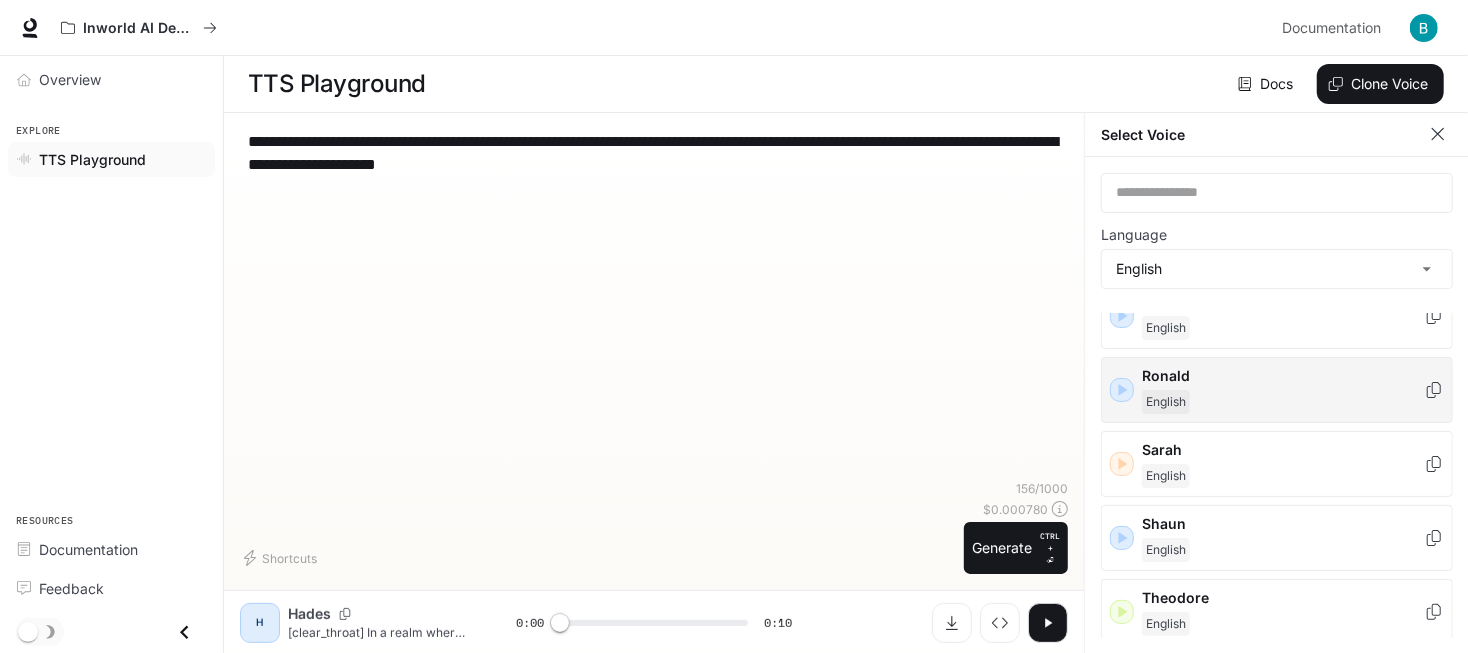 scroll, scrollTop: 1034, scrollLeft: 0, axis: vertical 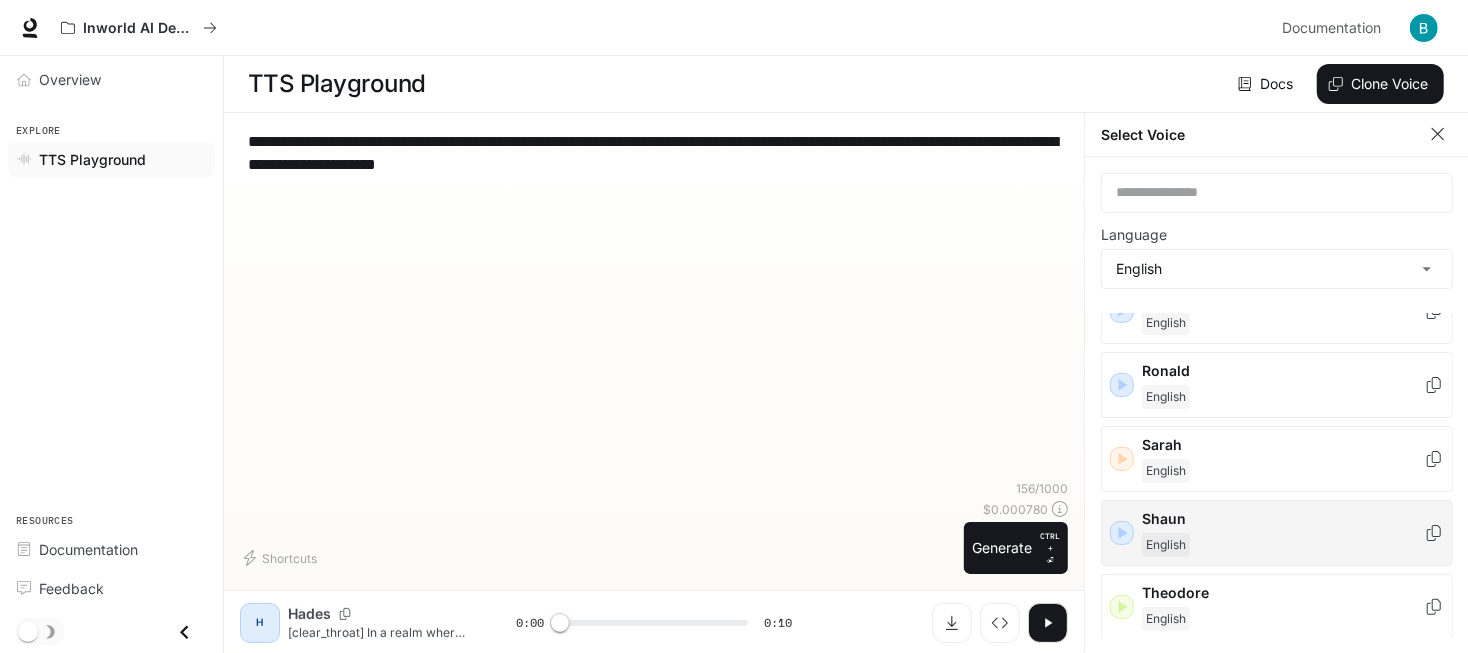 click 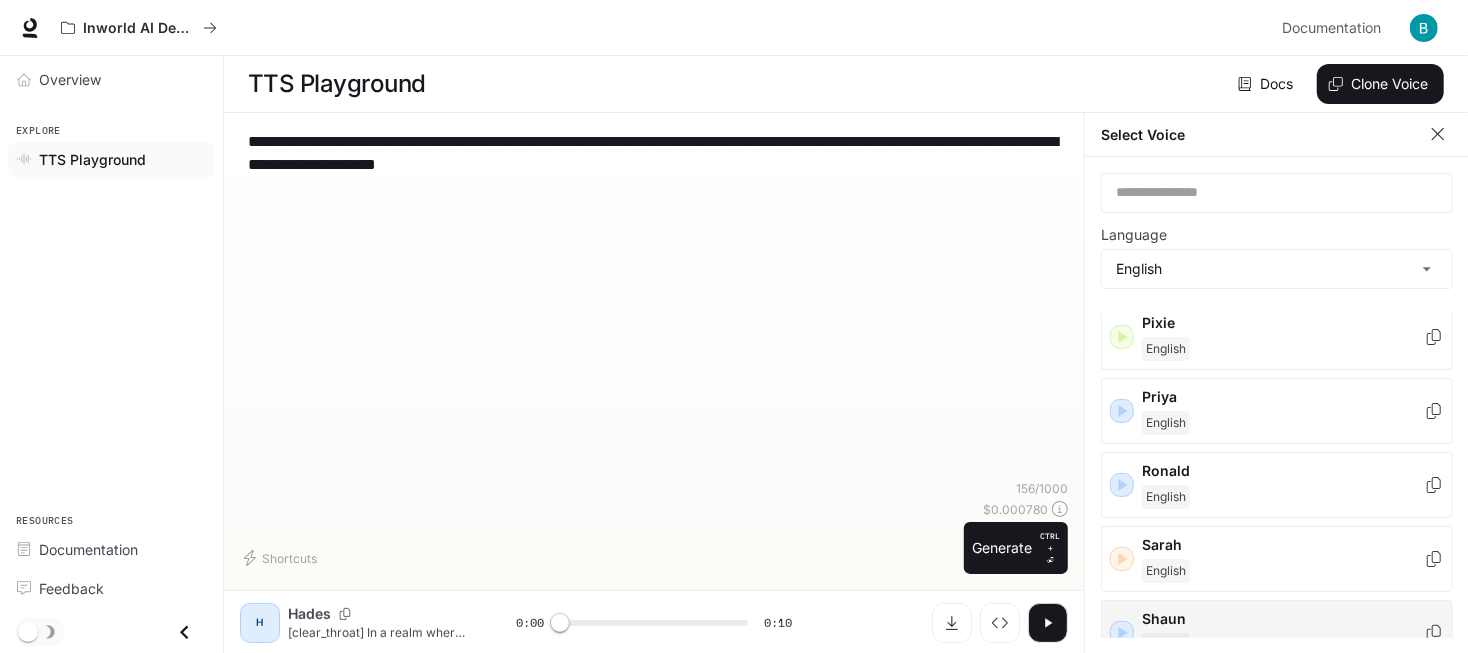 scroll, scrollTop: 924, scrollLeft: 0, axis: vertical 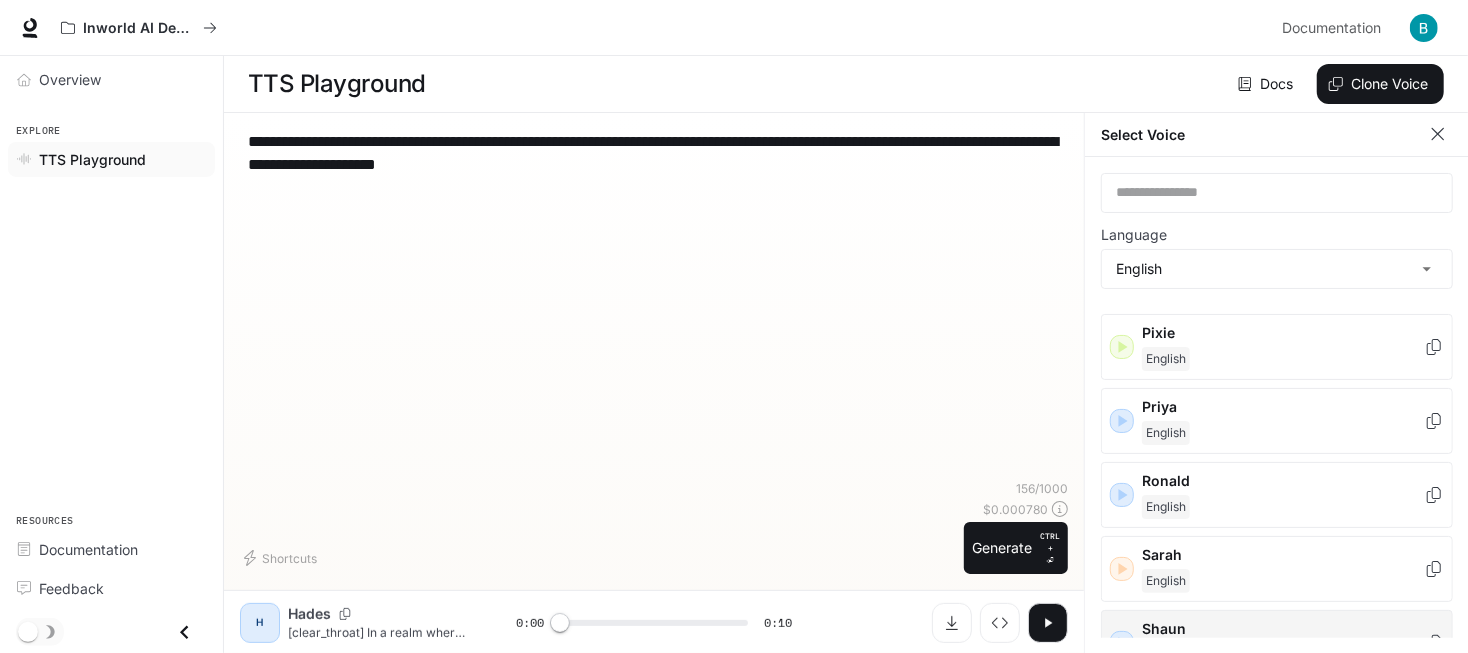 click 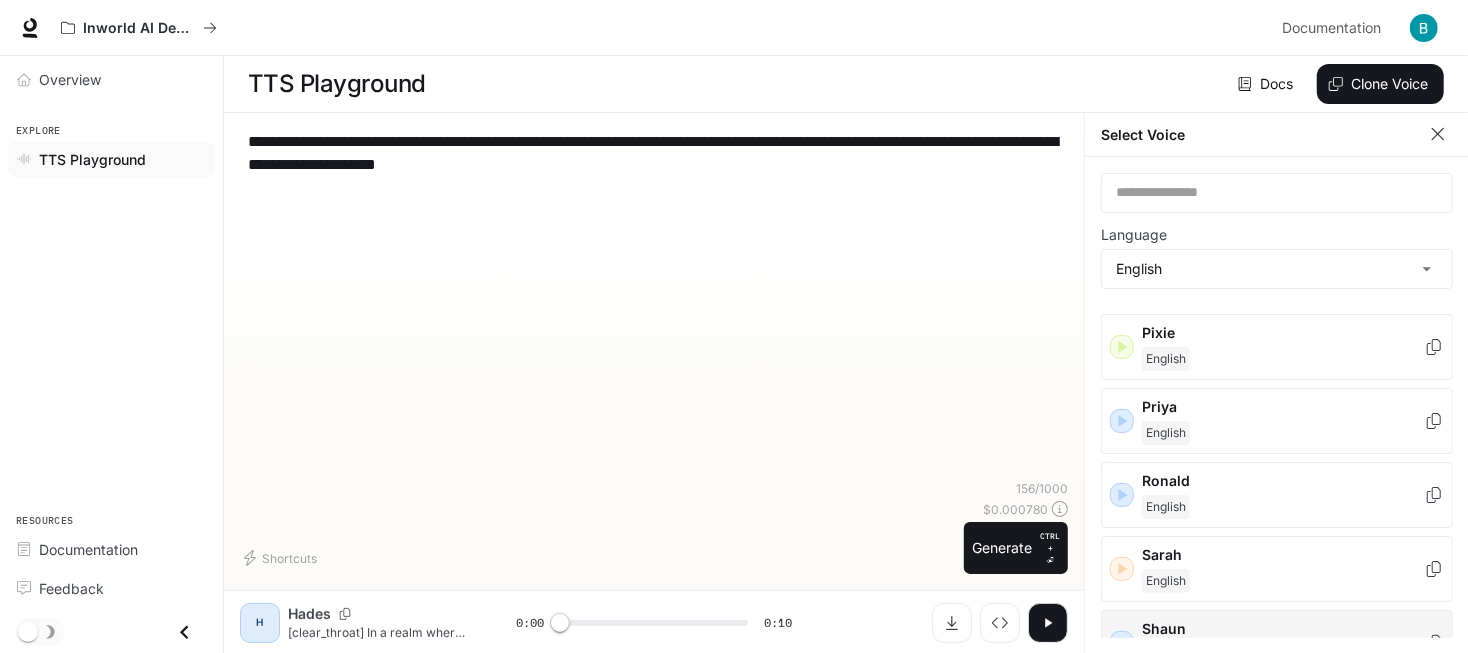 scroll, scrollTop: 8, scrollLeft: 0, axis: vertical 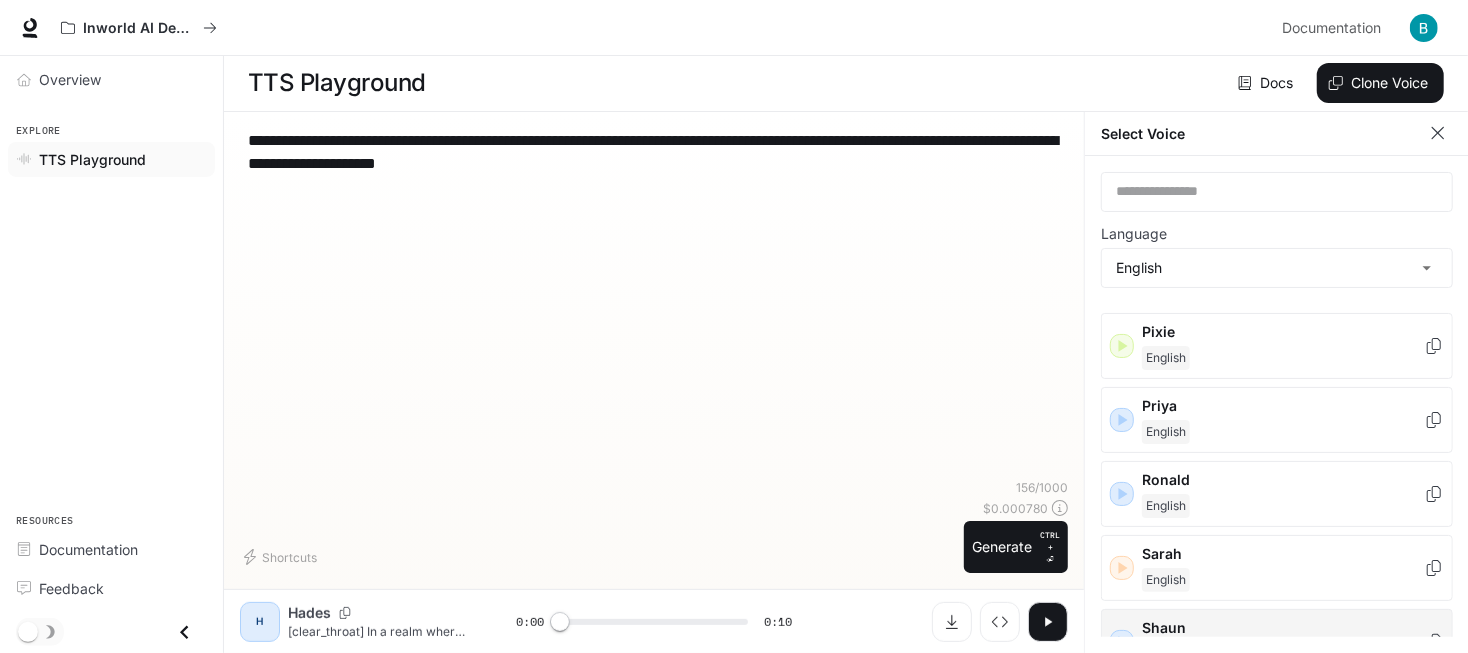 click on "H" at bounding box center [260, 622] 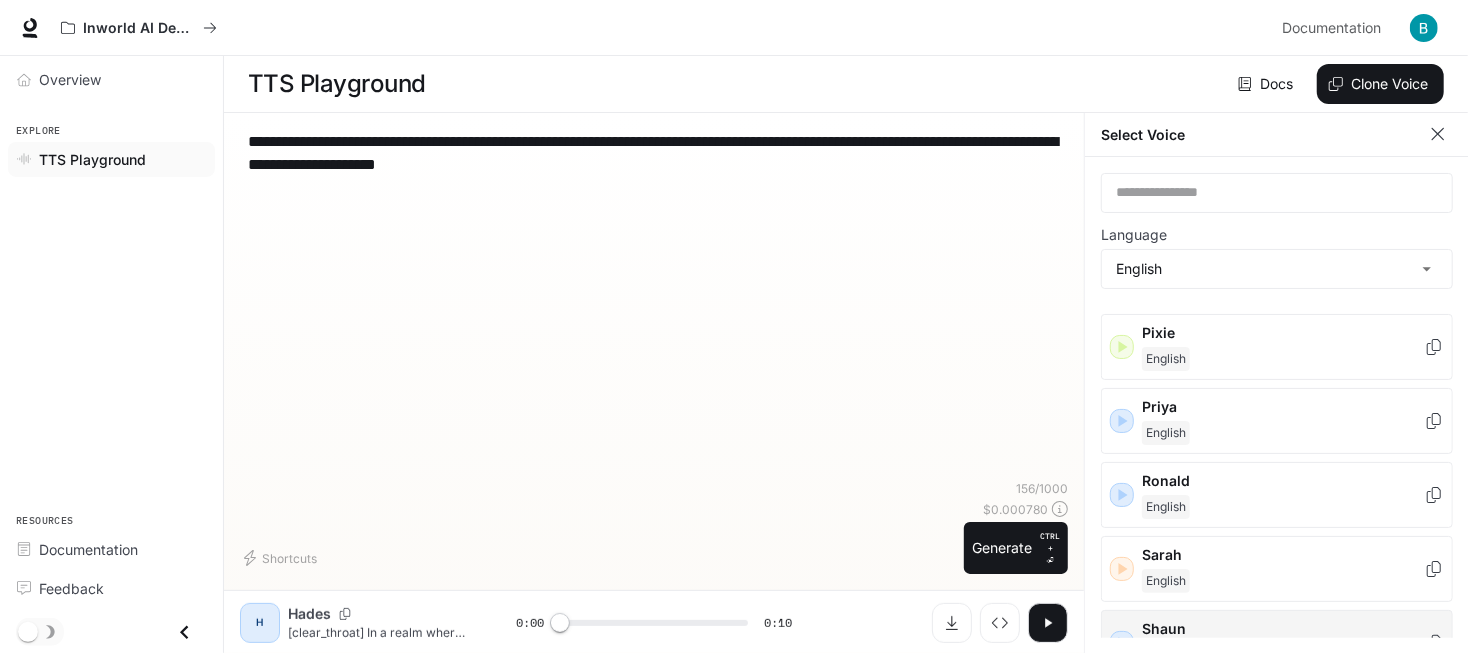 scroll, scrollTop: 0, scrollLeft: 0, axis: both 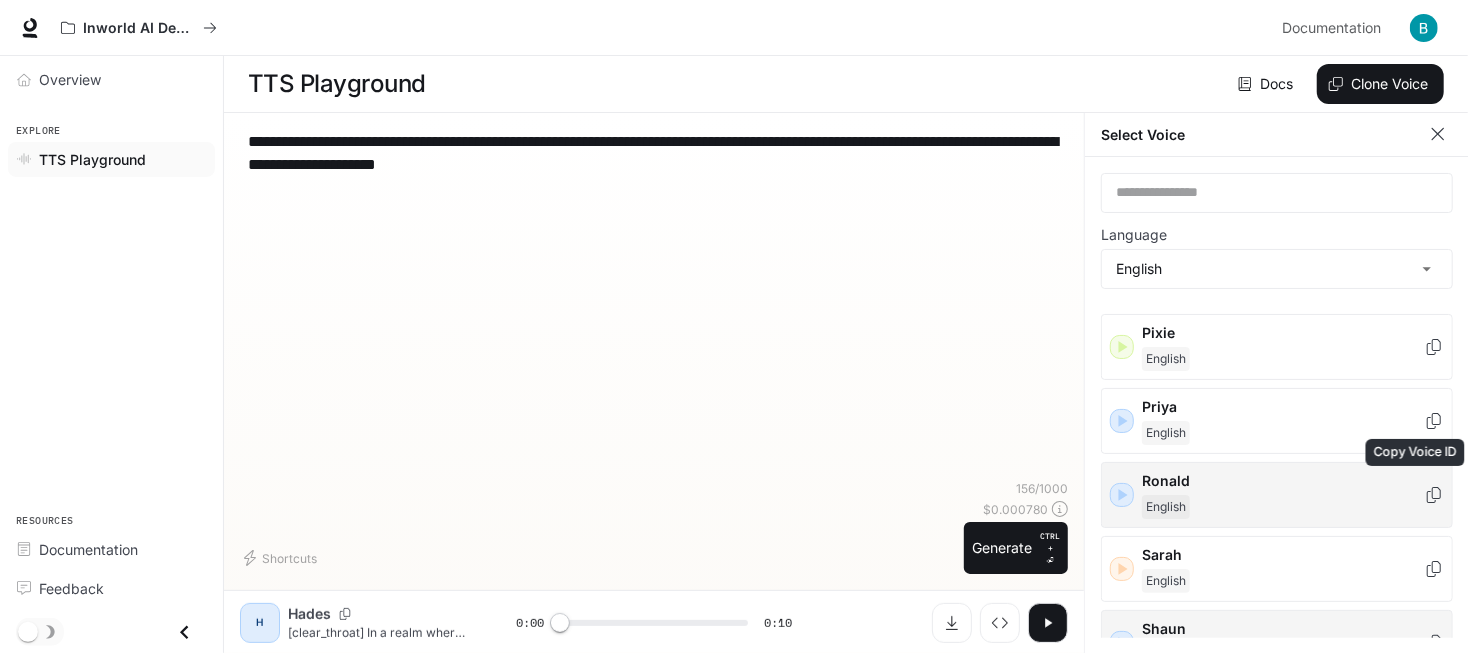 click 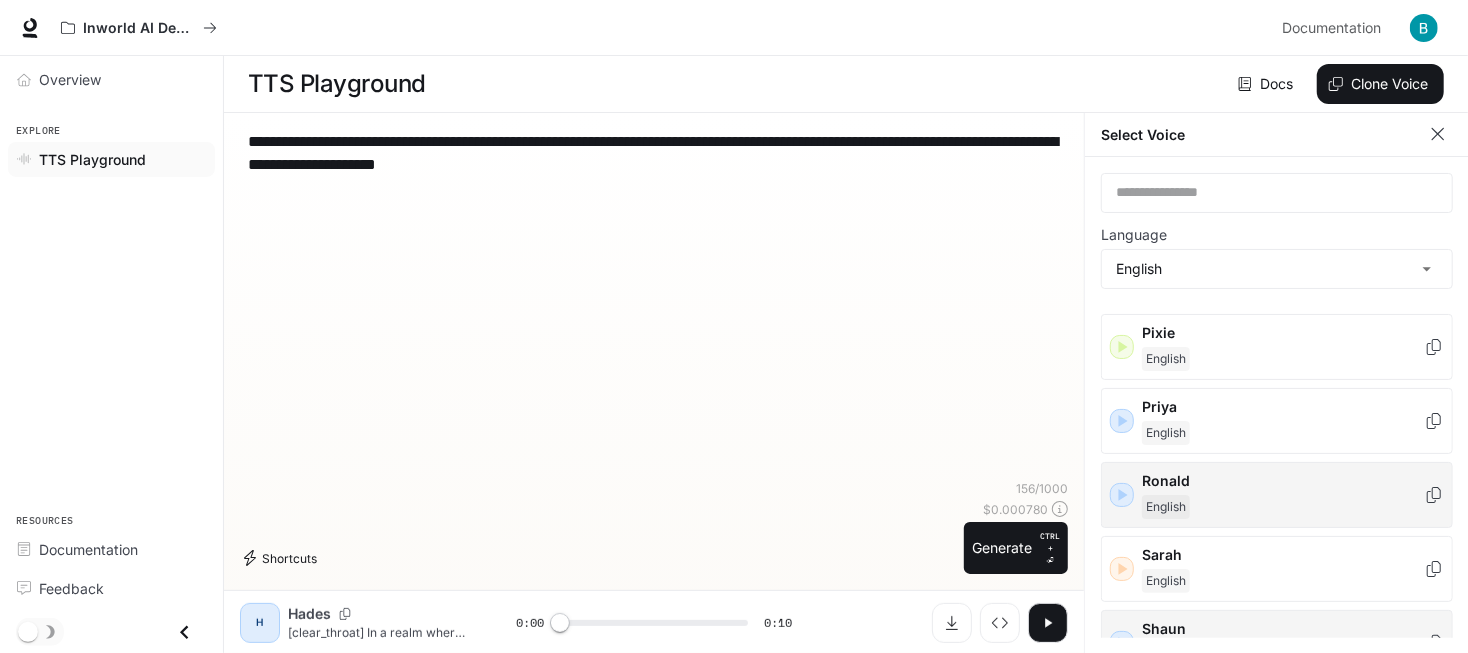 click on "Shortcuts" at bounding box center [282, 558] 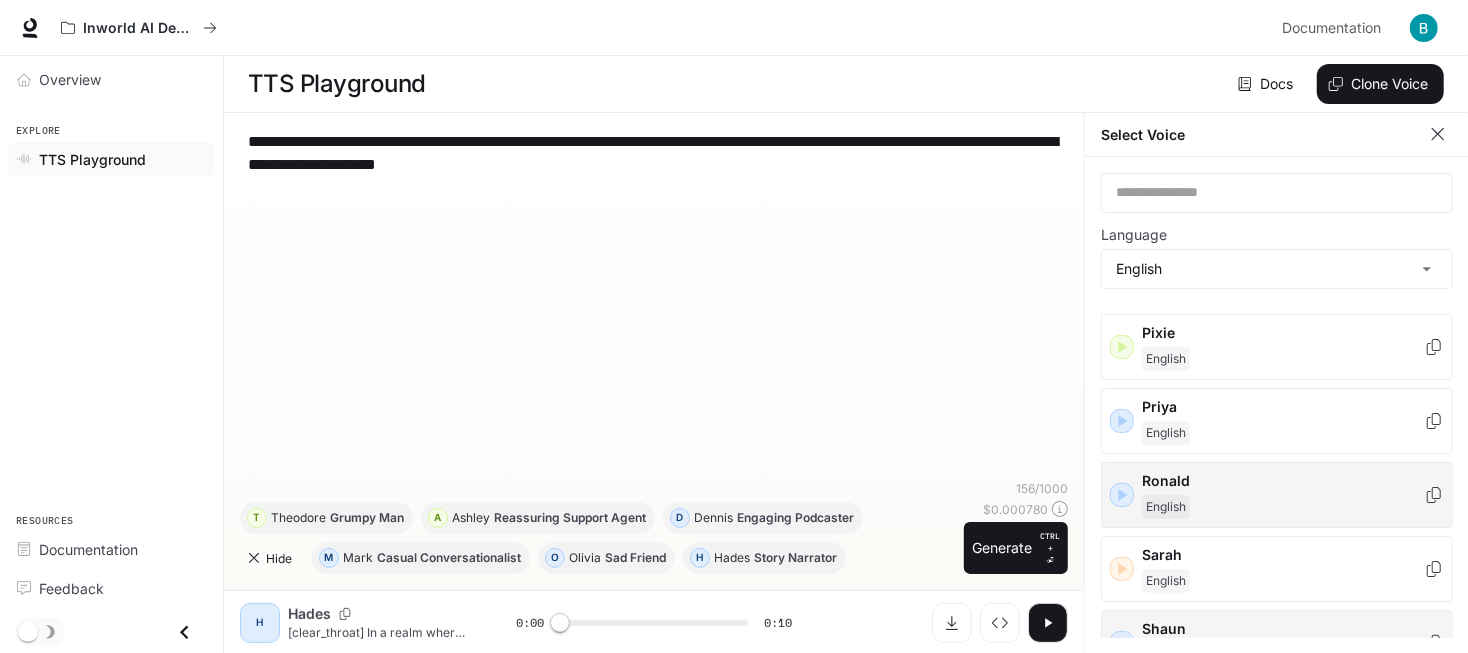 click 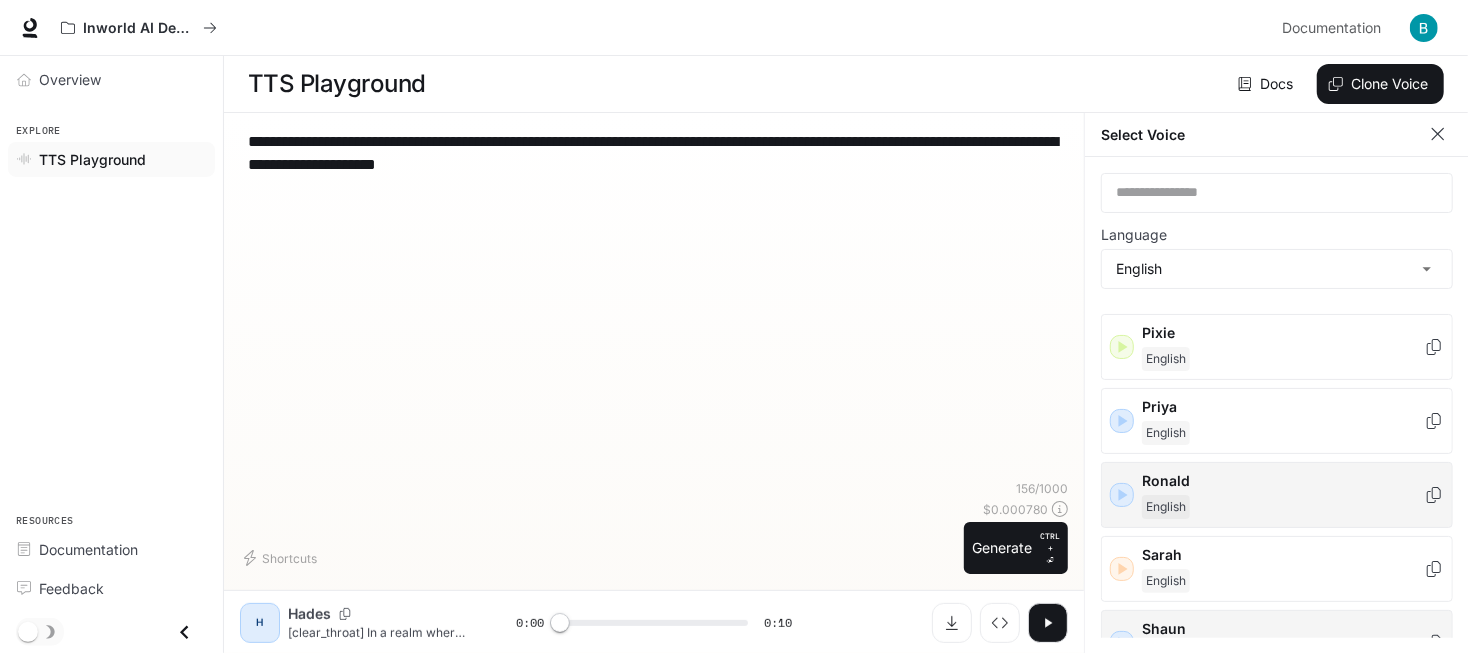 scroll, scrollTop: 8, scrollLeft: 0, axis: vertical 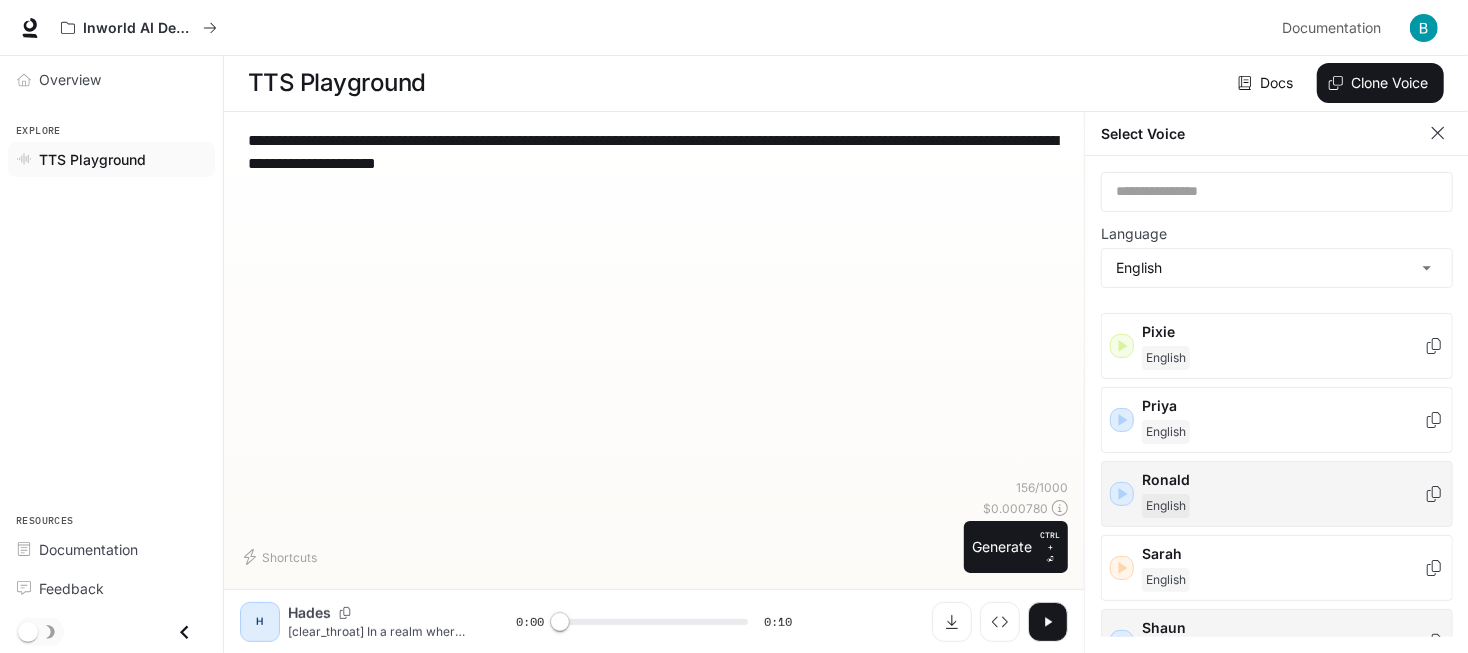 click on "TTS Playground" at bounding box center (92, 159) 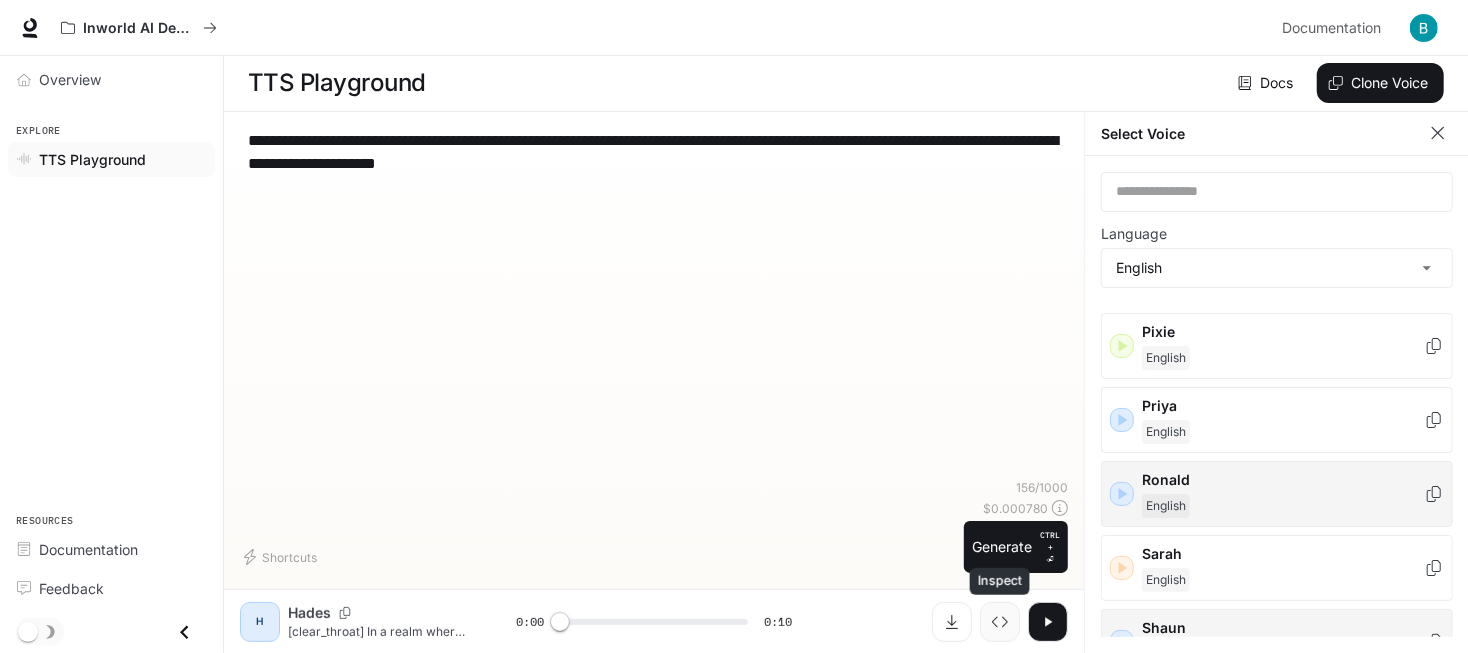 click at bounding box center (1000, 622) 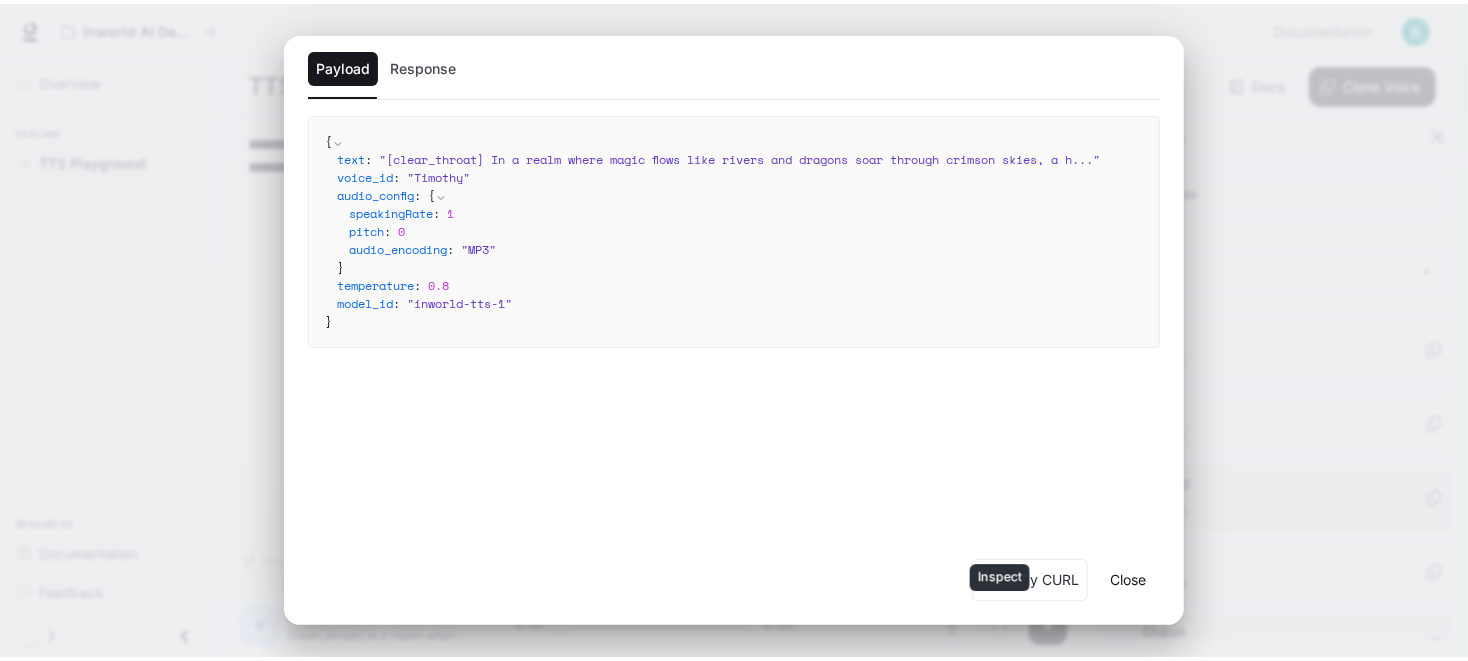 scroll, scrollTop: 0, scrollLeft: 0, axis: both 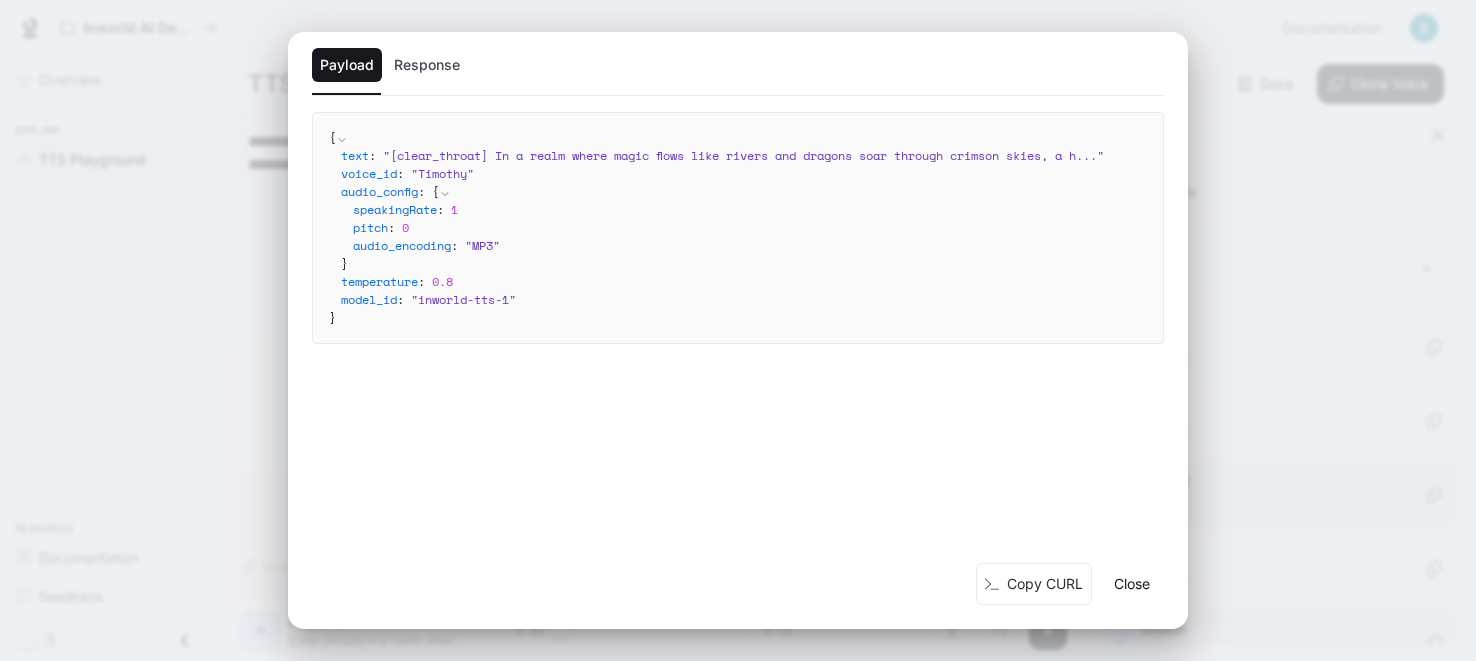 click on "Close" at bounding box center [1132, 584] 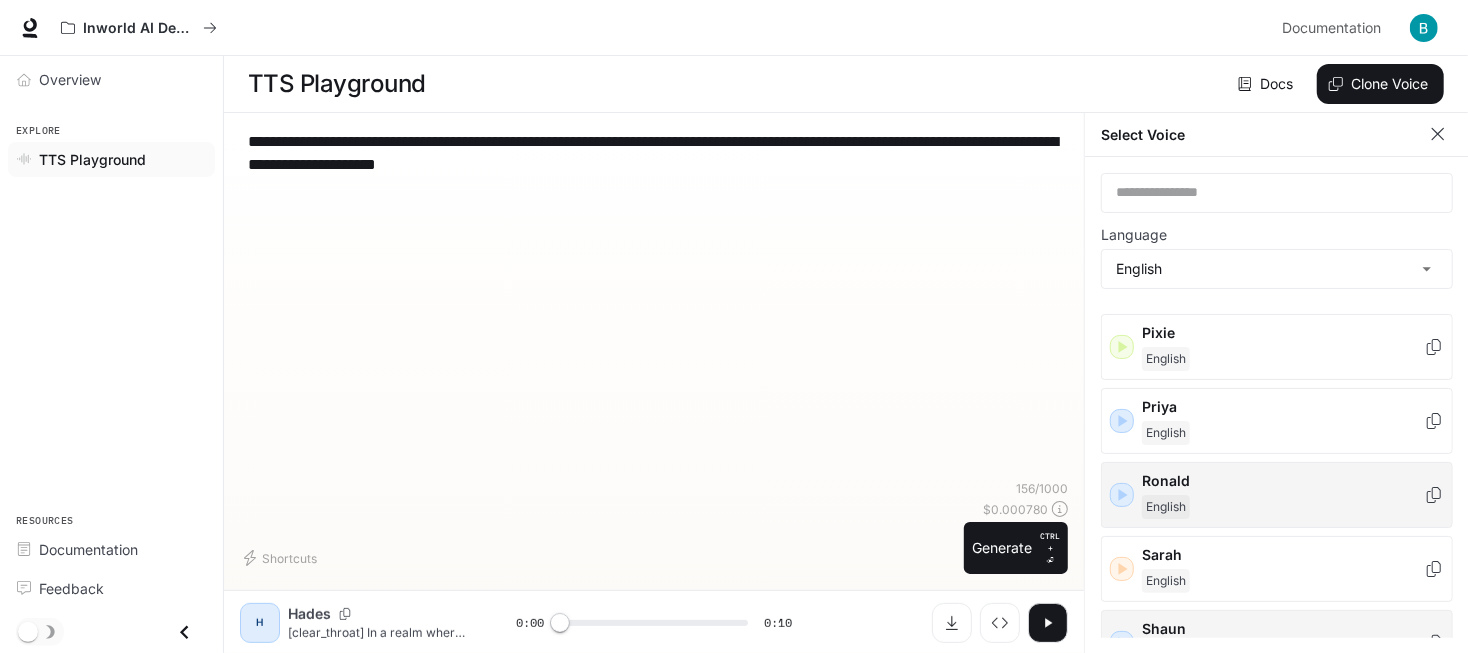 click on "Ronald English" at bounding box center (1277, 495) 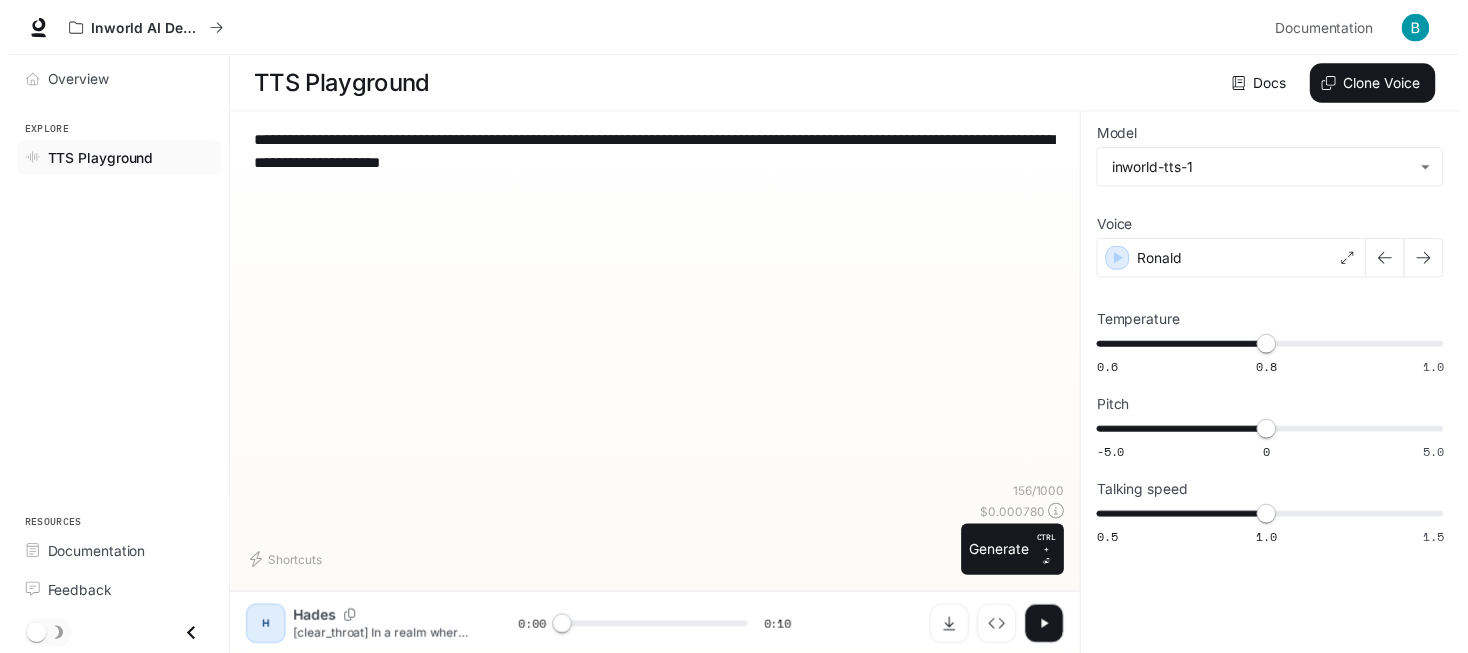 scroll, scrollTop: 0, scrollLeft: 0, axis: both 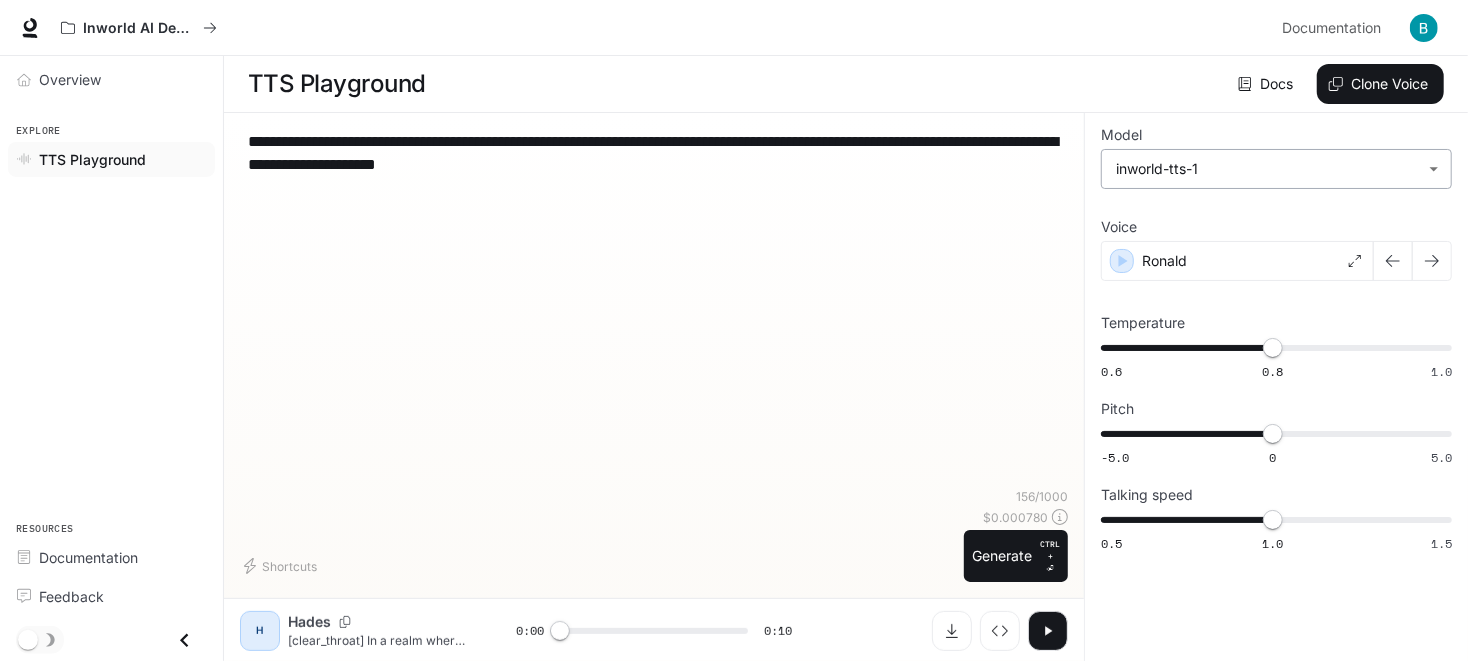 click on "**********" at bounding box center [734, 331] 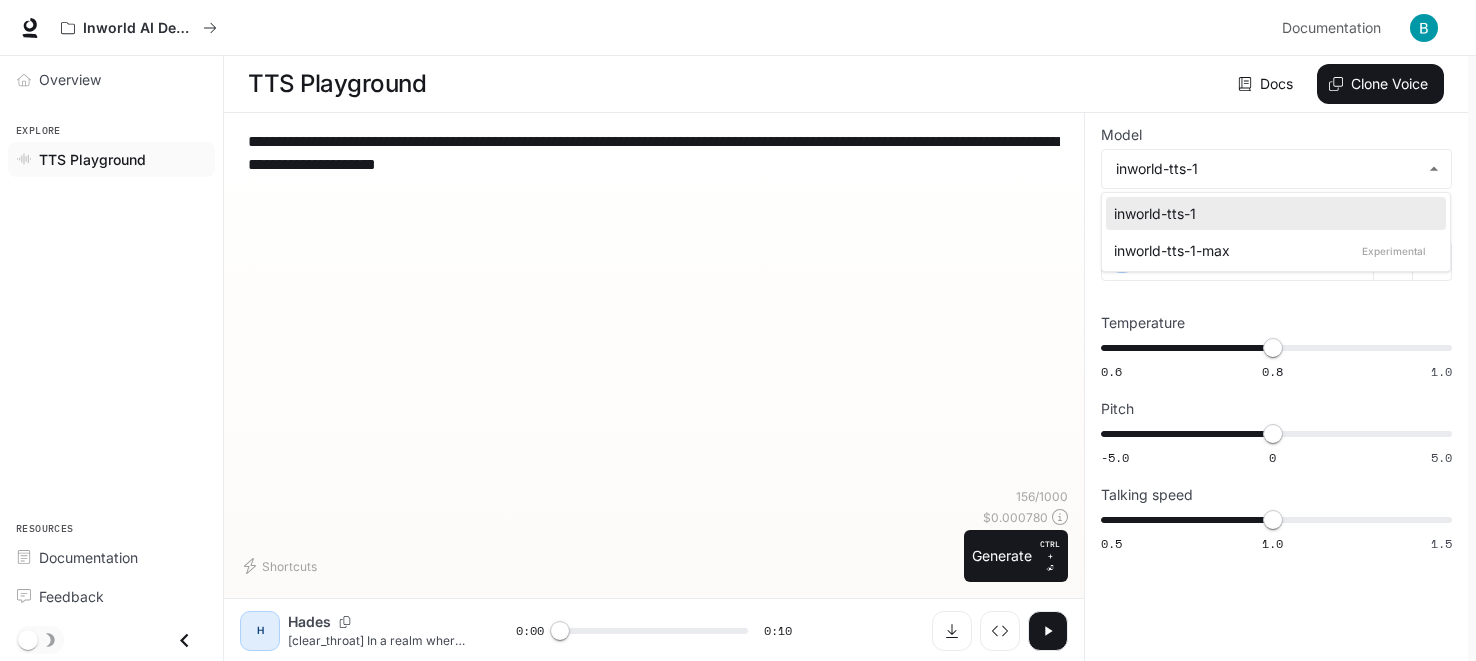 click on "inworld-tts-1-max Experimental" at bounding box center [1272, 250] 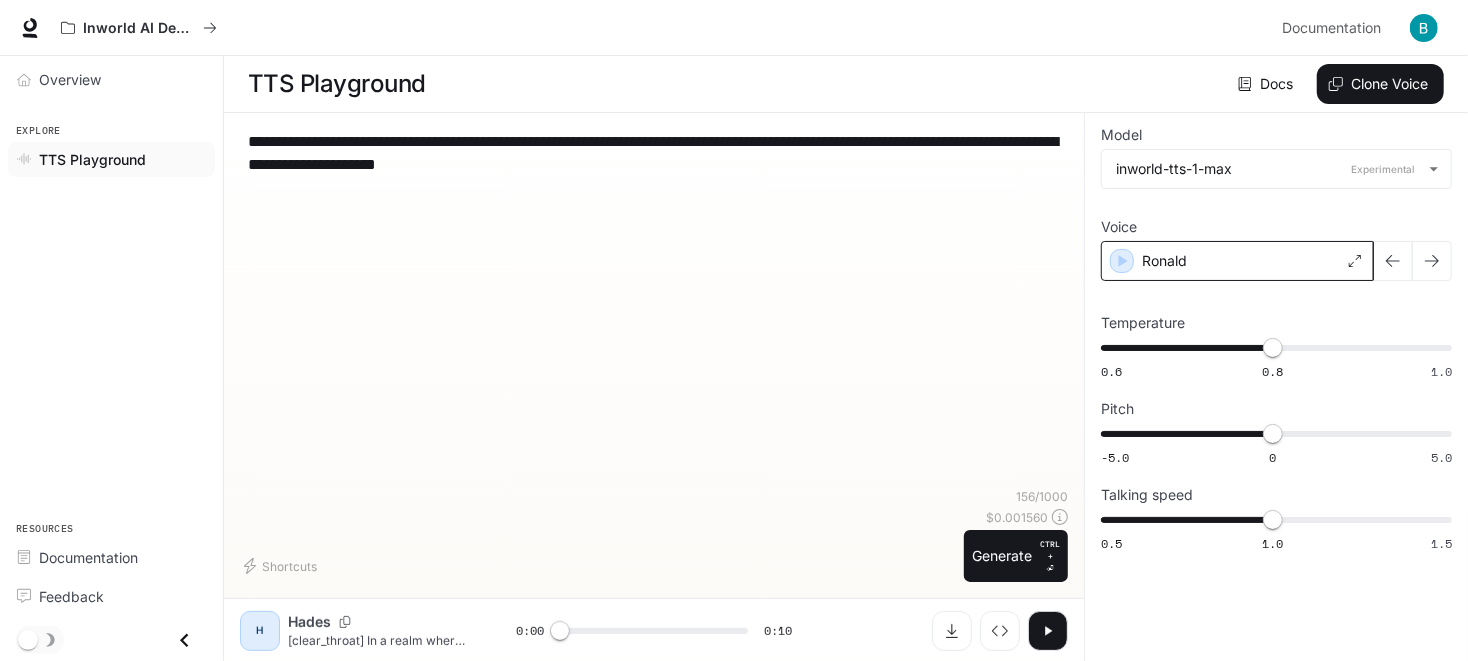 click 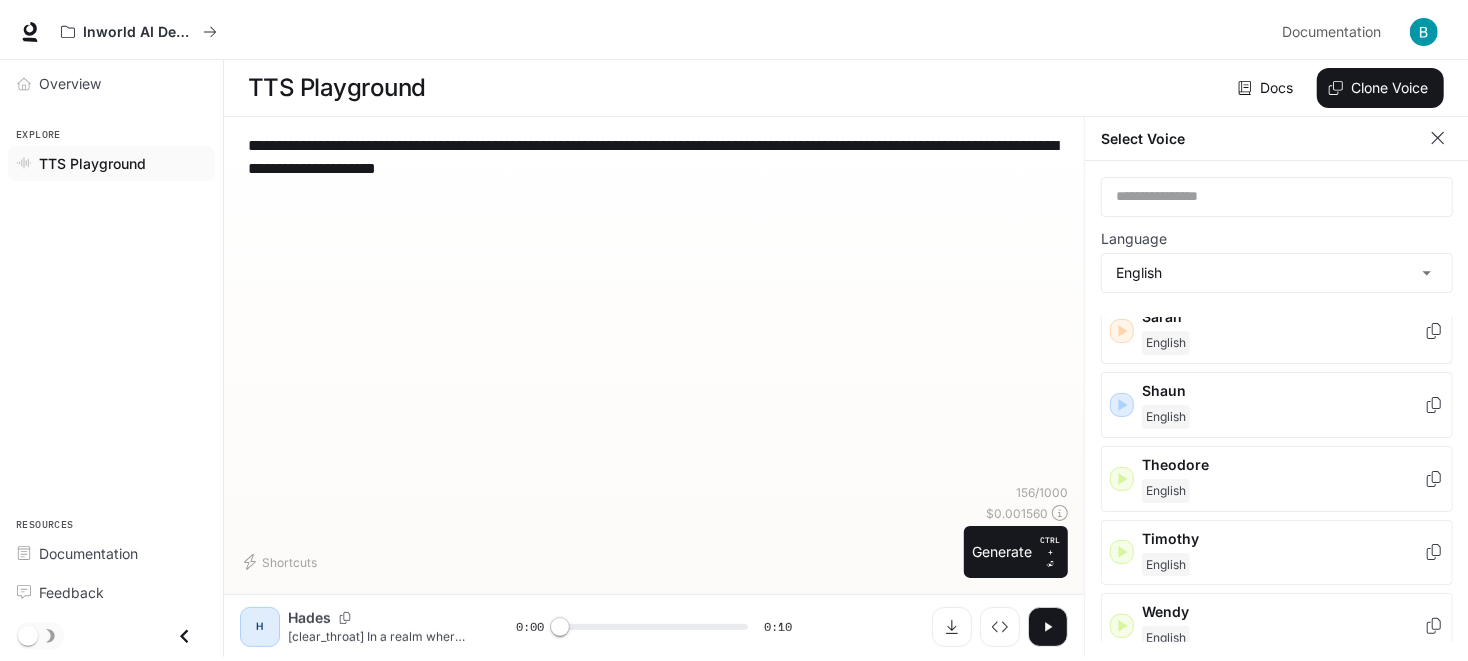 scroll, scrollTop: 0, scrollLeft: 0, axis: both 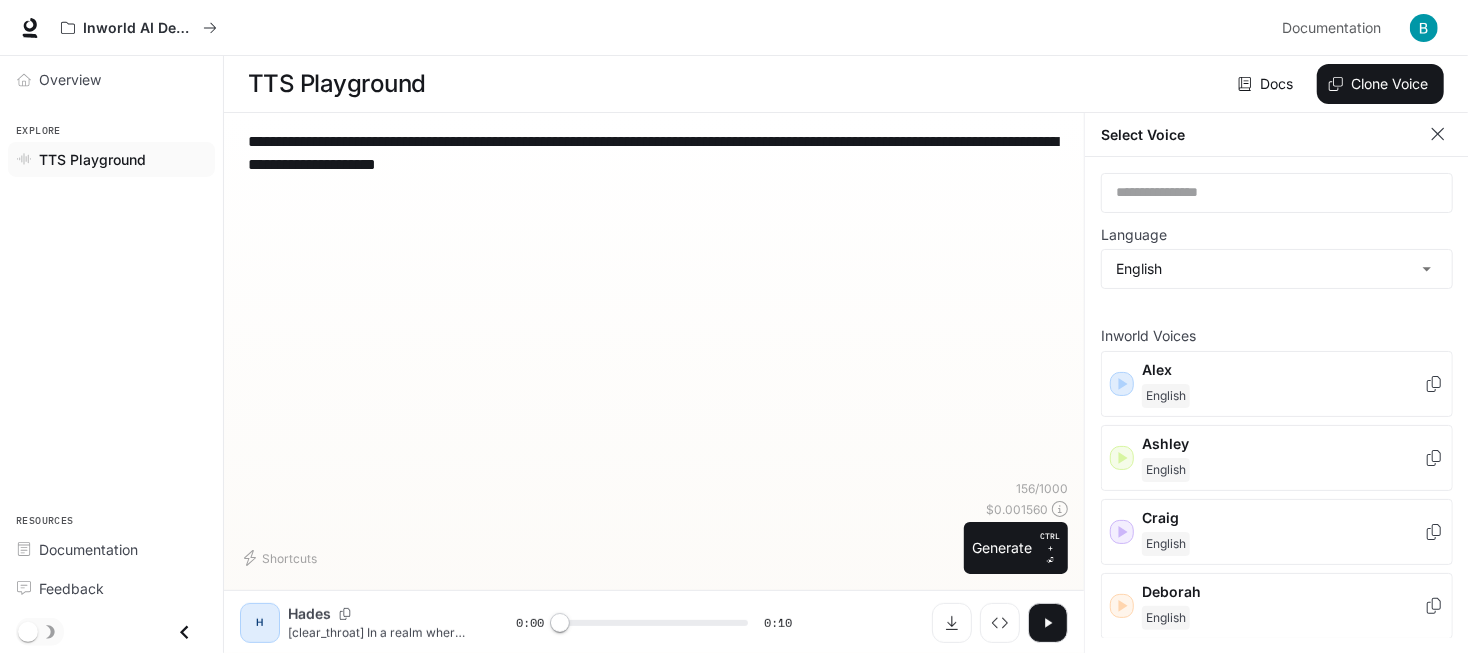 click on "**********" at bounding box center (654, 304) 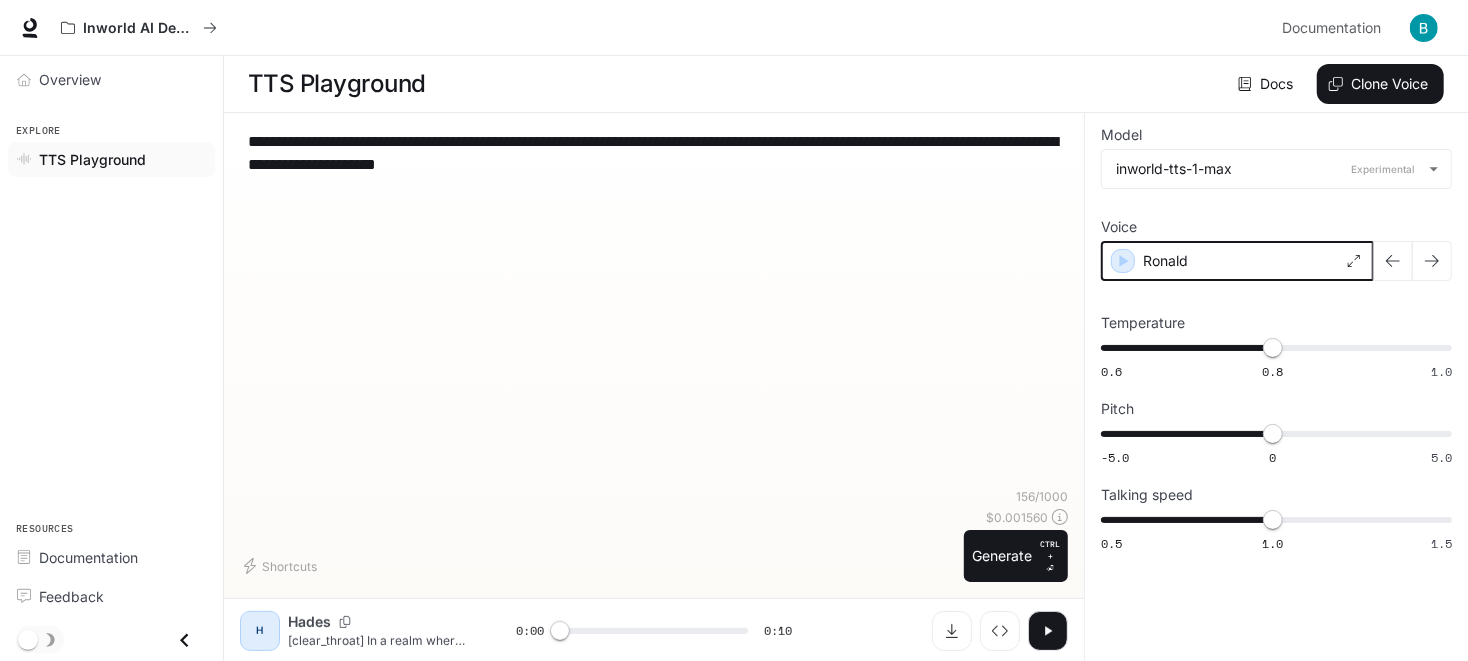 click 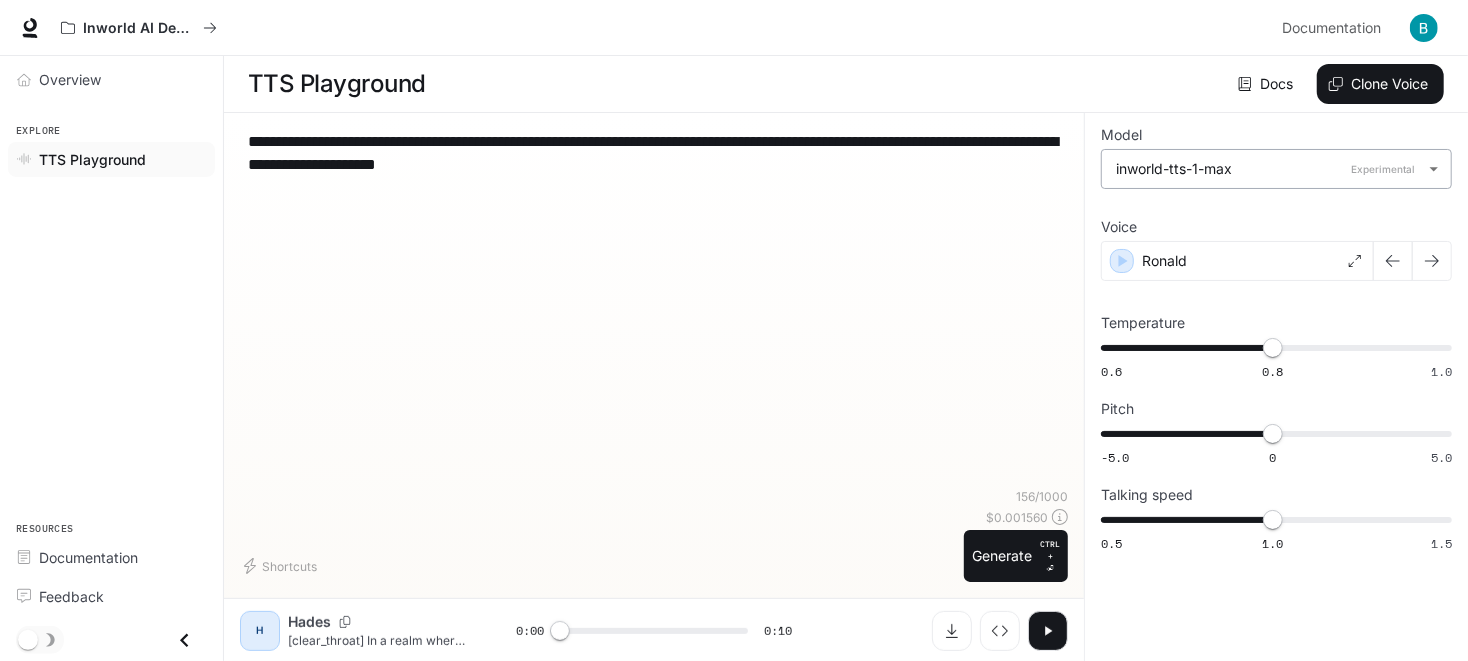 click on "**********" at bounding box center [734, 331] 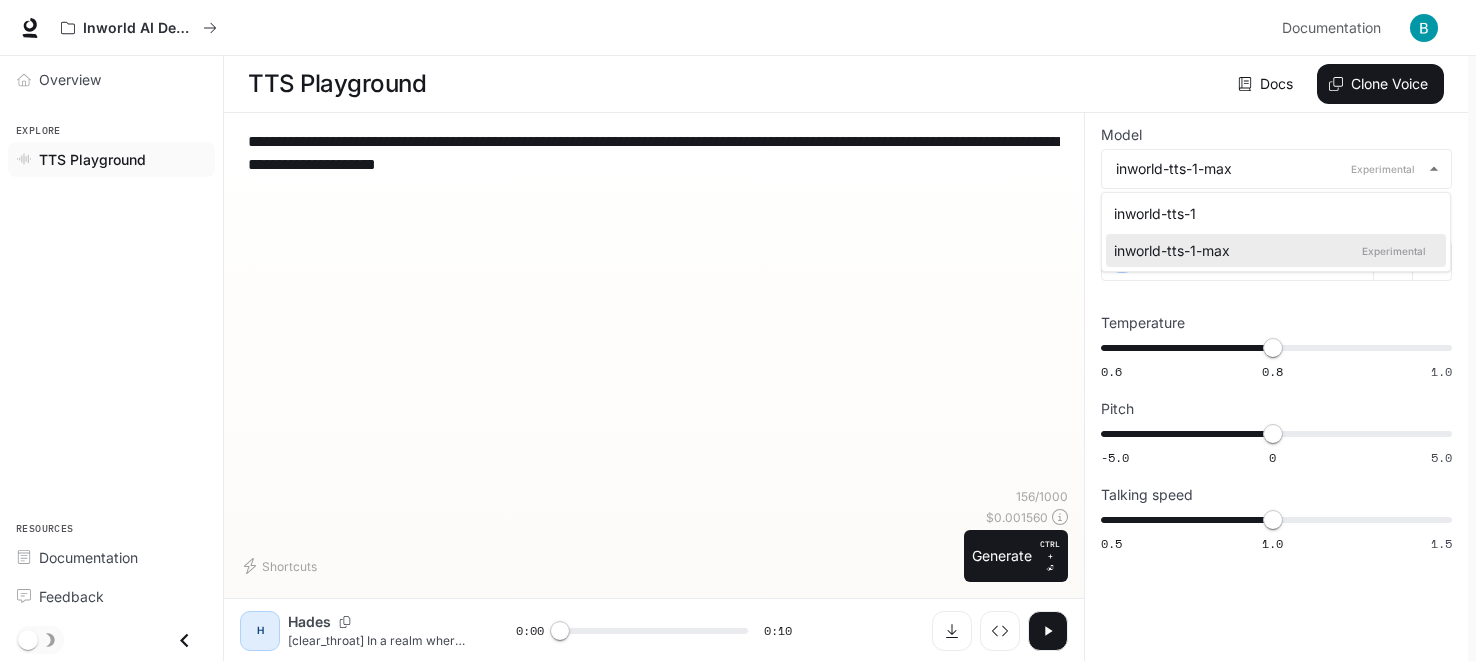 click on "inworld-tts-1" at bounding box center [1272, 213] 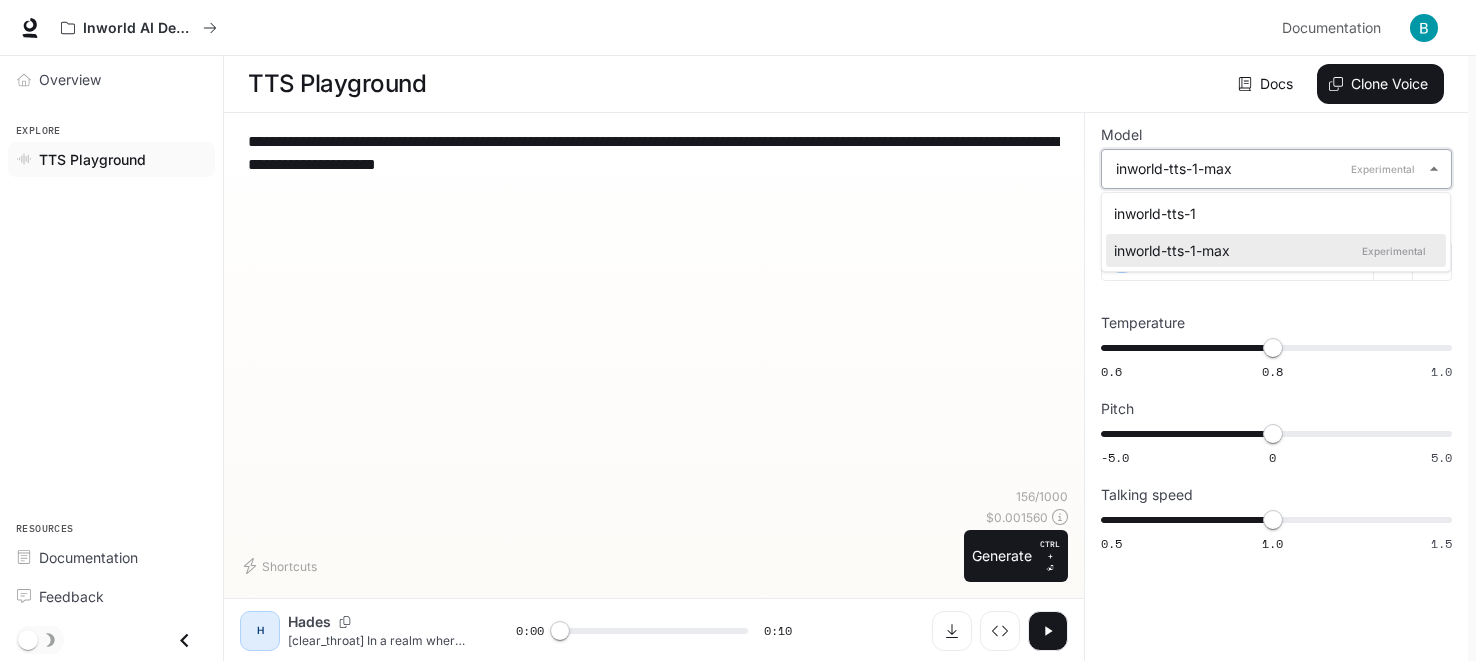 type on "**********" 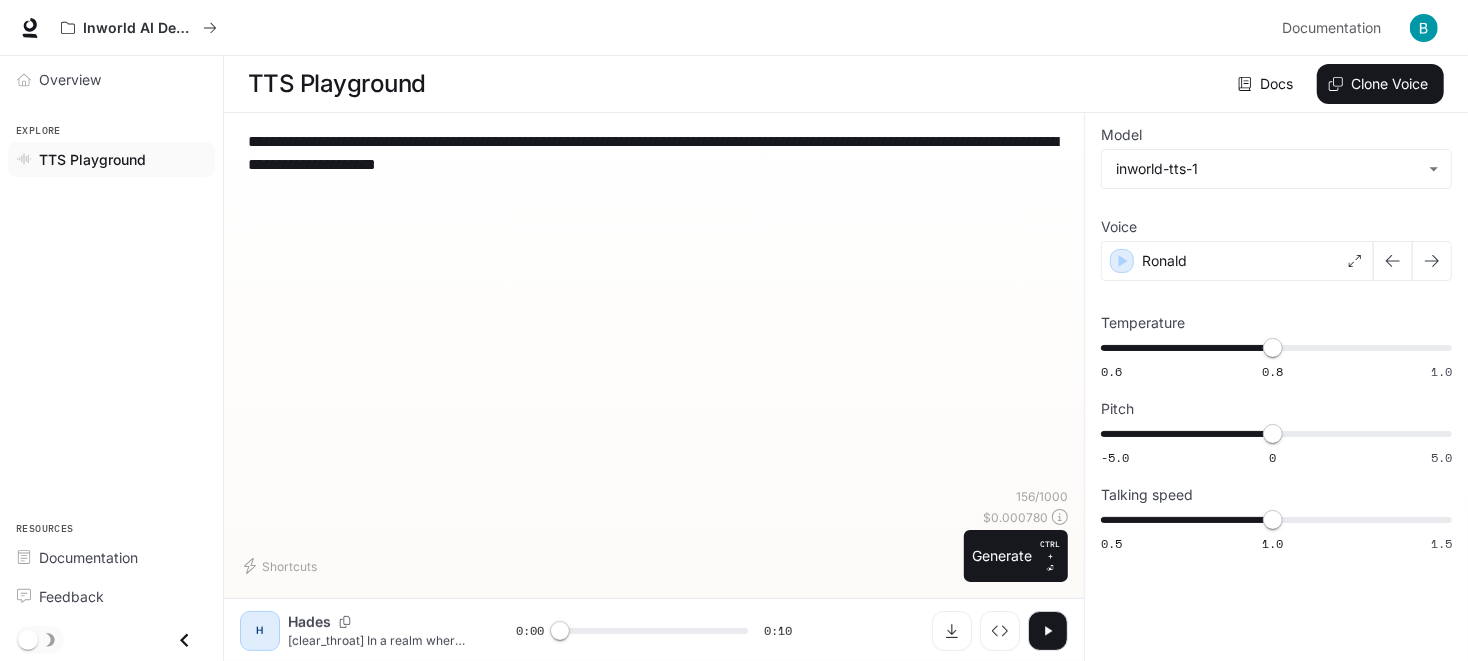 click on "TTS Playground" at bounding box center (92, 159) 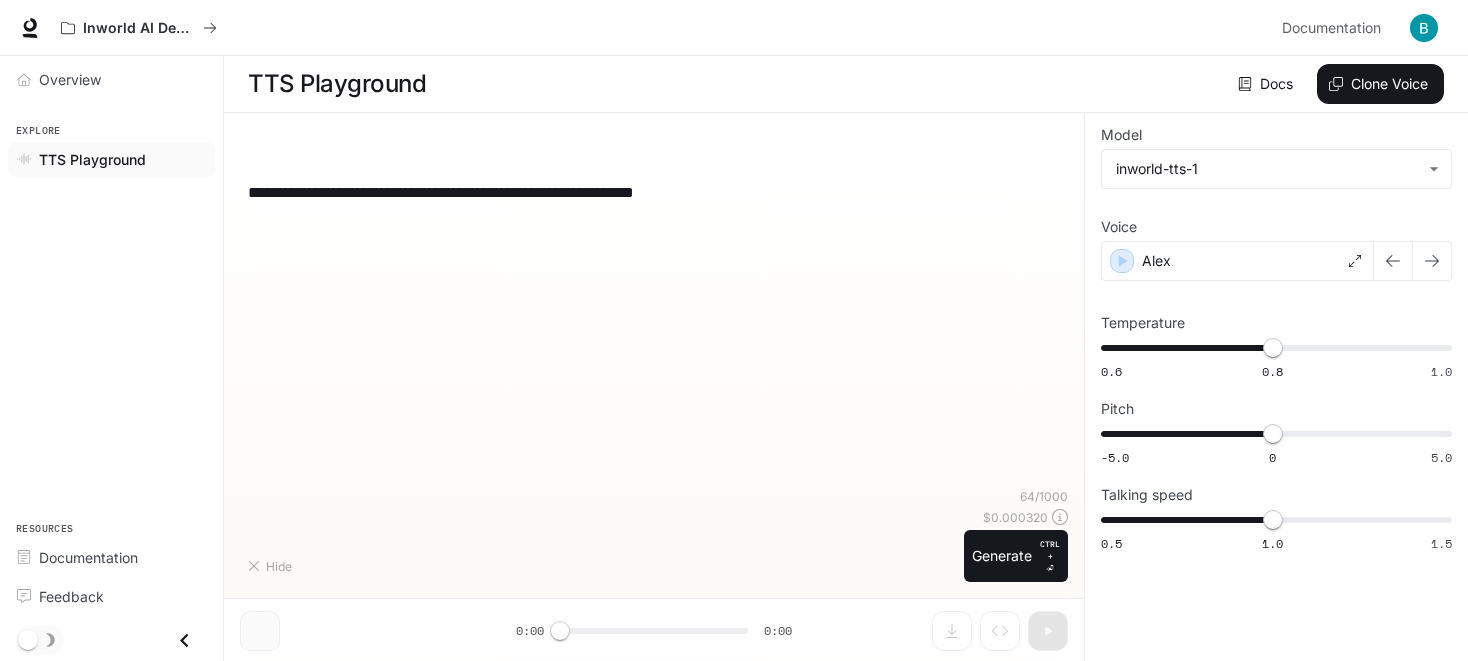 scroll, scrollTop: 0, scrollLeft: 0, axis: both 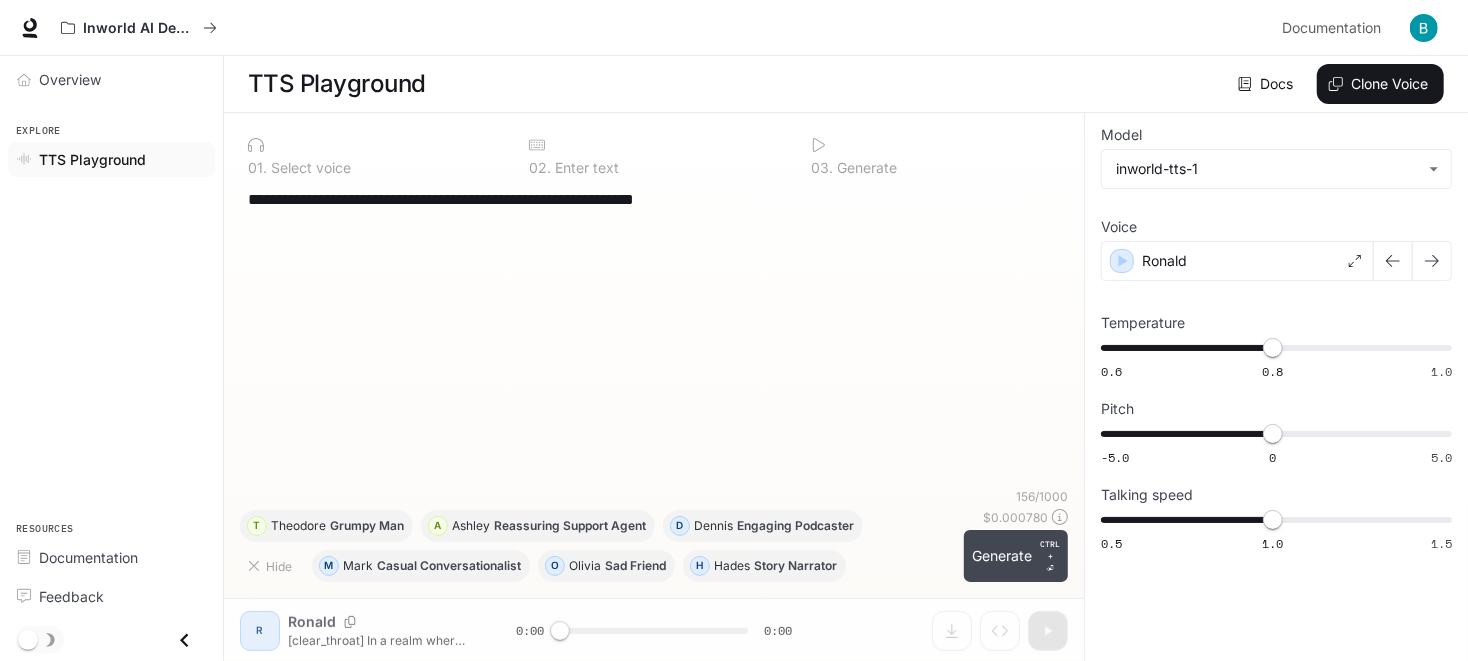 click on "Generate CTRL +  ⏎" at bounding box center (1016, 556) 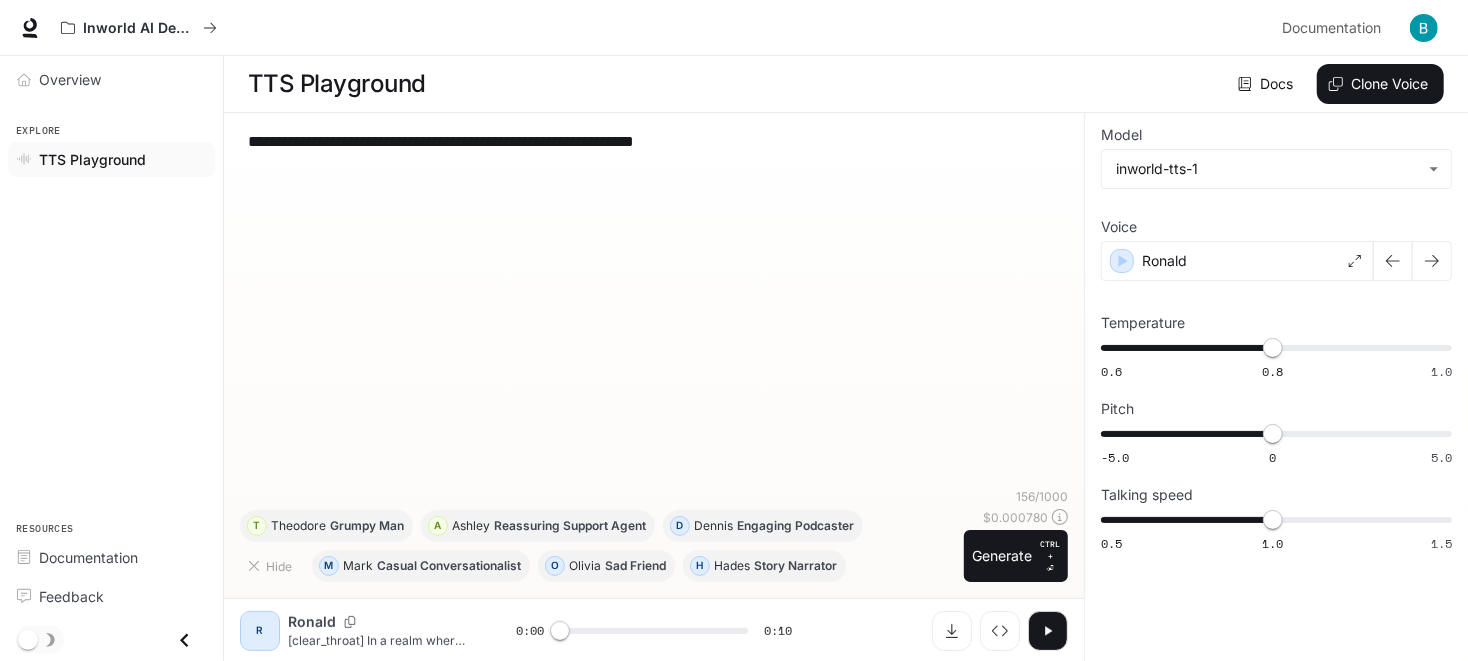 click at bounding box center (1048, 631) 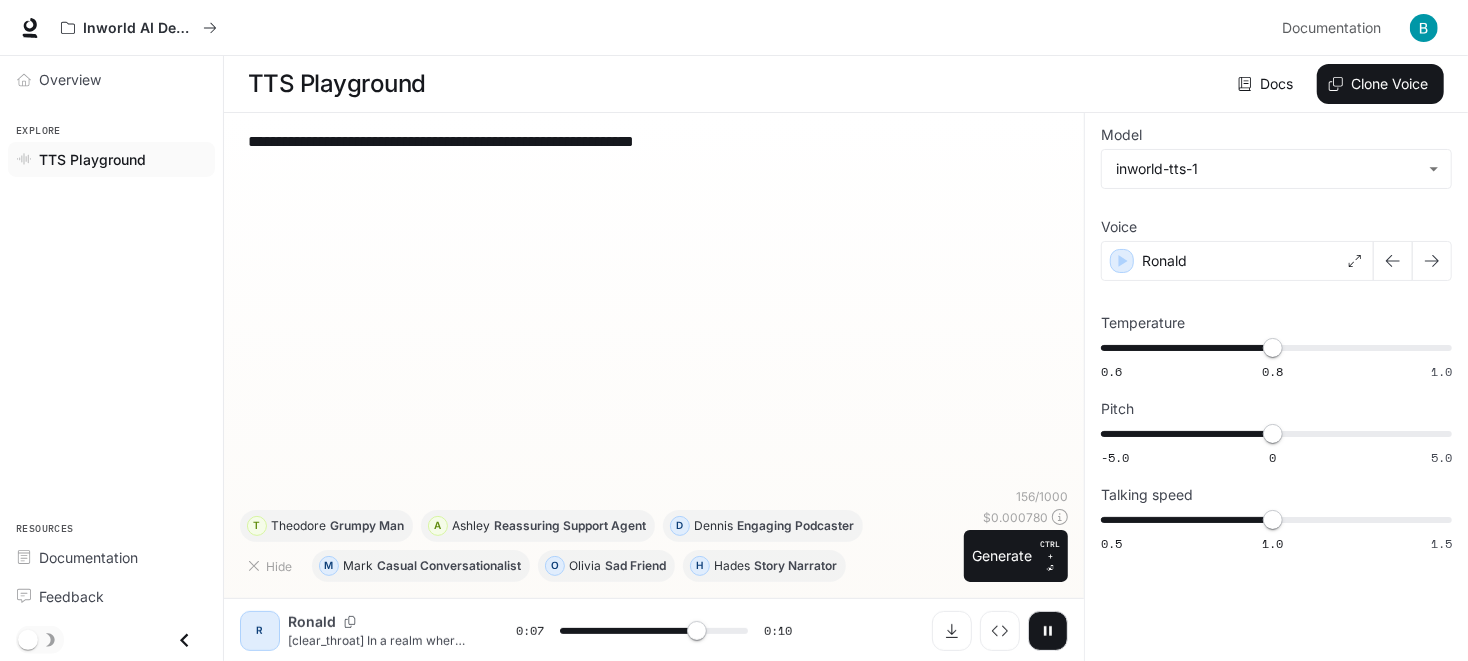 click on "**********" at bounding box center (654, 308) 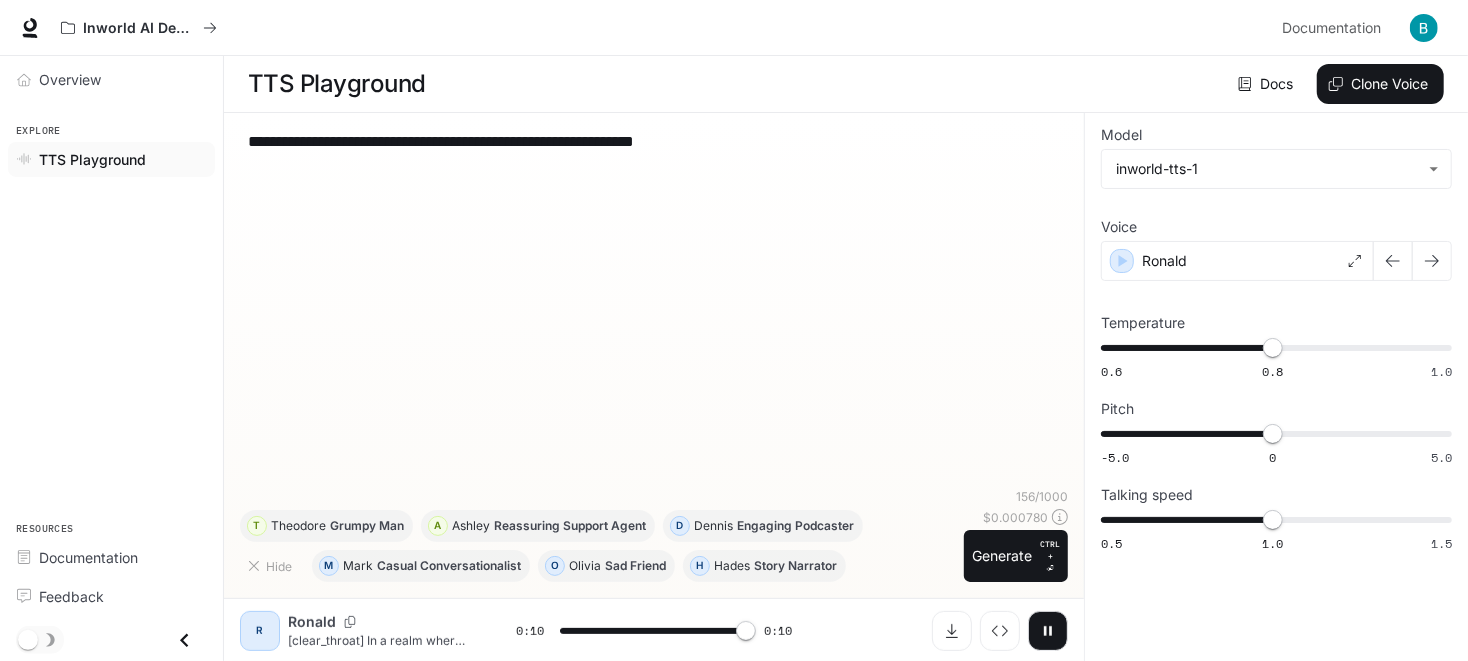 type on "*" 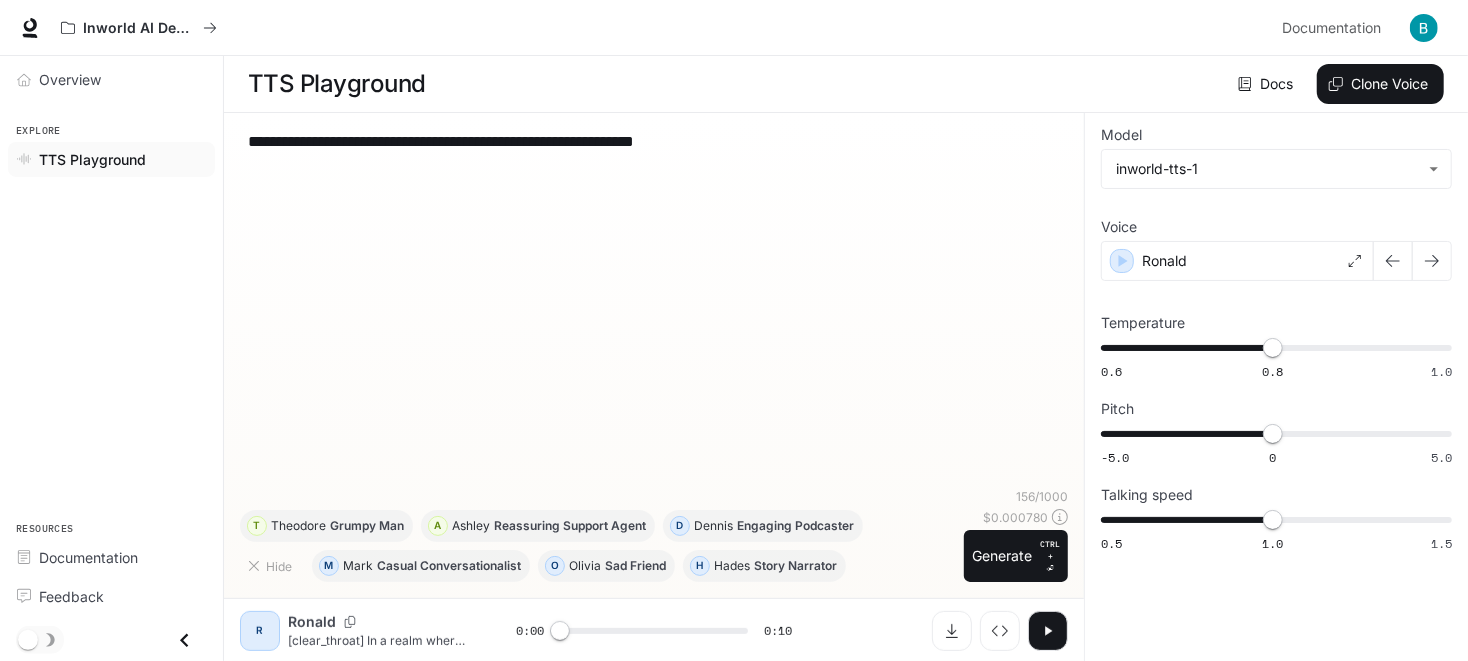 click on "**********" at bounding box center [654, 153] 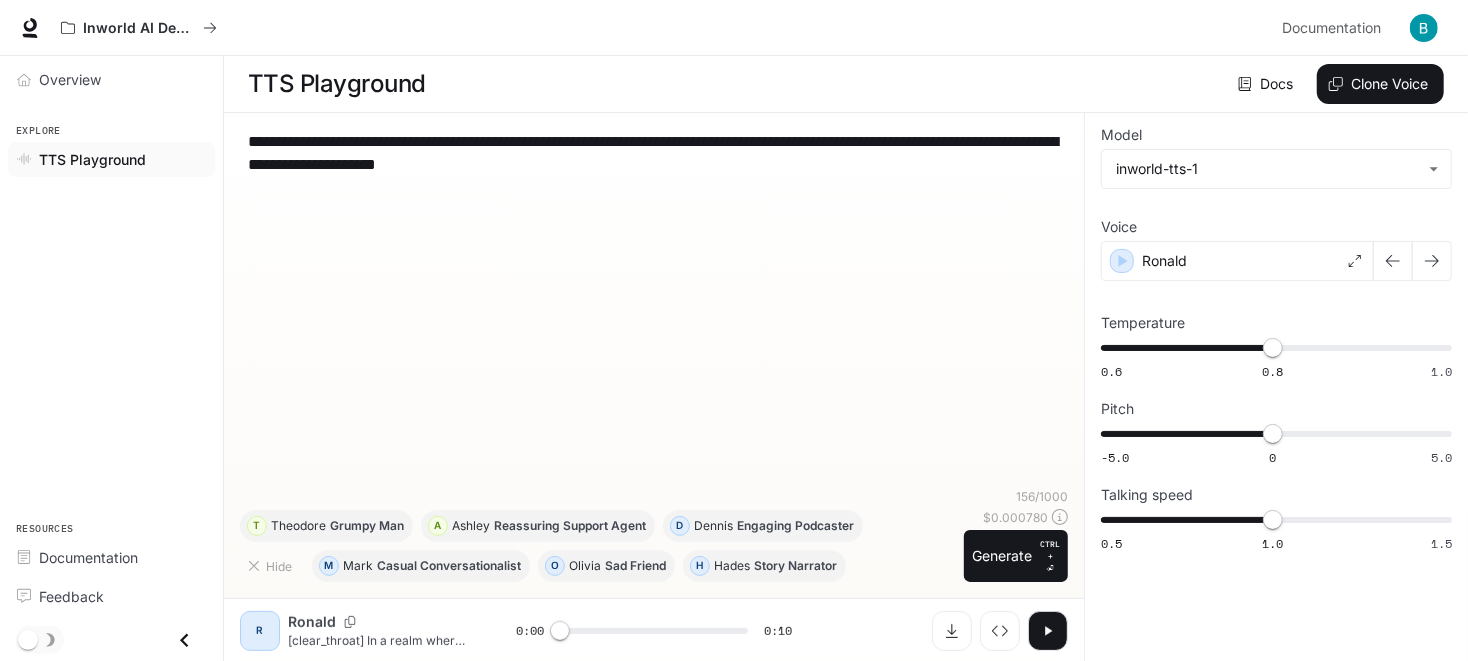 paste on "**********" 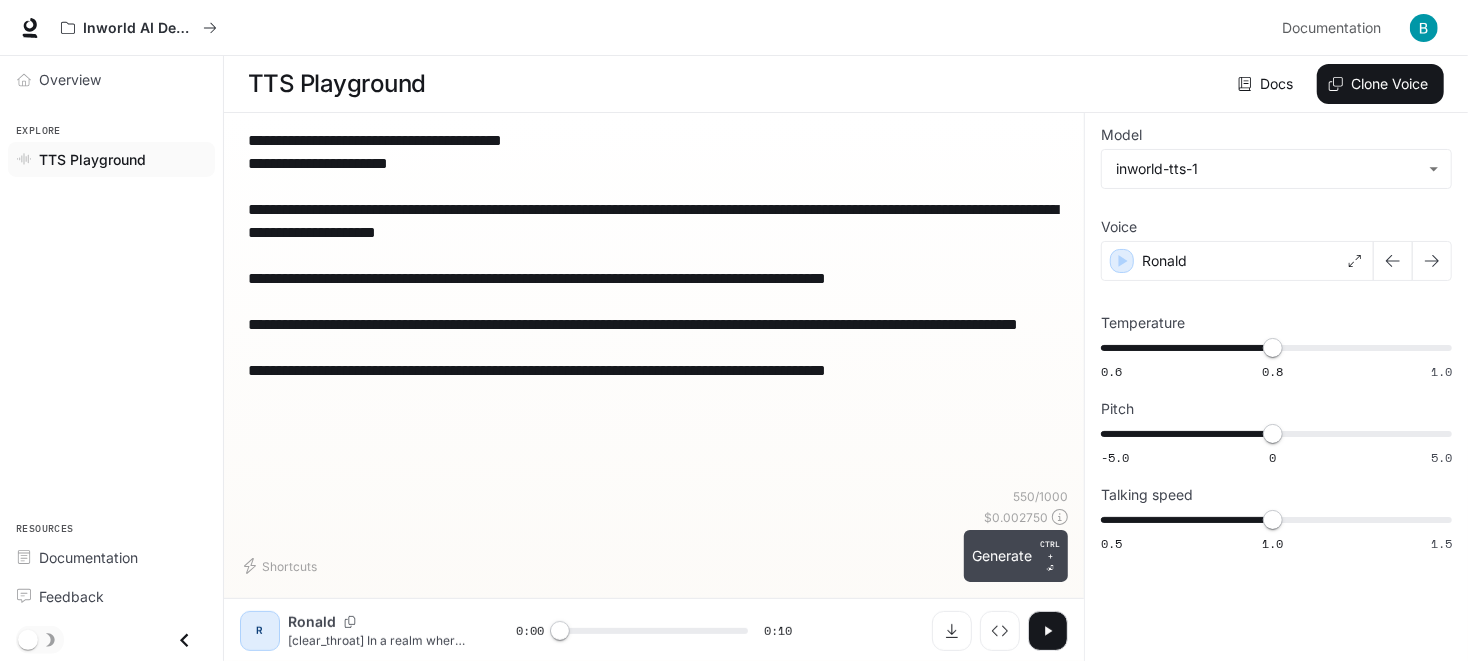 type on "**********" 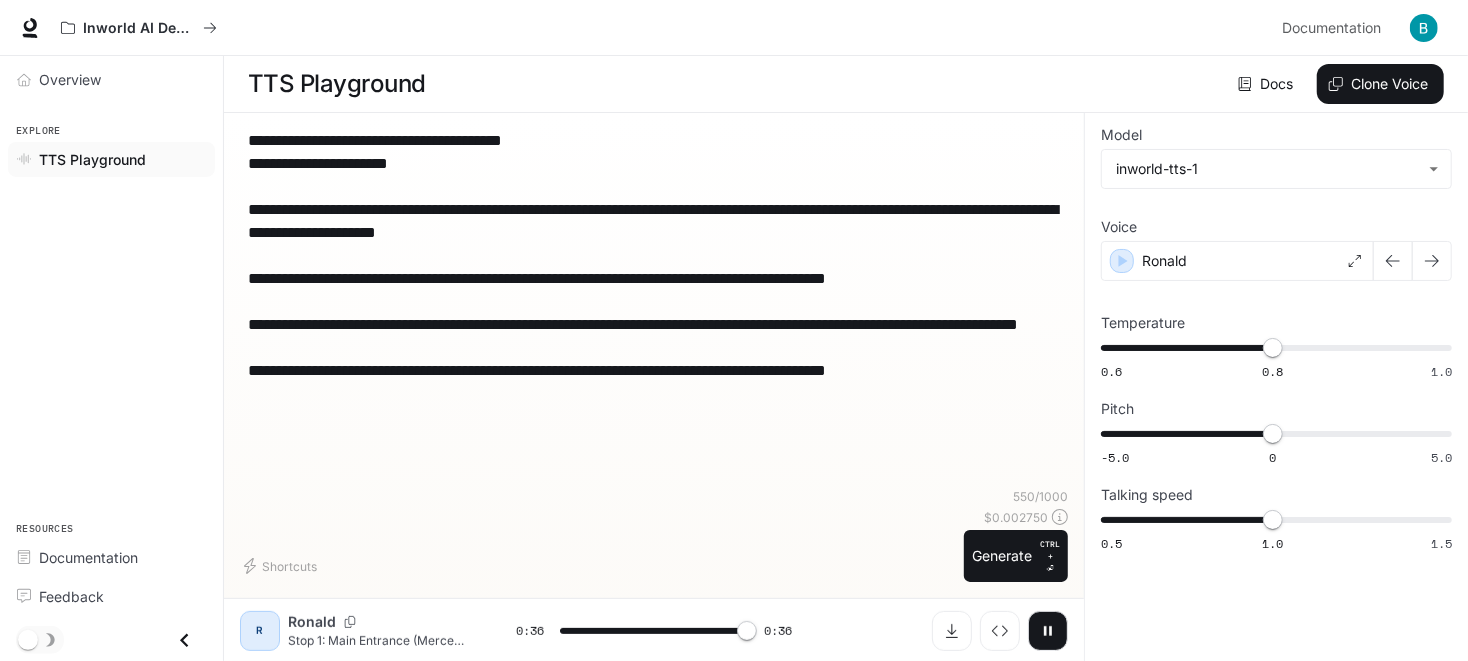 type on "*" 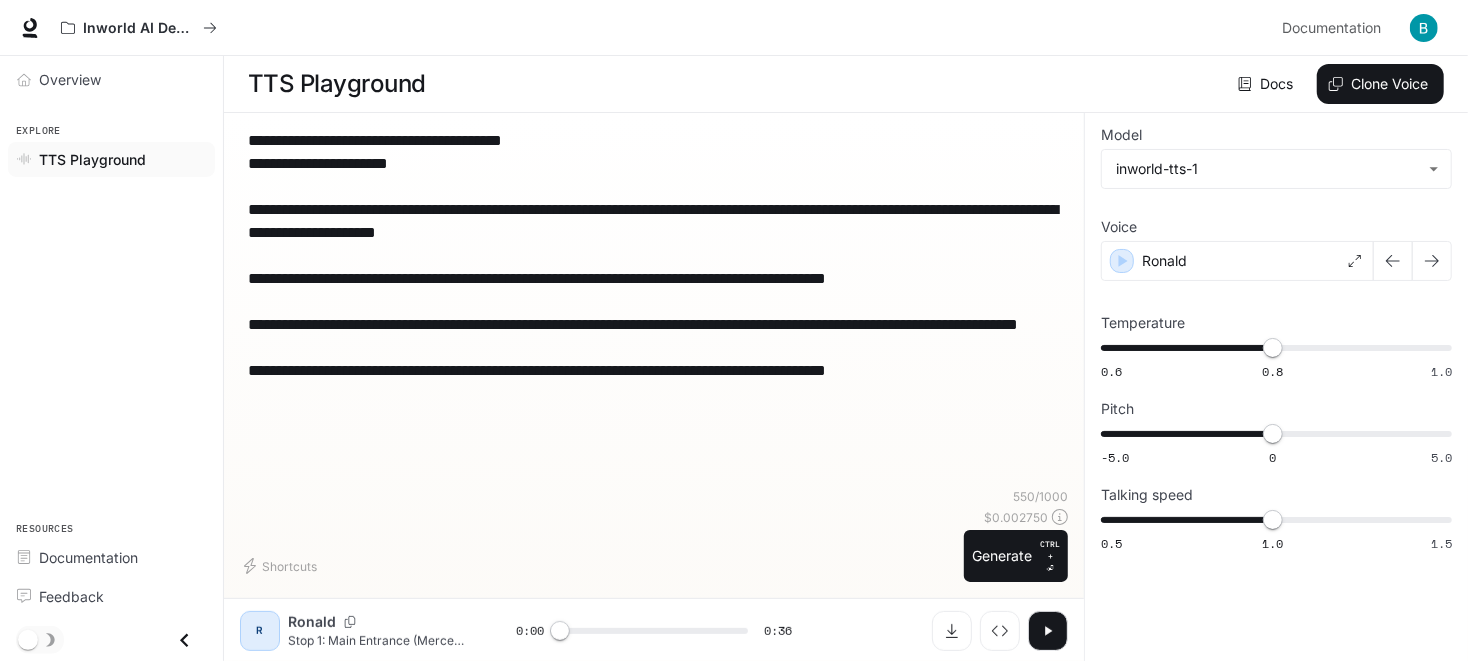 click on "**********" at bounding box center (654, 267) 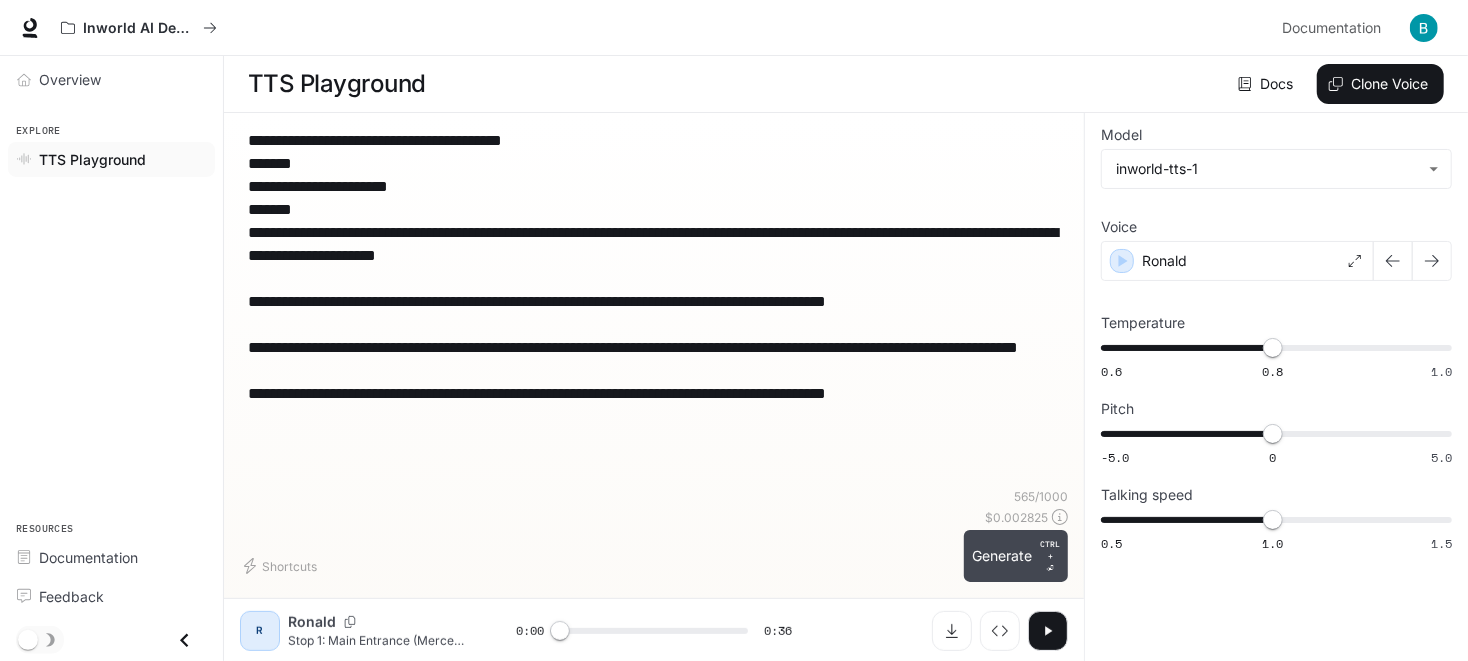 type on "**********" 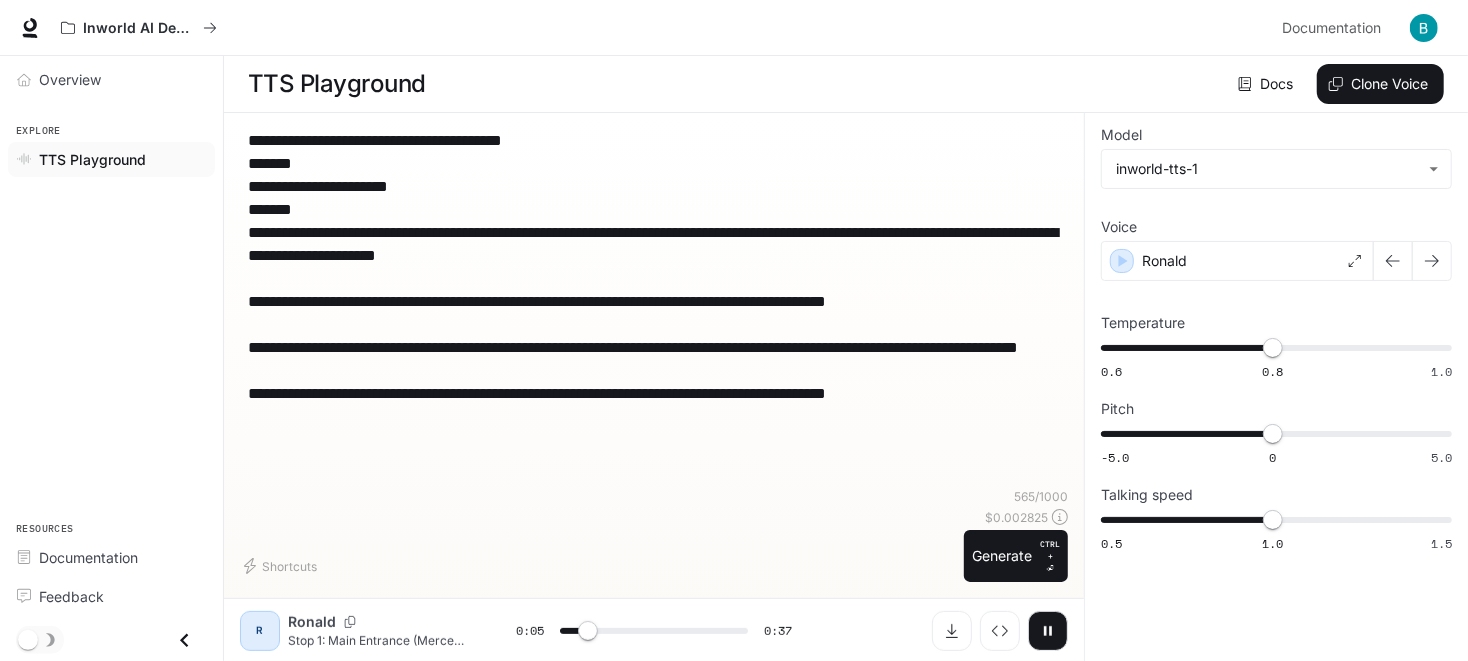 click 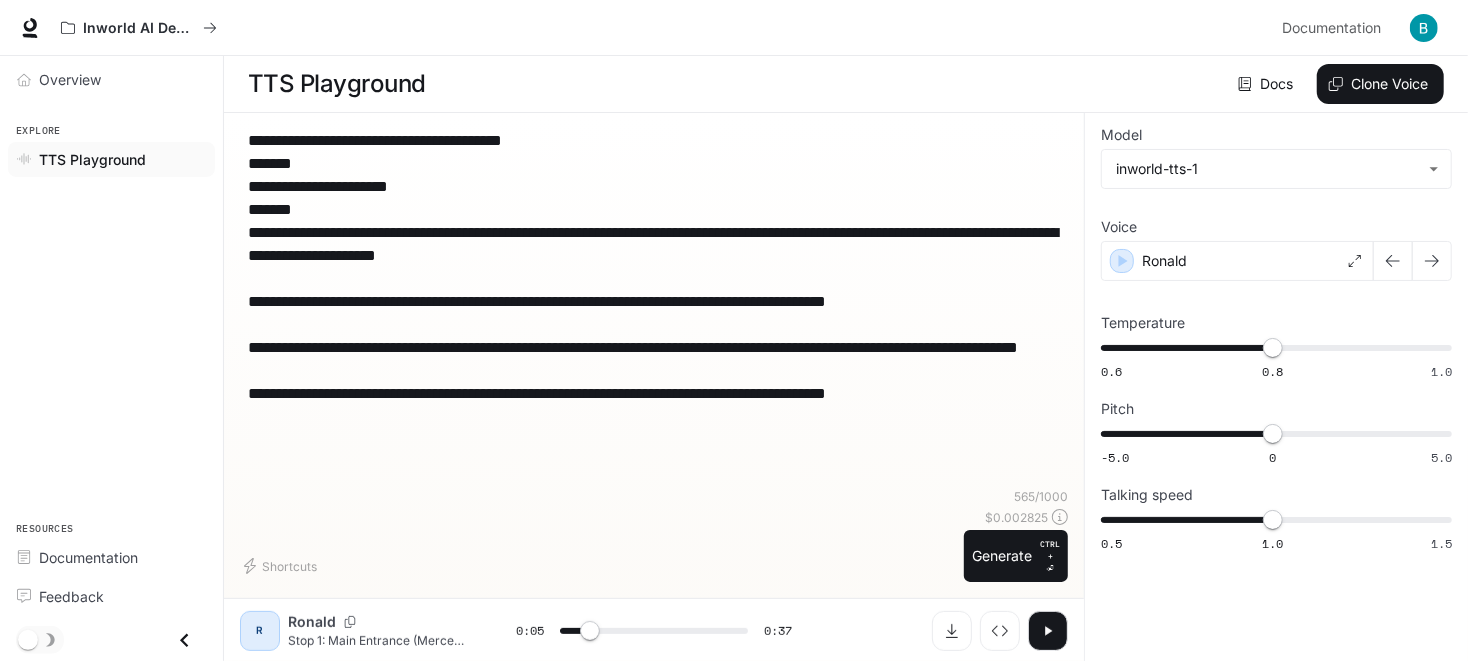 scroll, scrollTop: 0, scrollLeft: 0, axis: both 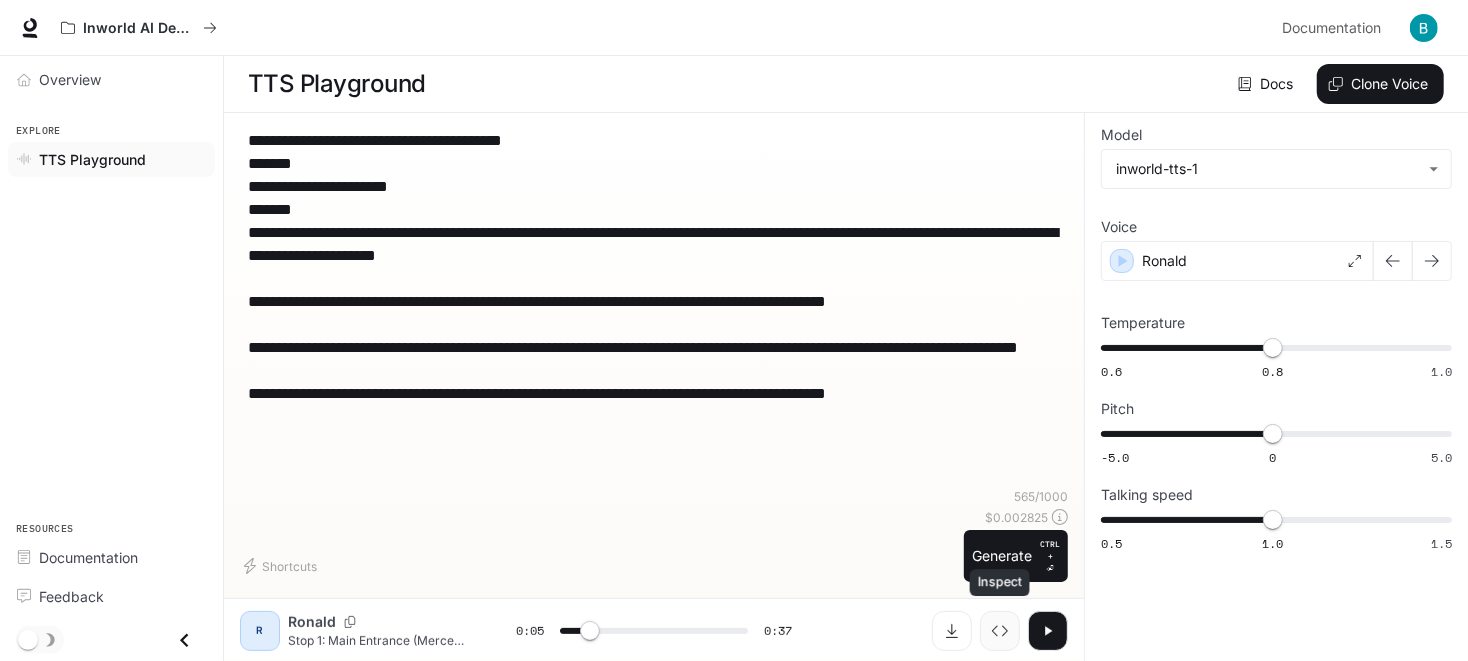 click 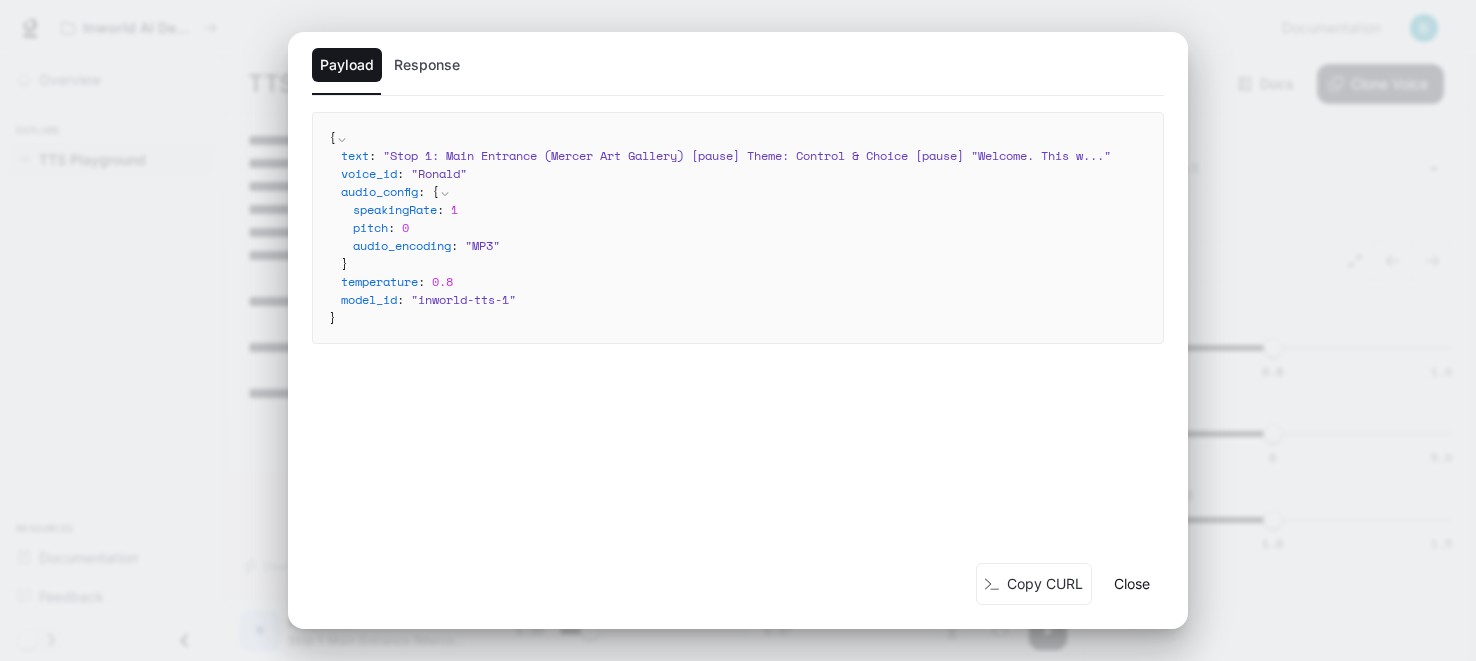 click on "Close" at bounding box center (1132, 584) 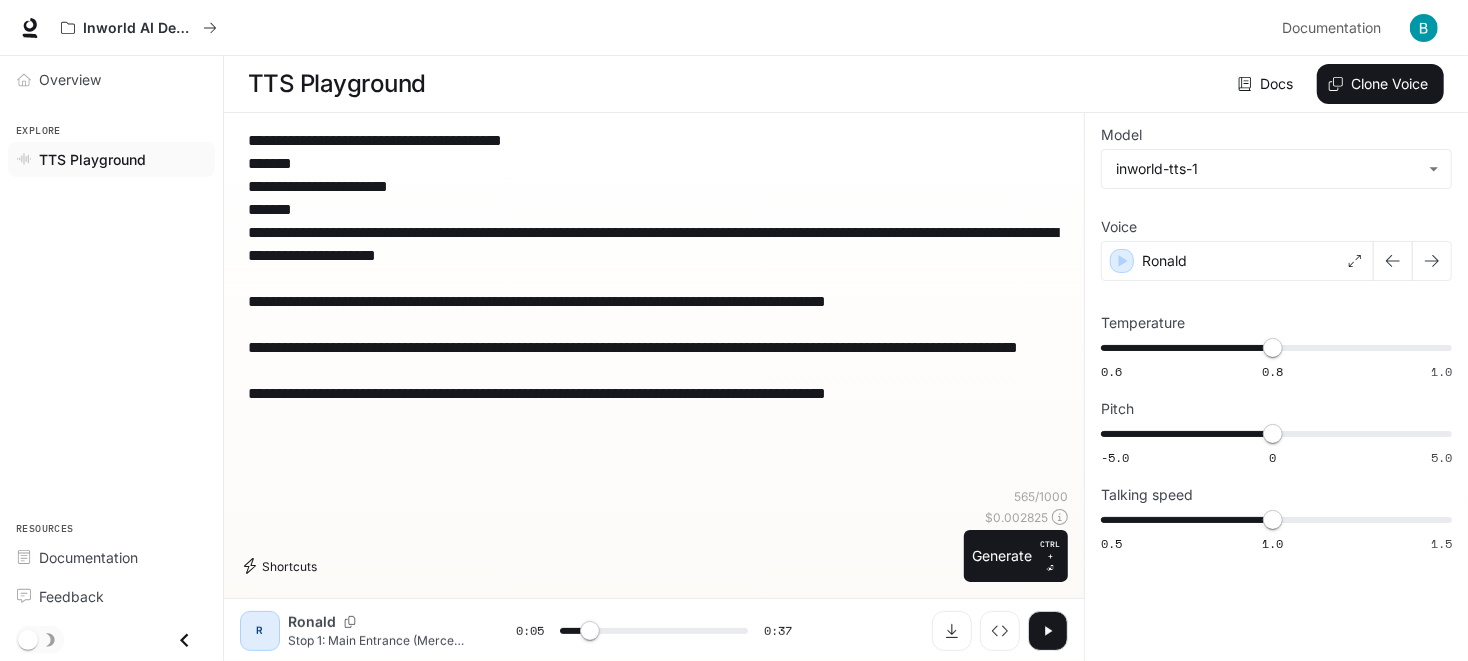 click on "Shortcuts" at bounding box center (282, 566) 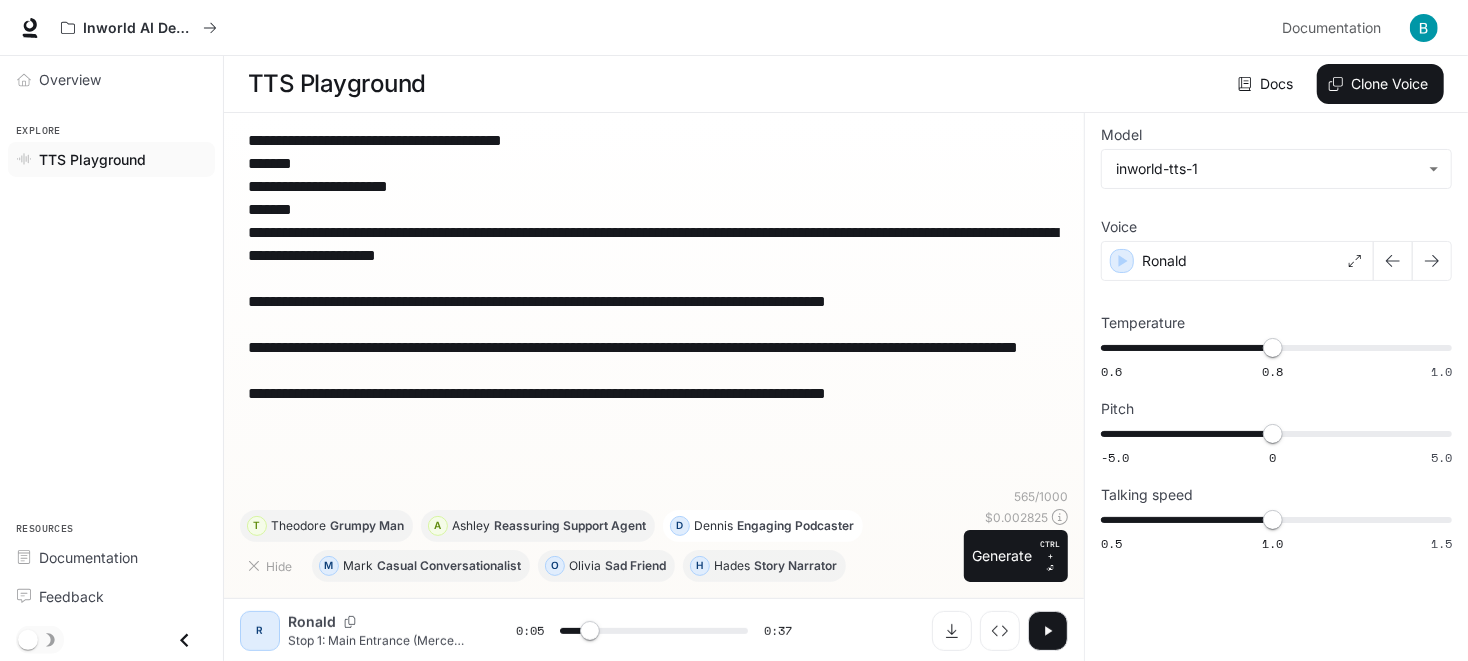click on "Dennis" at bounding box center [713, 526] 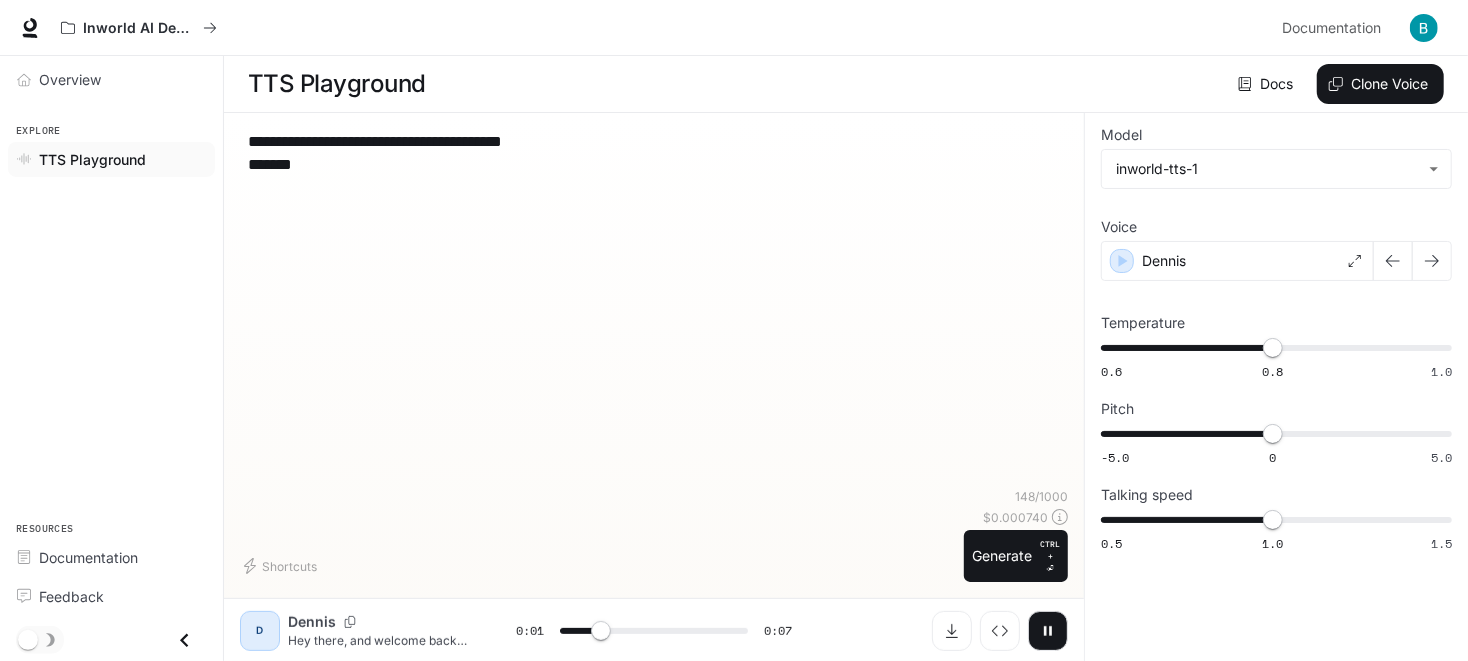 click on "D" at bounding box center (260, 631) 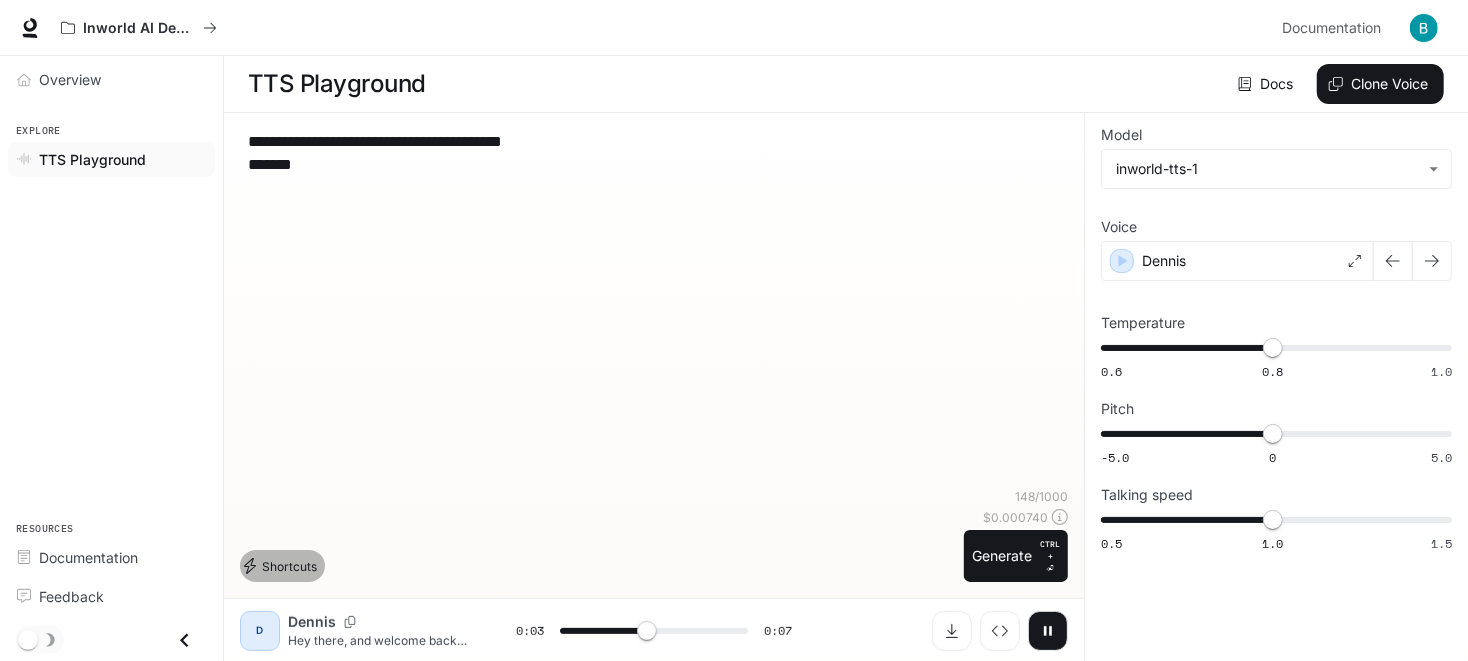 click on "Shortcuts" at bounding box center (282, 566) 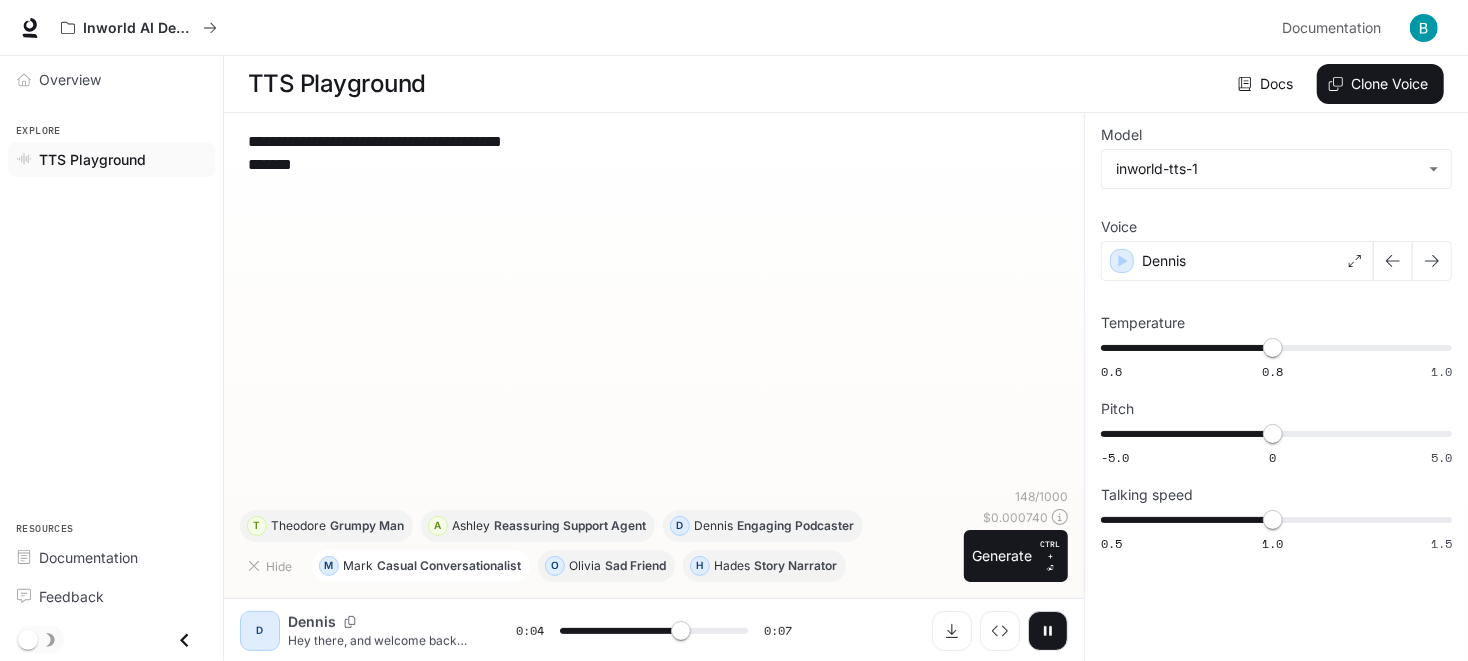 click on "Casual Conversationalist" at bounding box center [449, 566] 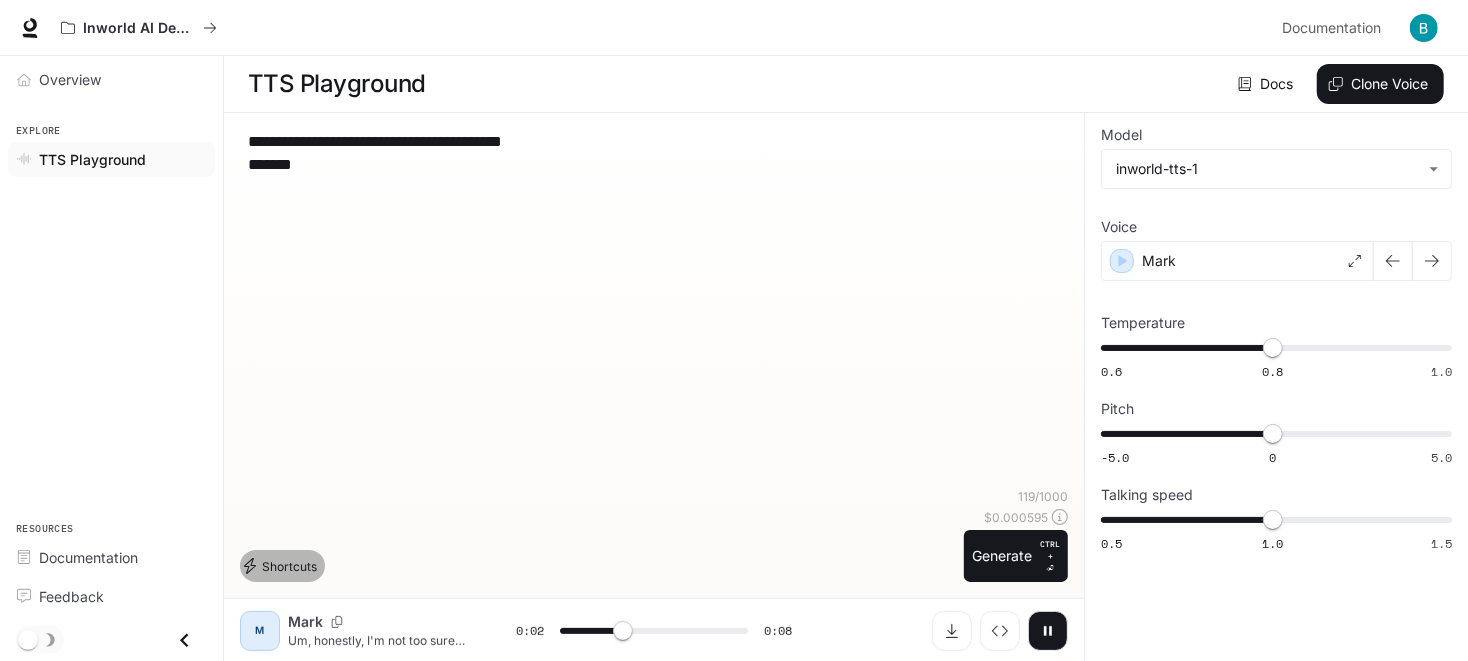 click on "Shortcuts" at bounding box center [282, 566] 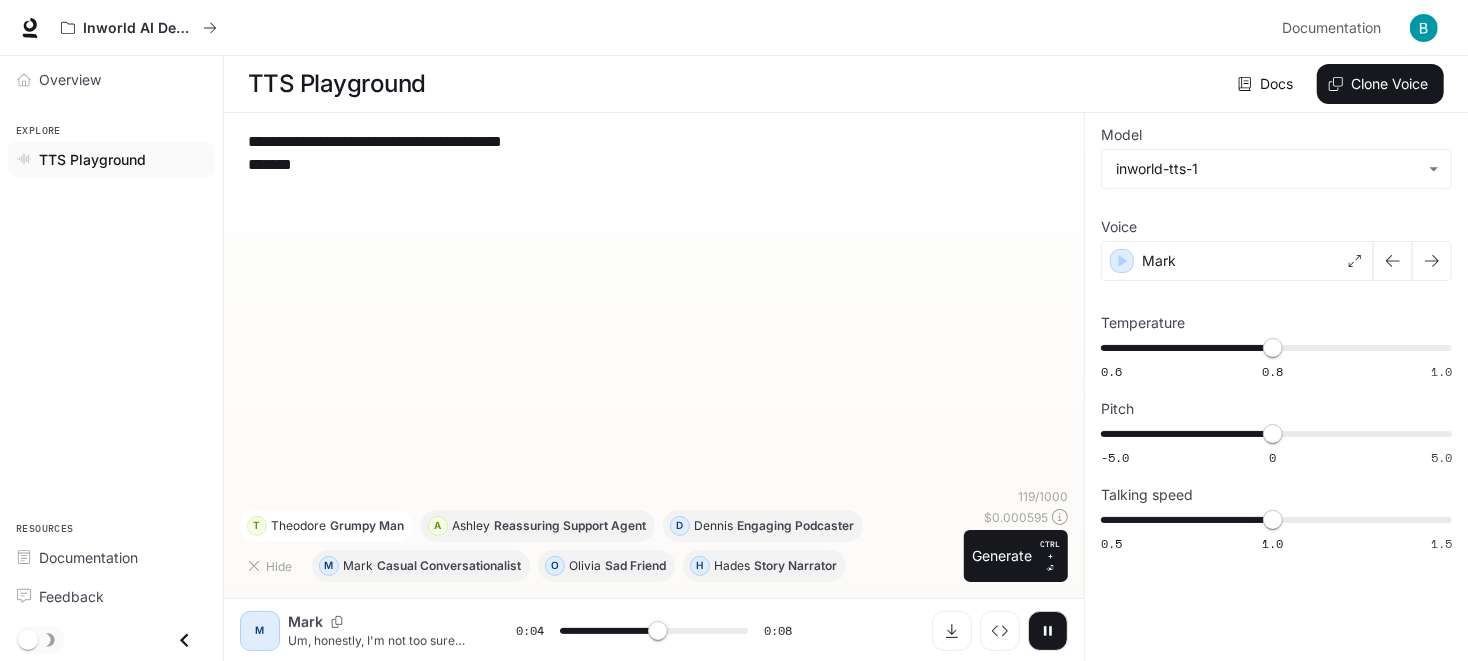 click on "Grumpy Man" at bounding box center [367, 526] 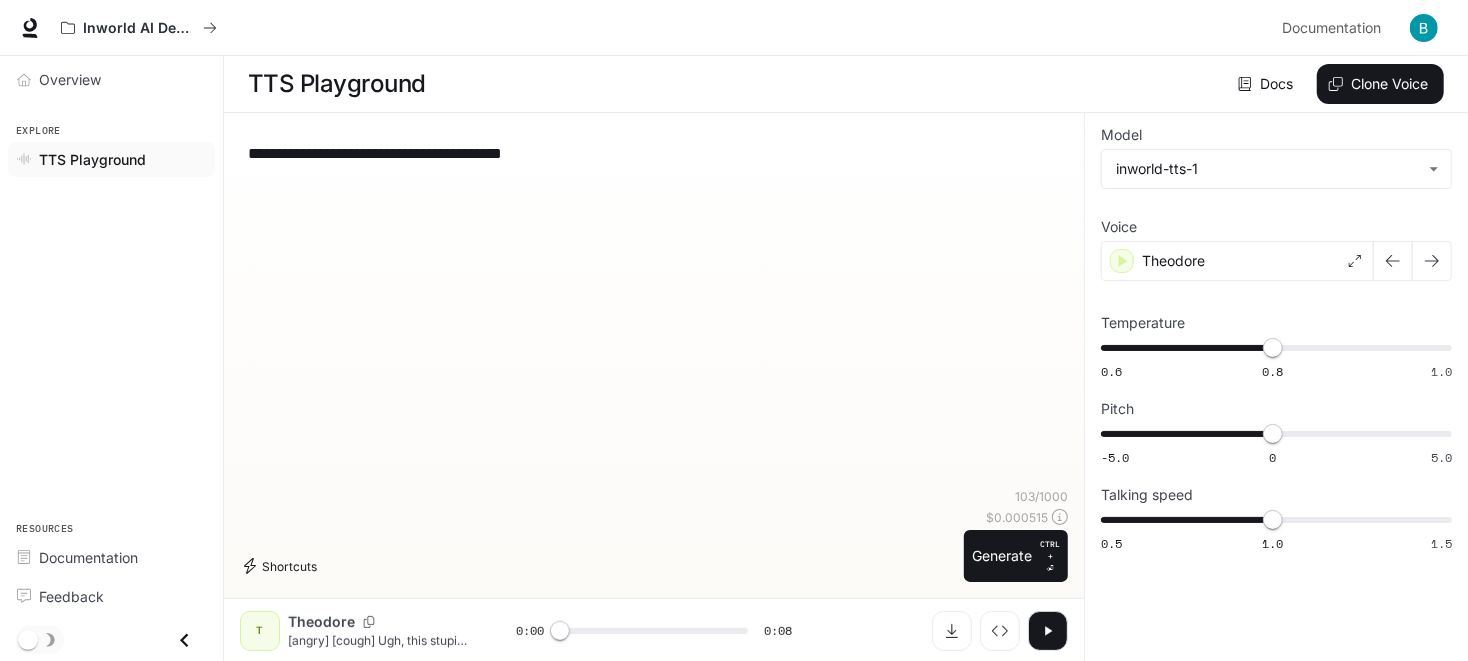 click on "Shortcuts" at bounding box center (282, 566) 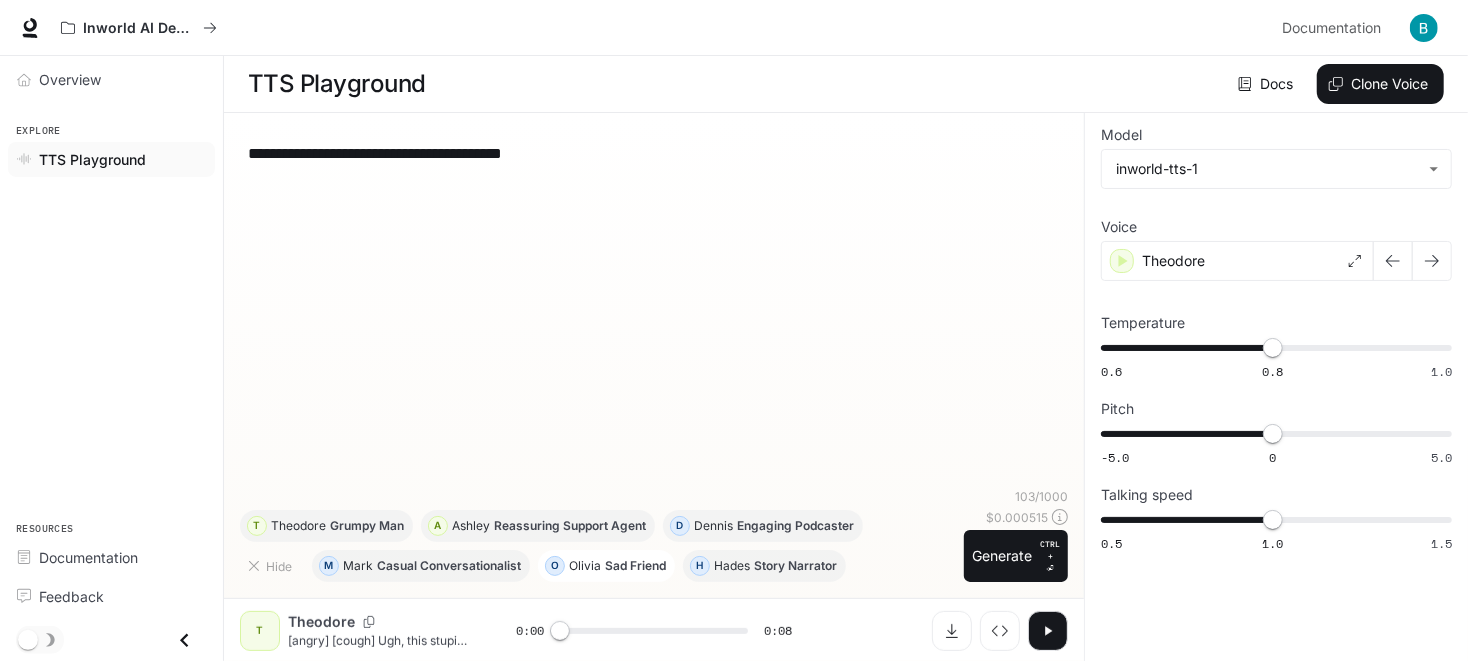click on "Sad Friend" at bounding box center (635, 566) 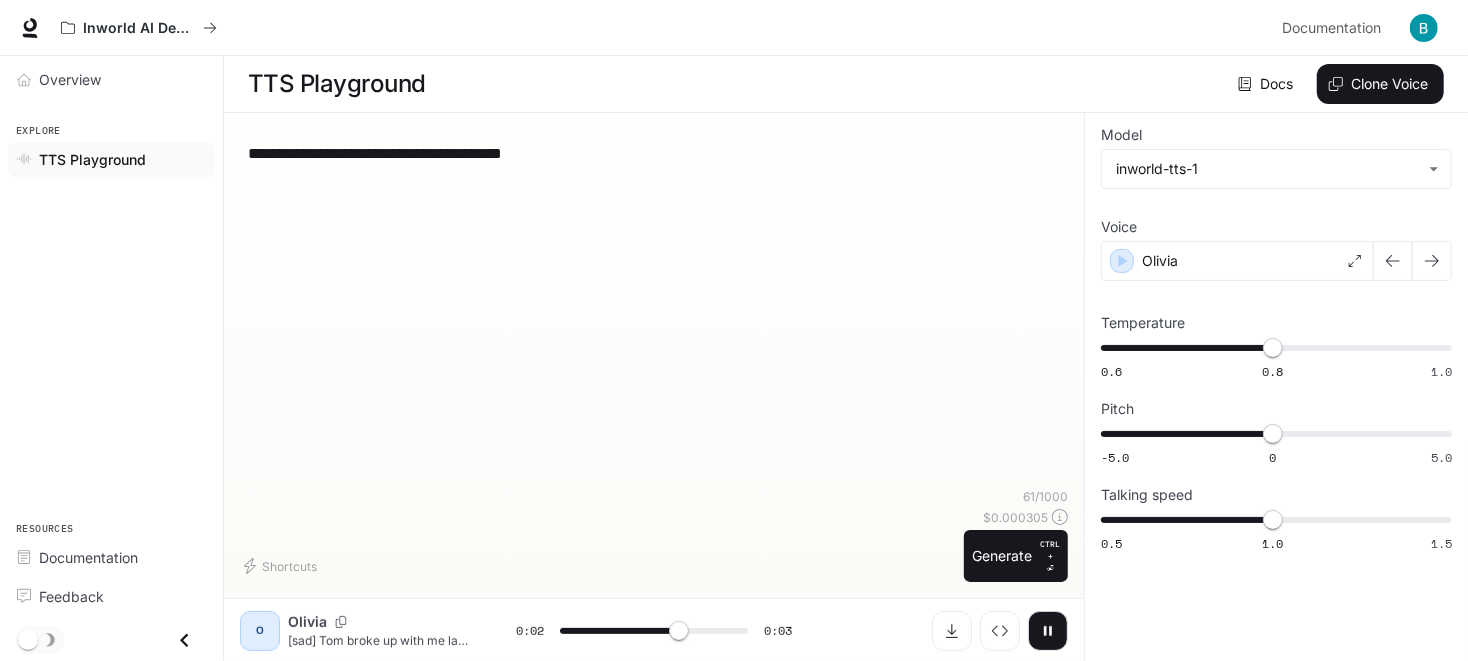 click on "O" at bounding box center (260, 631) 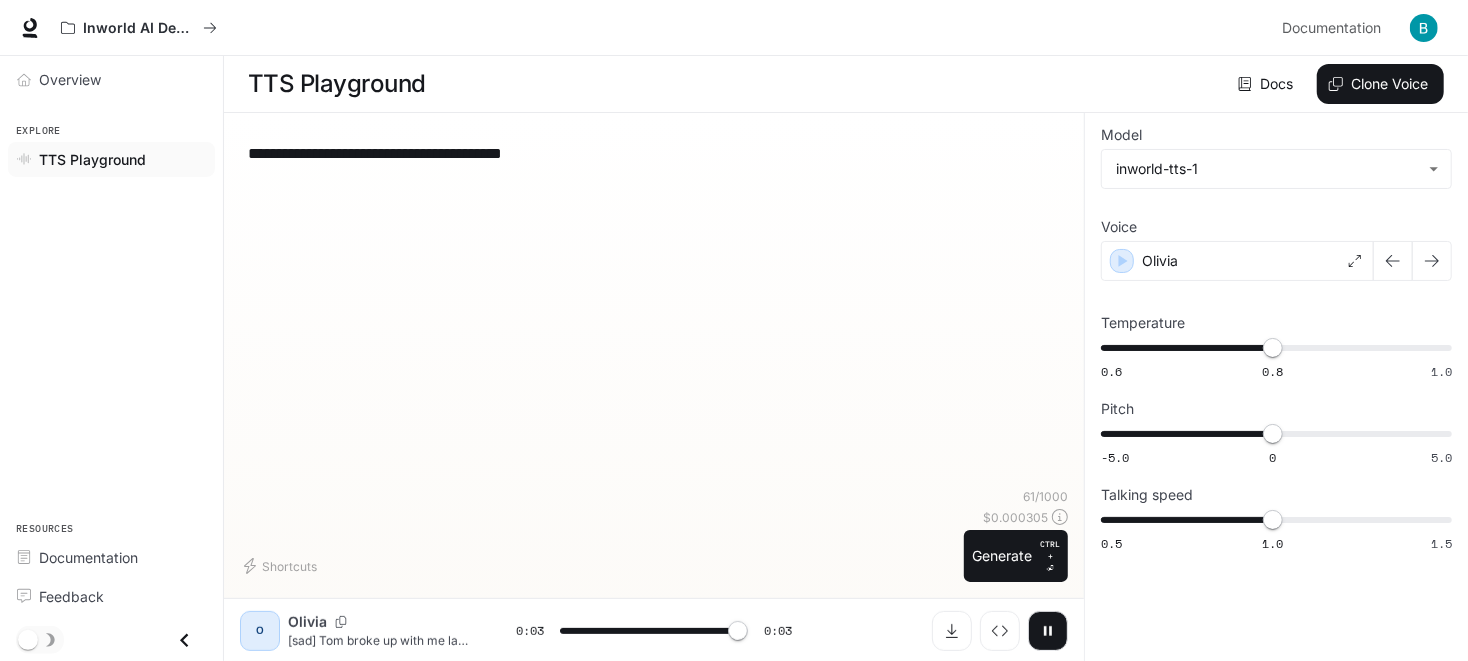click on "Olivia" at bounding box center (307, 622) 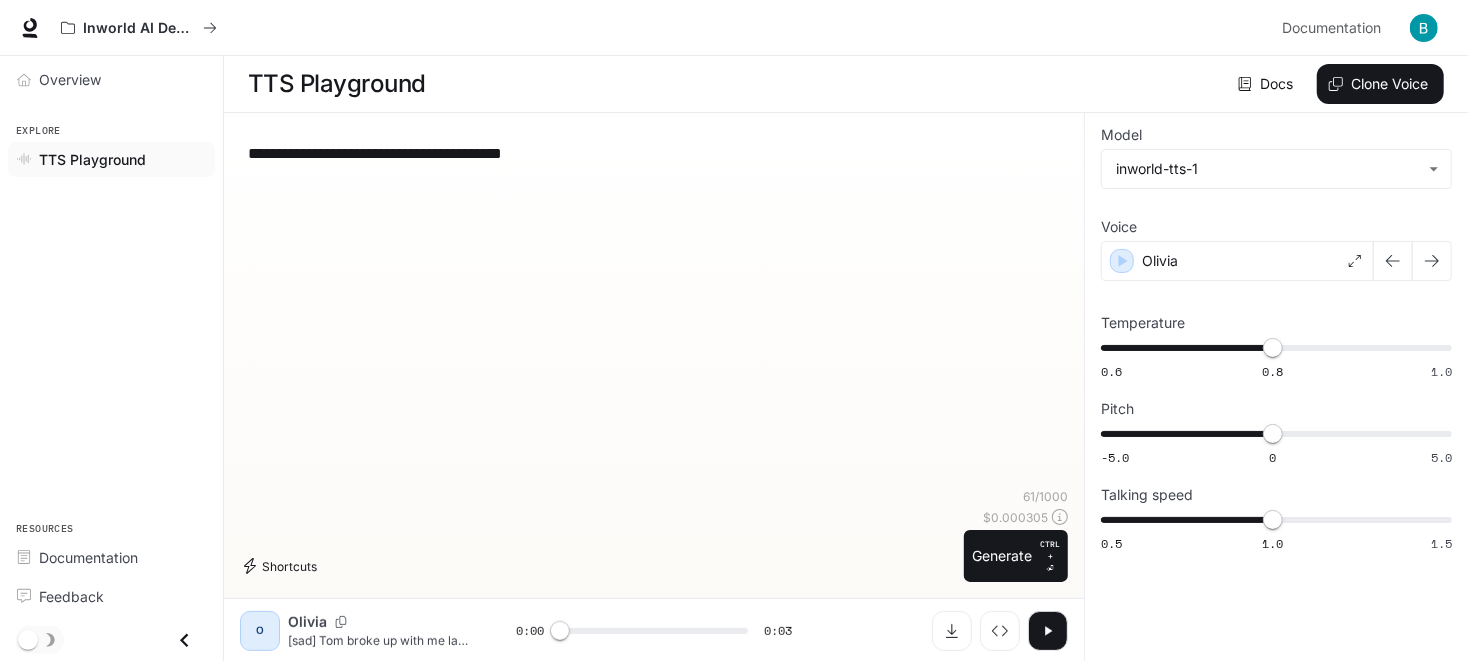 click 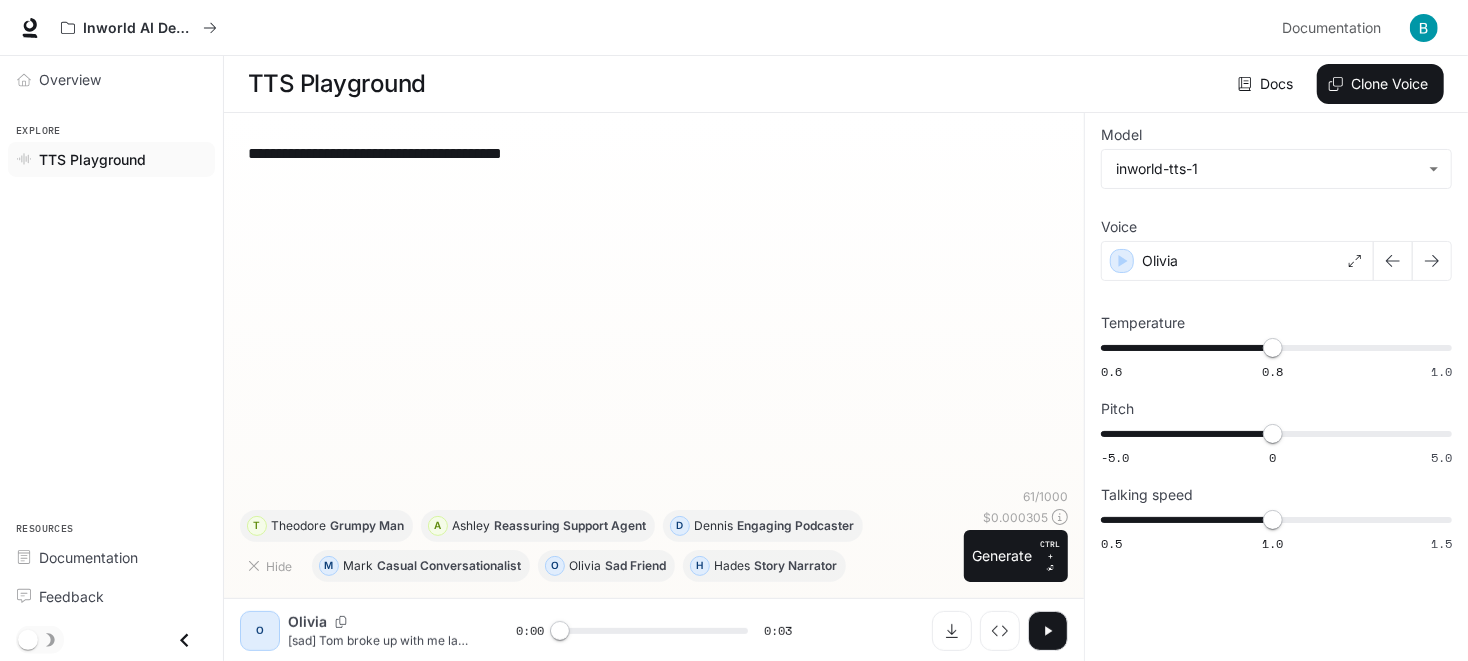 click on "Docs" at bounding box center (1267, 84) 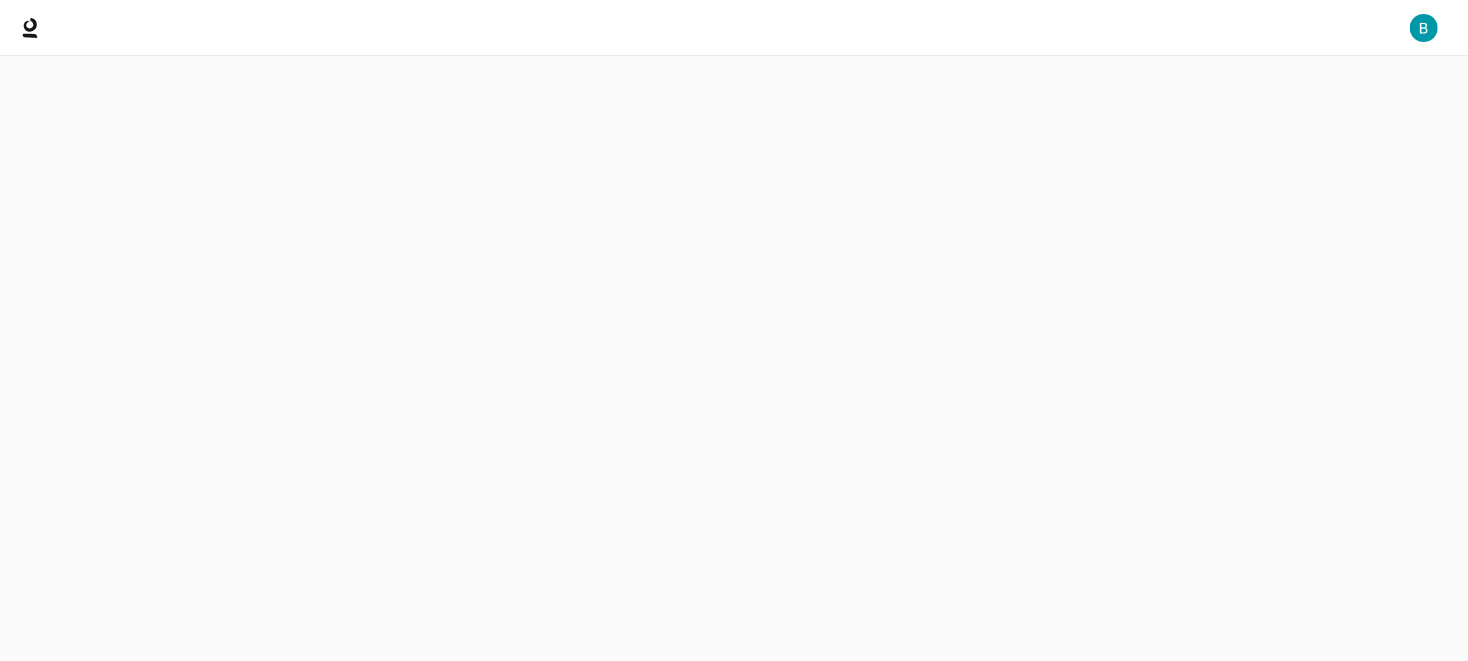 scroll, scrollTop: 0, scrollLeft: 0, axis: both 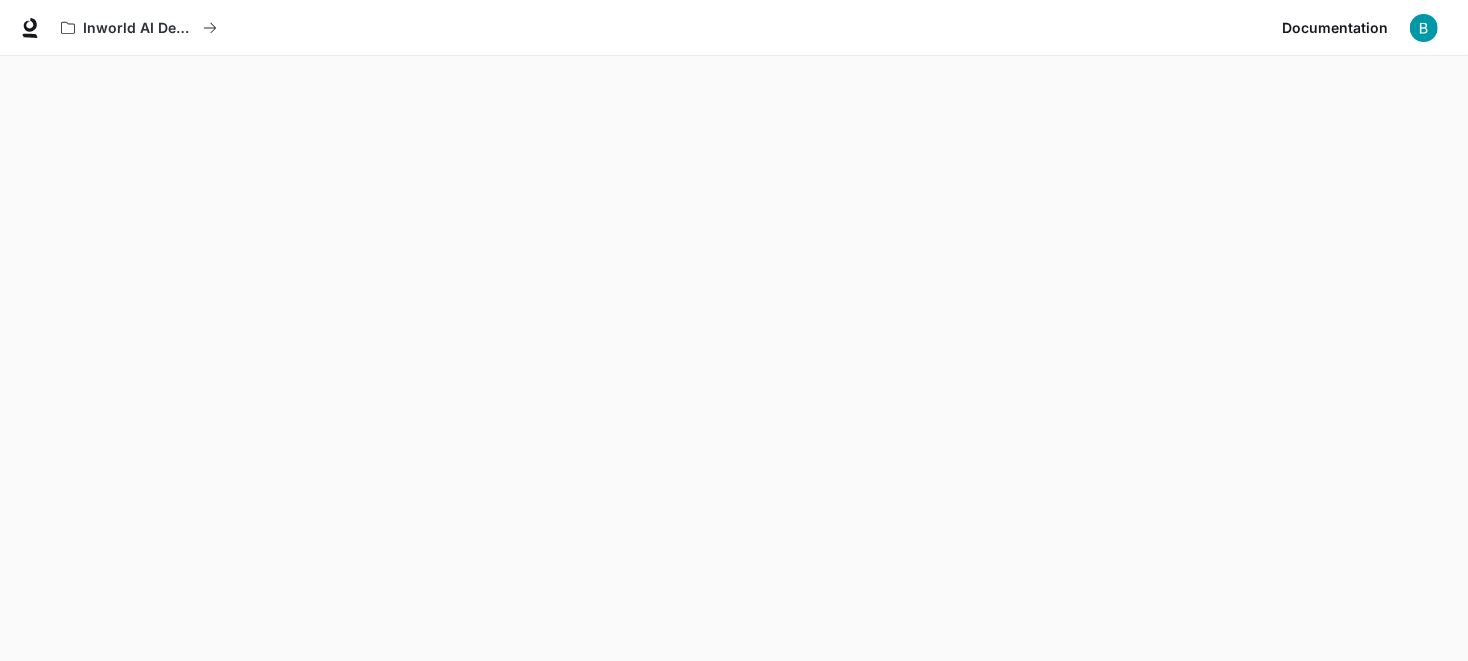 click on "Inworld AI Demos" at bounding box center [663, 28] 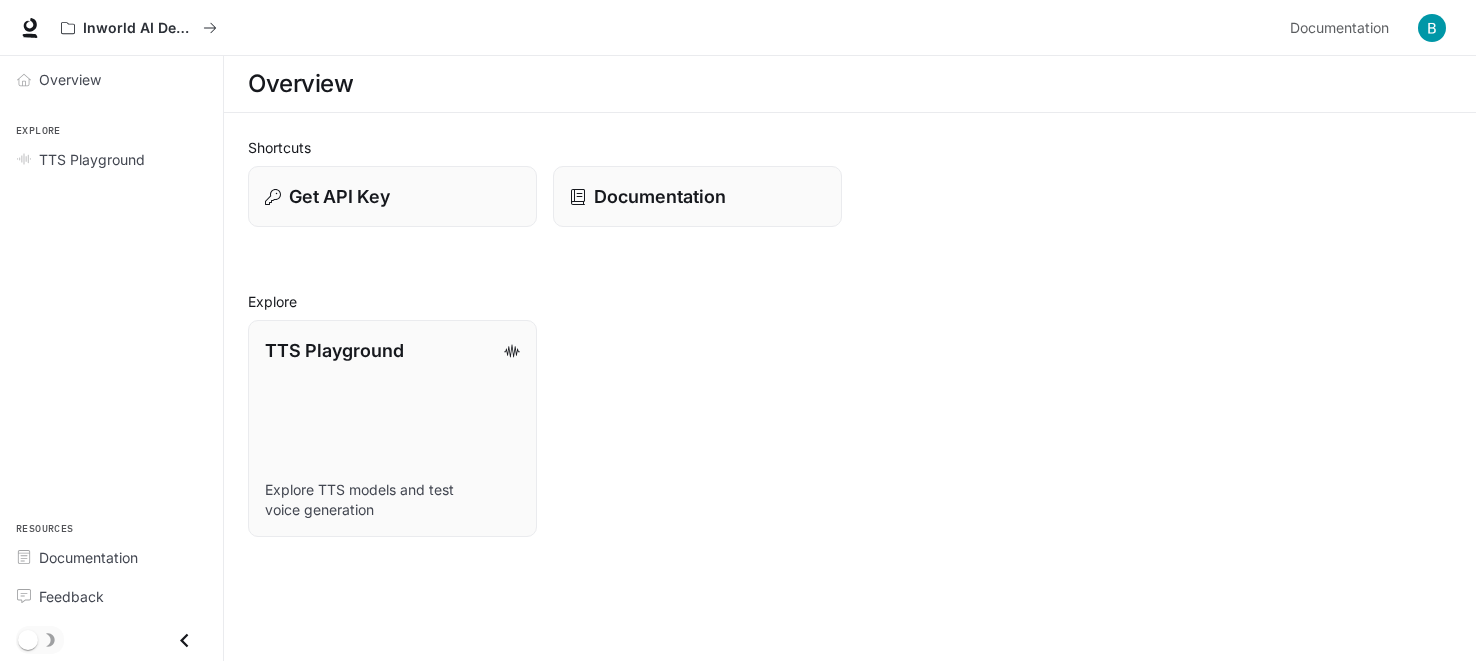 scroll, scrollTop: 0, scrollLeft: 0, axis: both 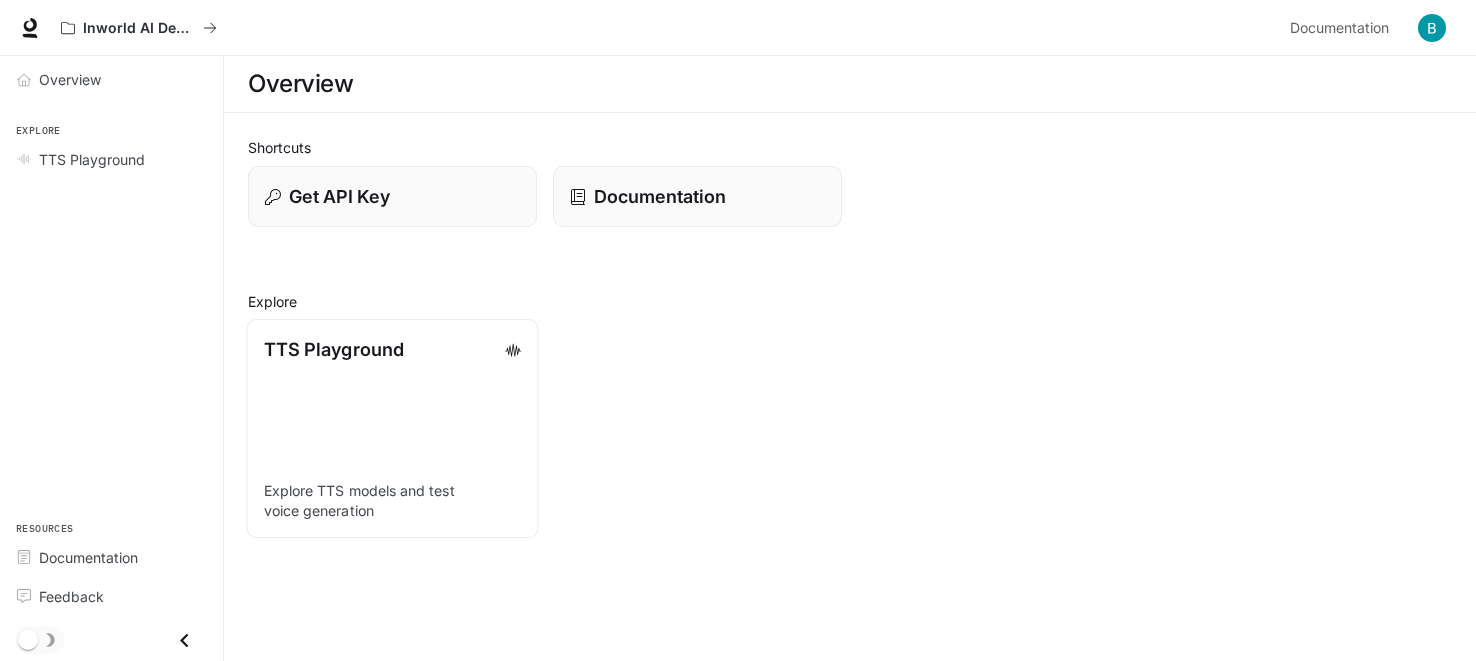 click on "TTS Playground" at bounding box center [393, 349] 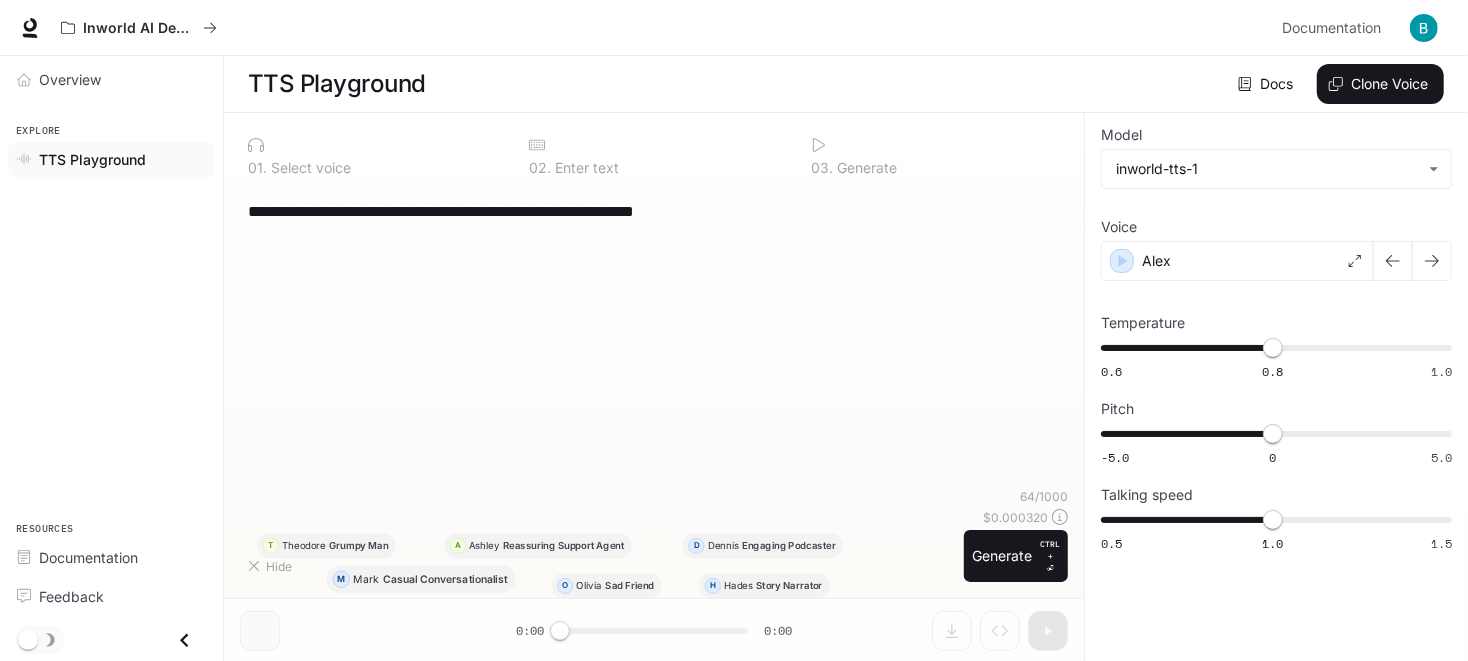 type on "**********" 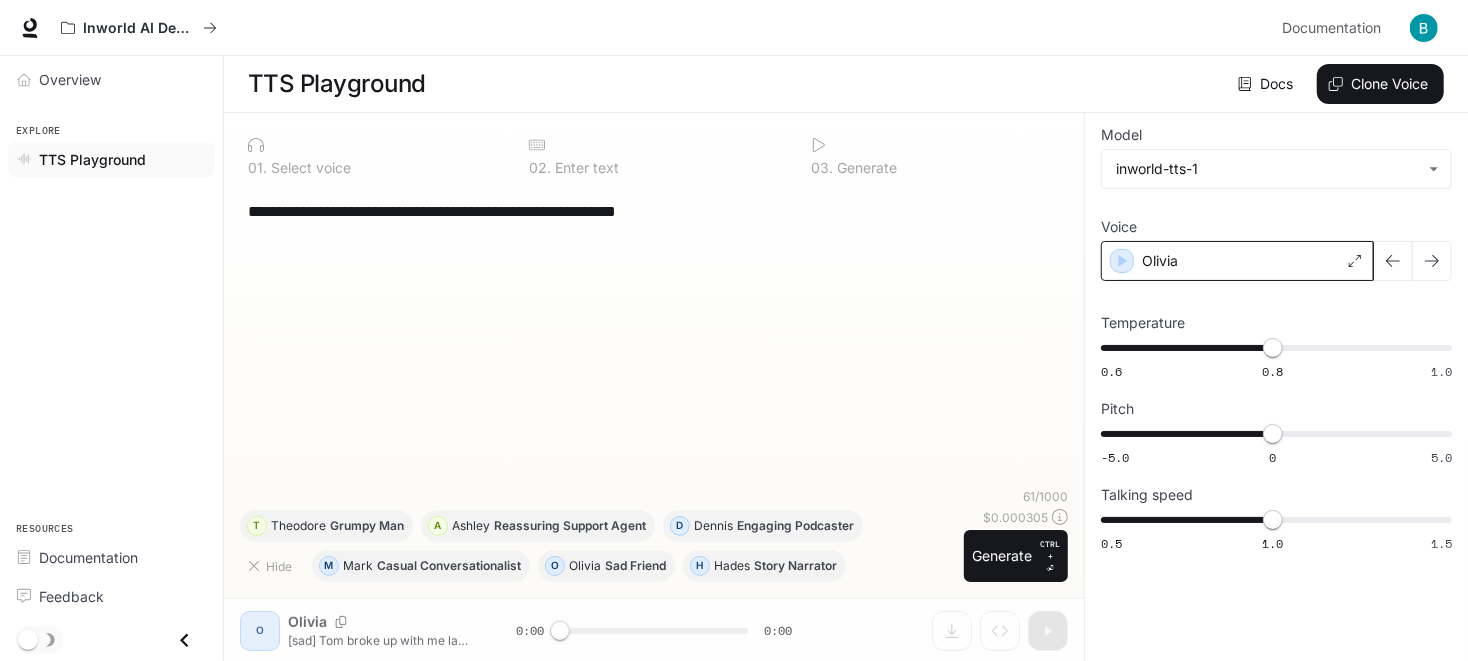 click on "Olivia" at bounding box center (1237, 261) 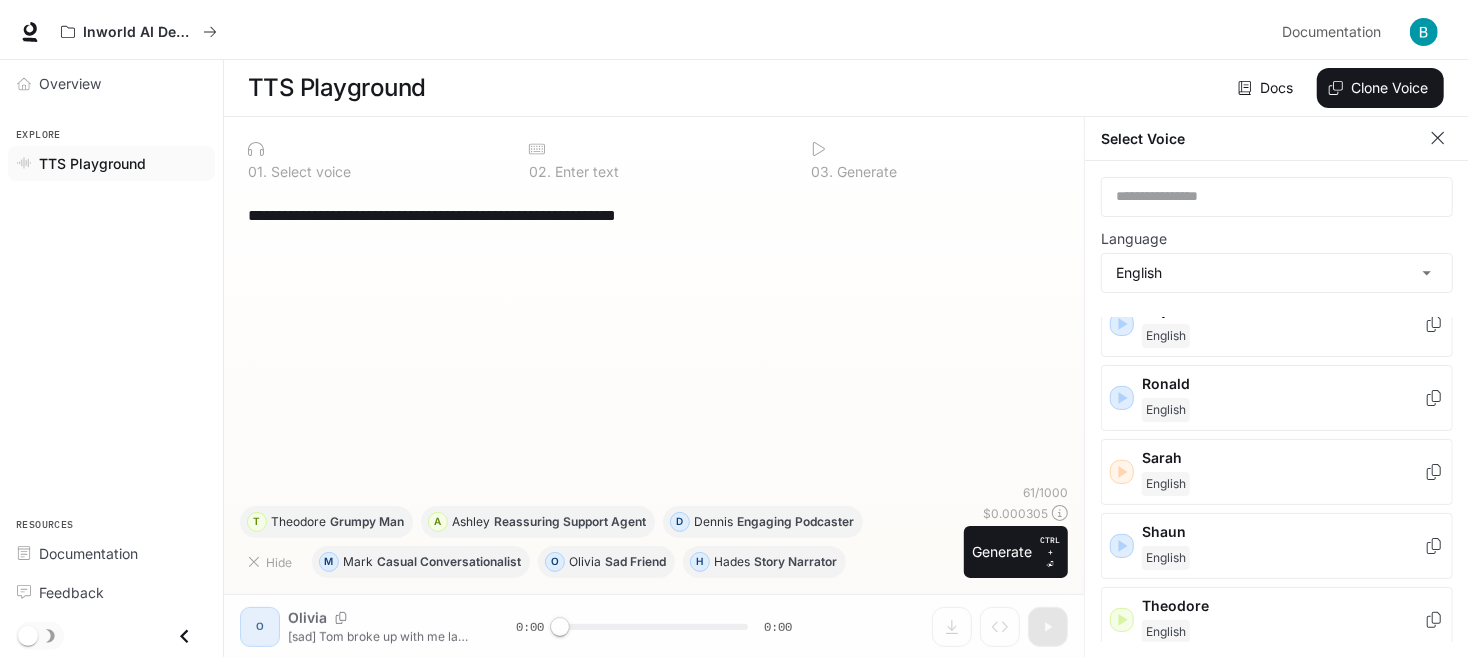 scroll, scrollTop: 1026, scrollLeft: 0, axis: vertical 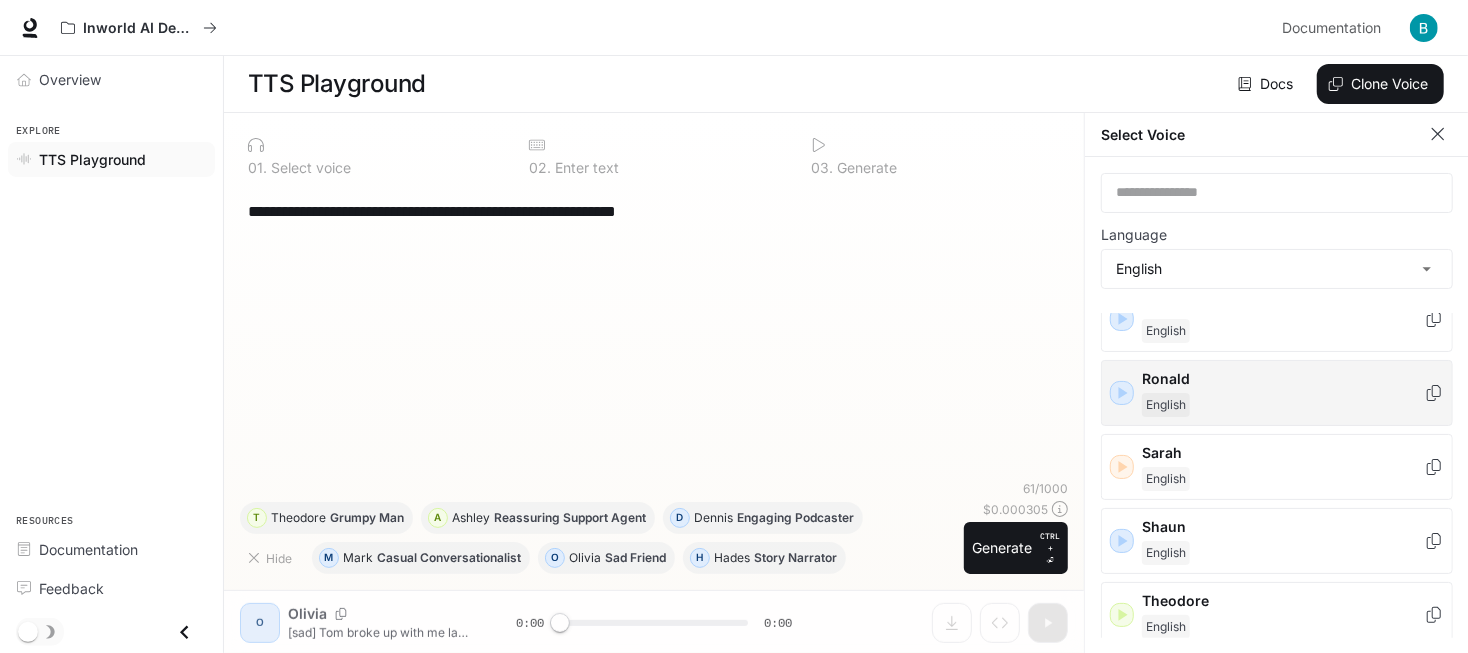 click on "Ronald" at bounding box center [1283, 379] 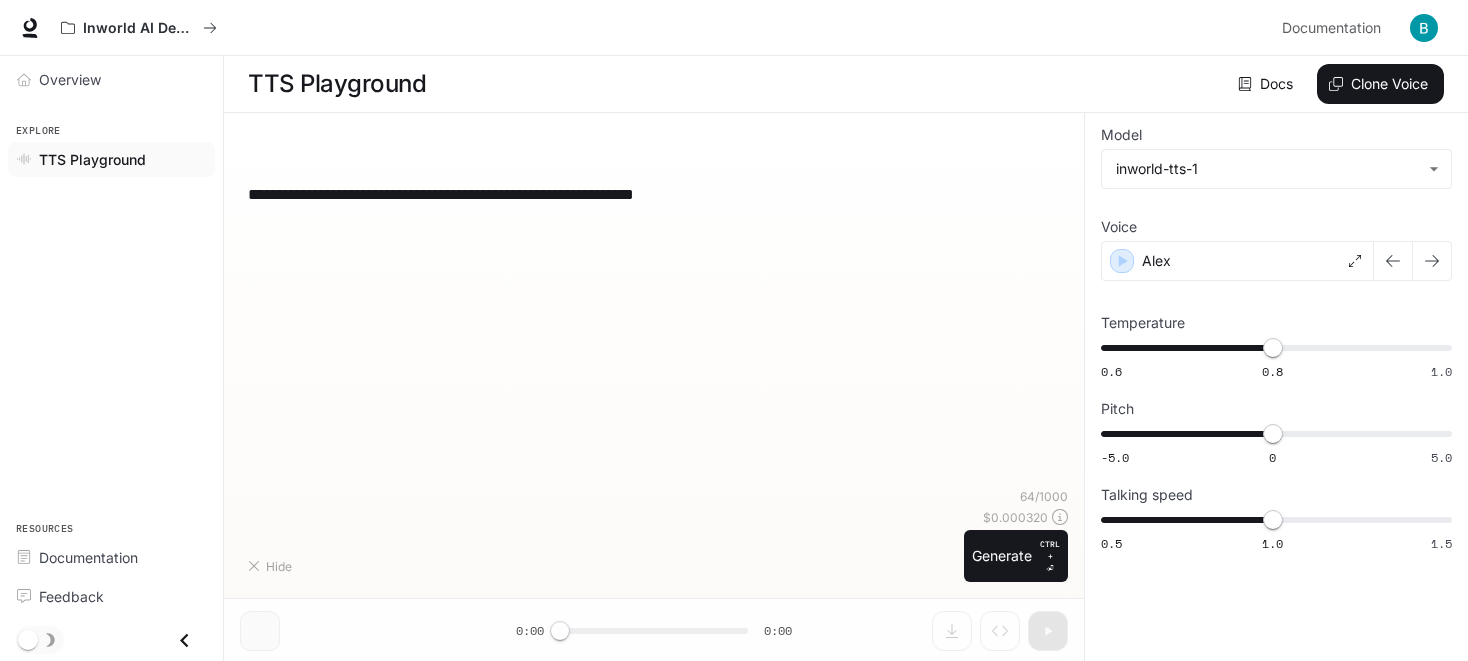 scroll, scrollTop: 0, scrollLeft: 0, axis: both 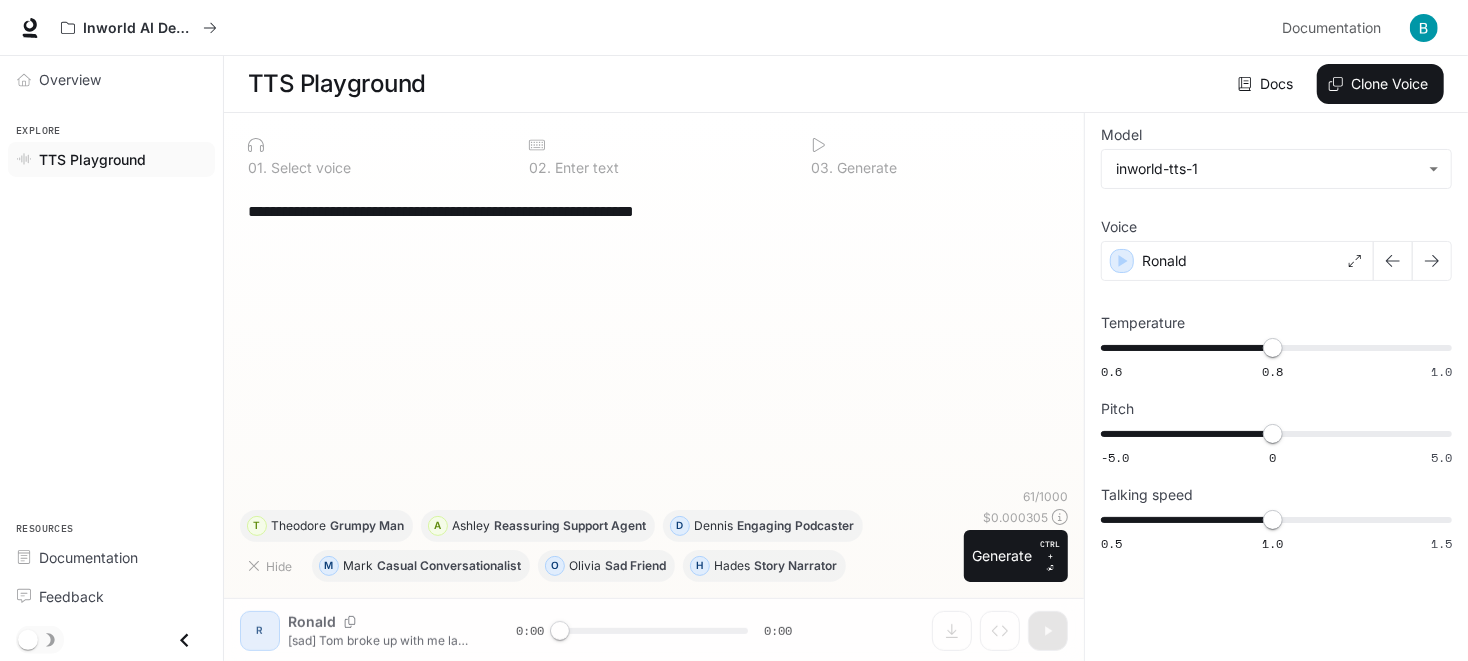click on "**********" at bounding box center [654, 211] 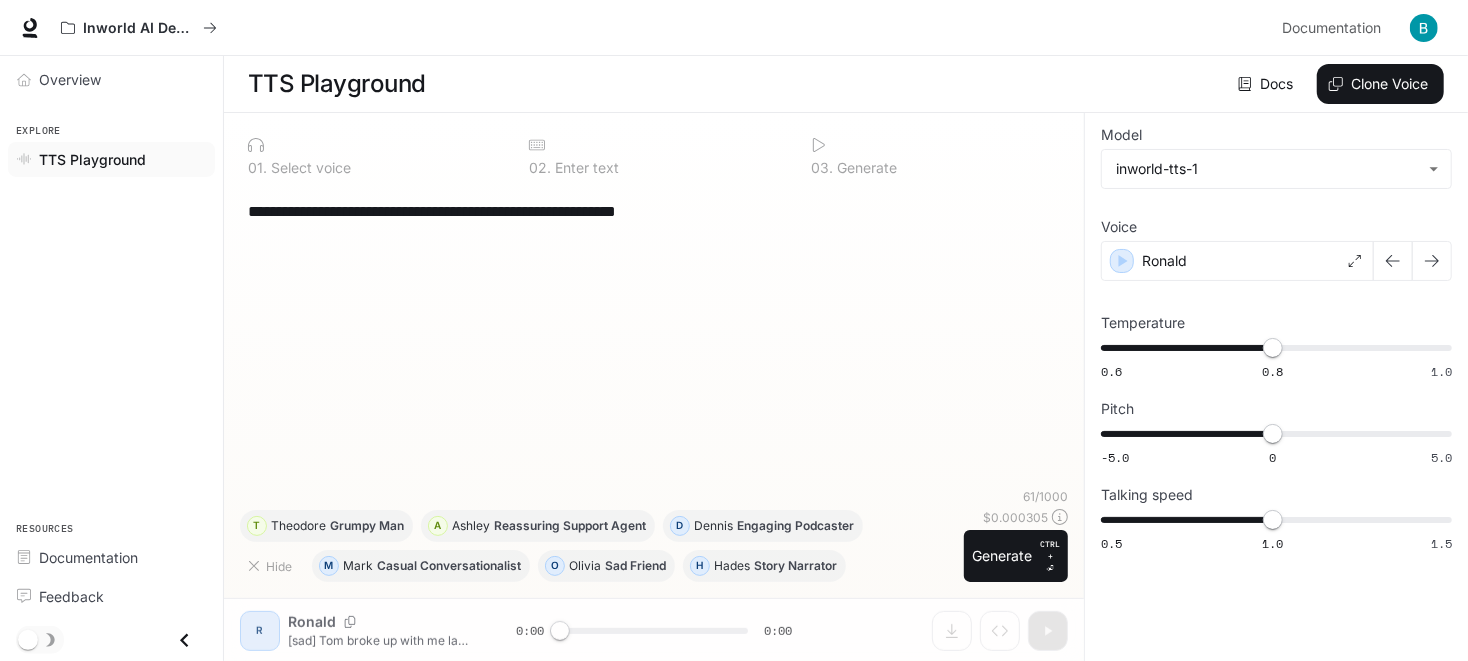 paste on "**********" 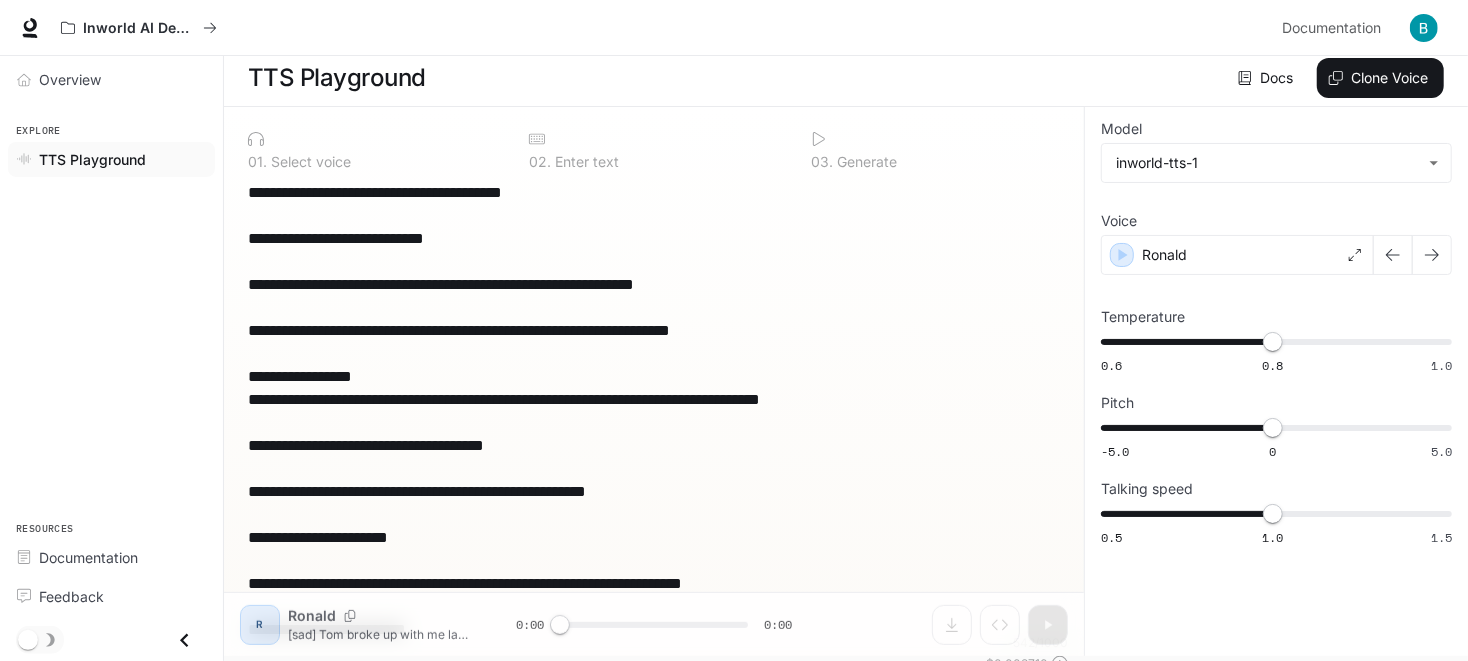scroll, scrollTop: 73, scrollLeft: 0, axis: vertical 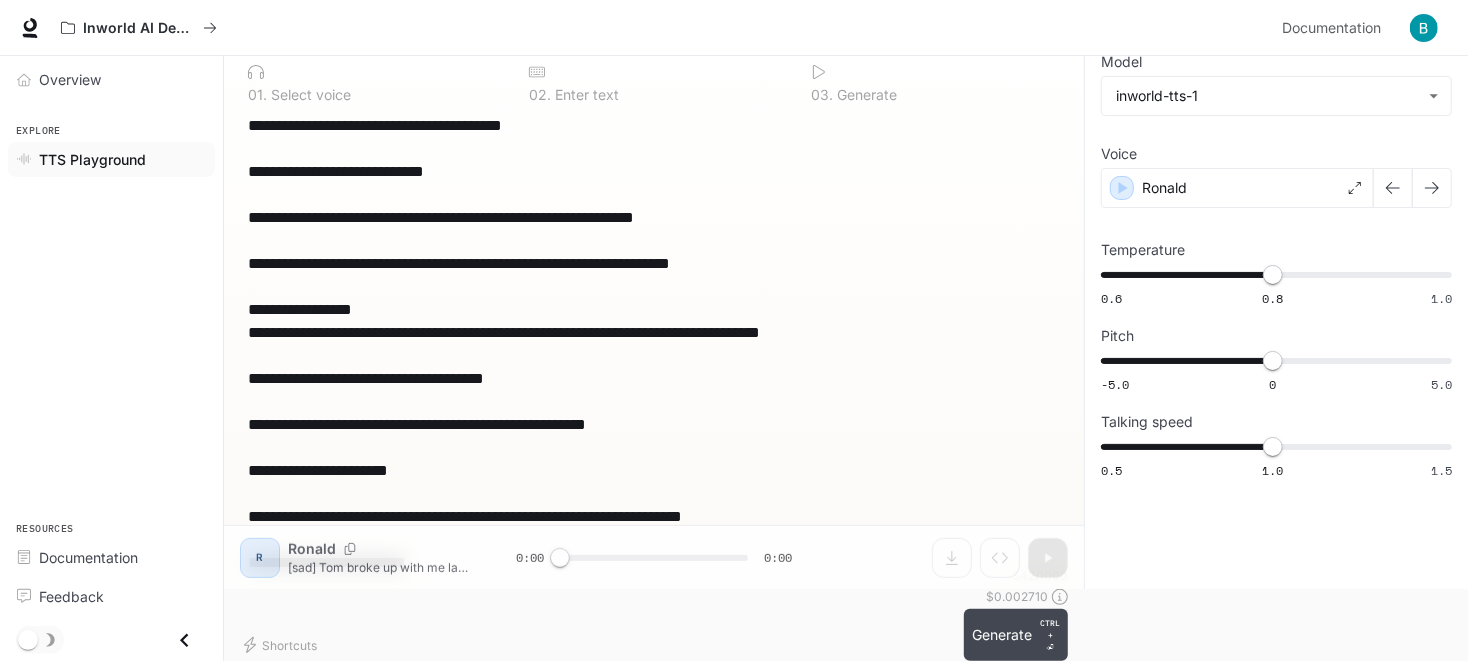 type on "**********" 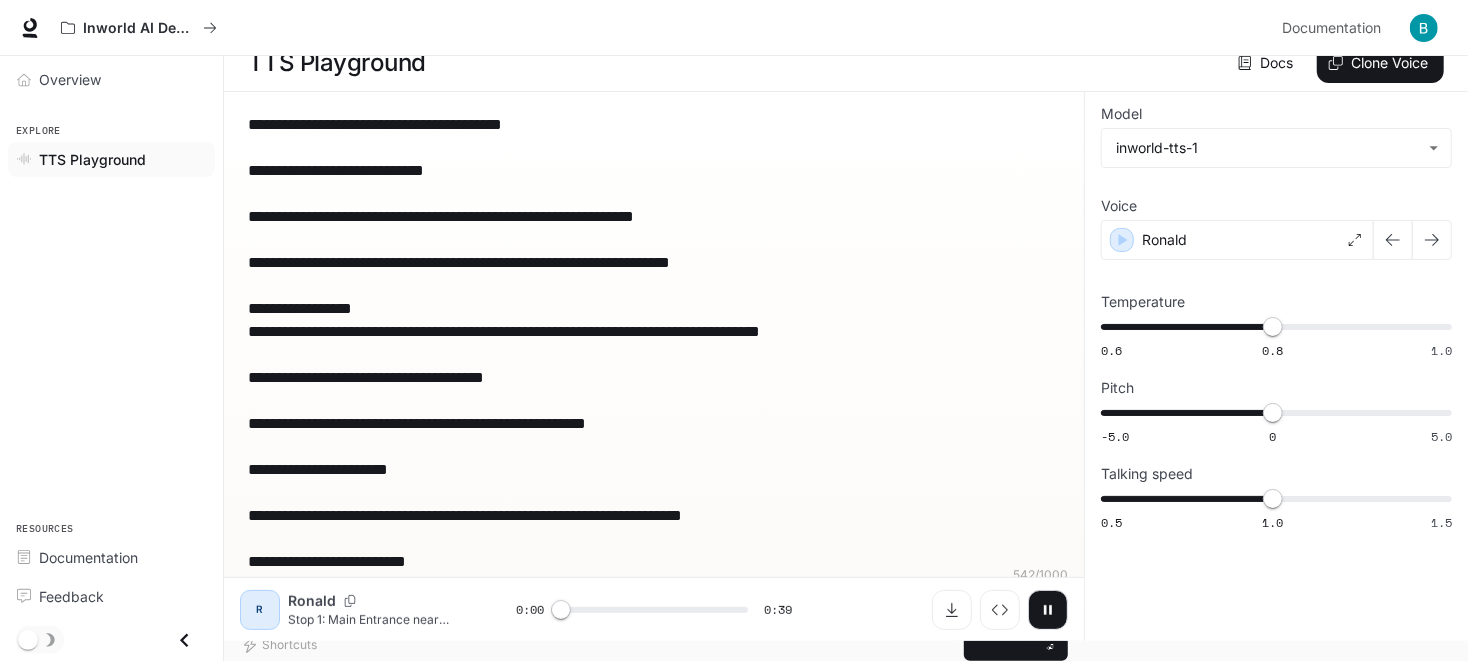 scroll, scrollTop: 15, scrollLeft: 0, axis: vertical 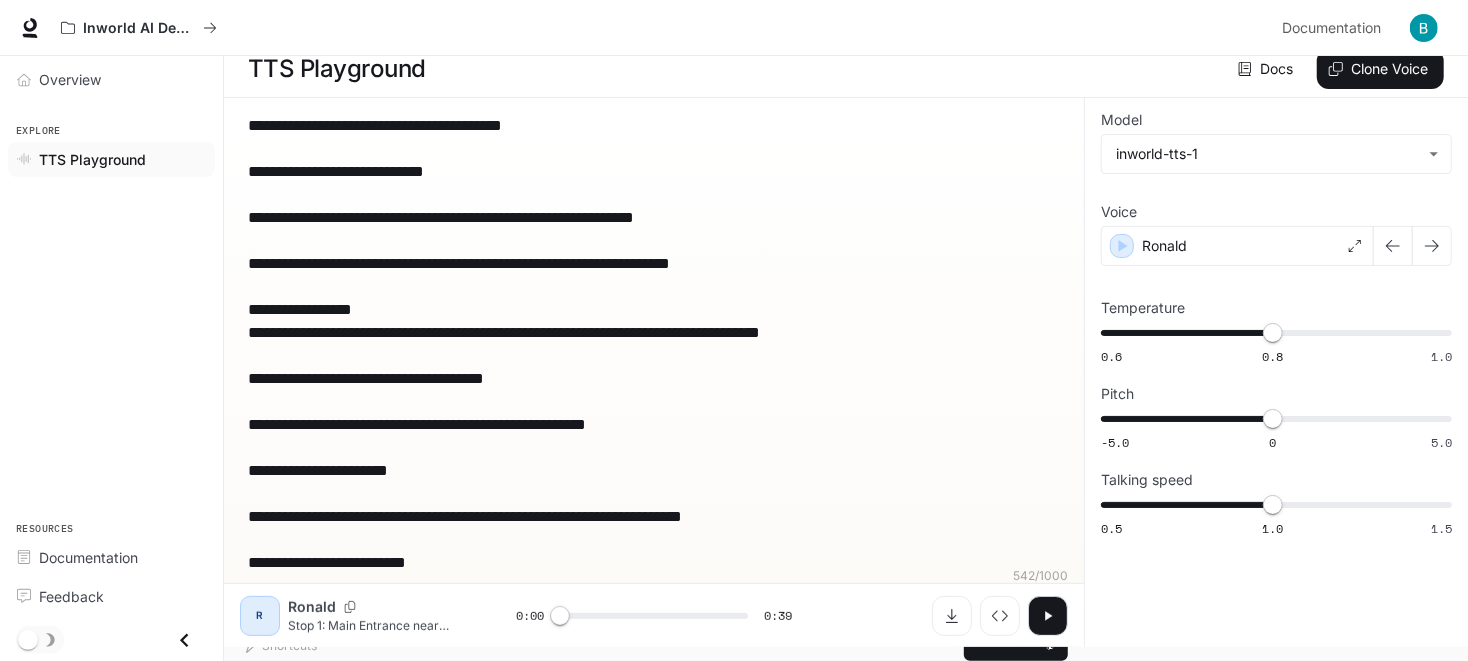 click 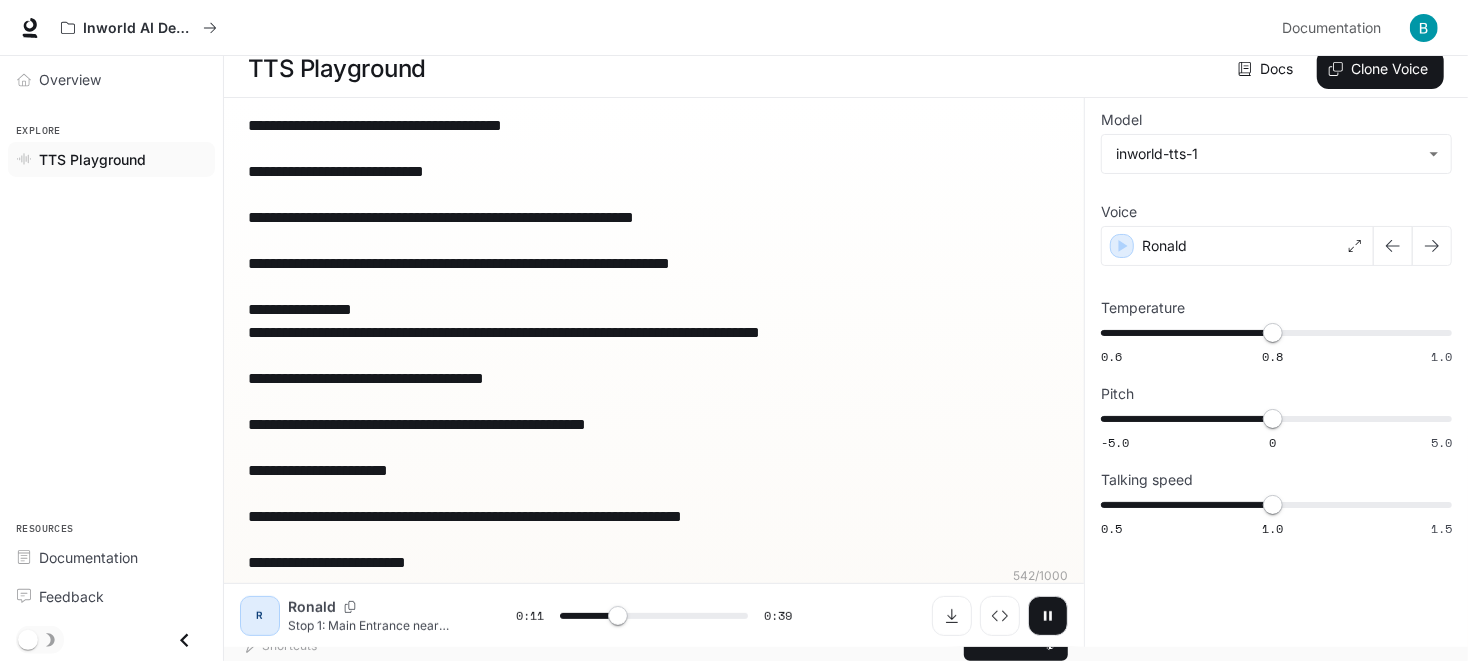 click 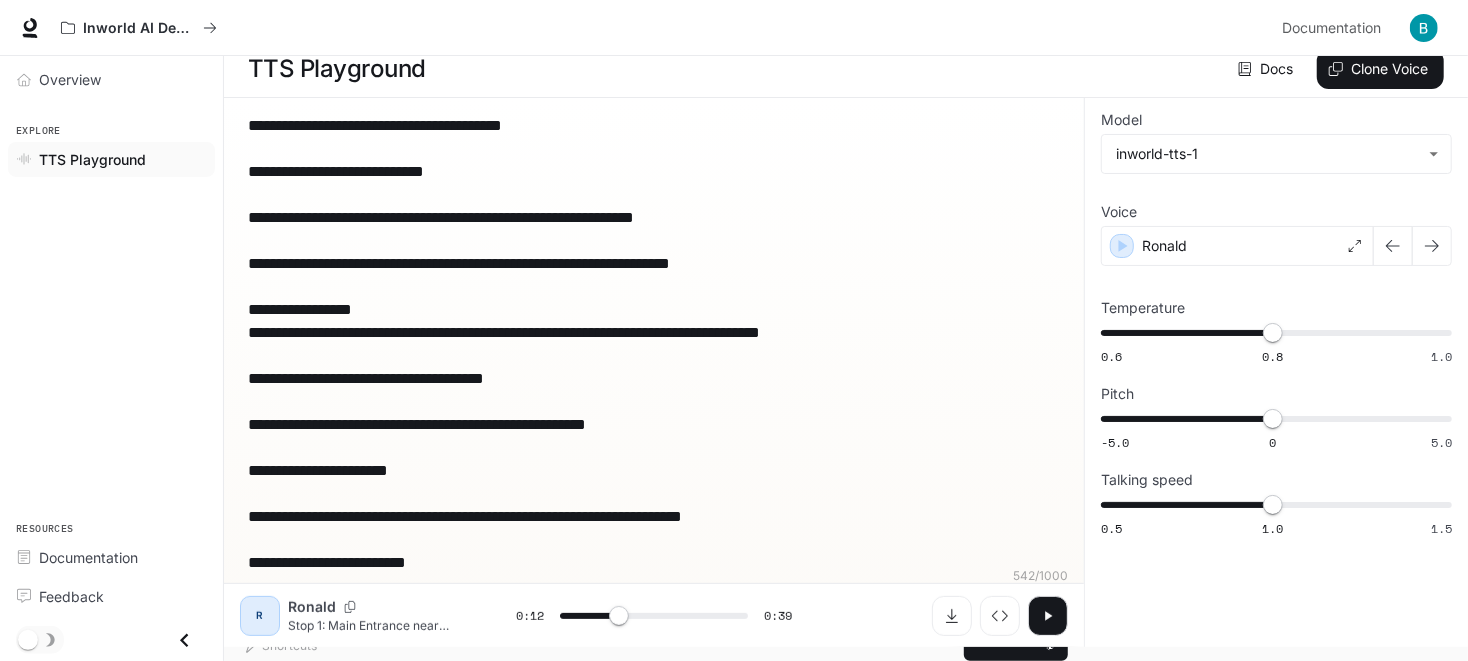 click on "**********" at bounding box center (654, 355) 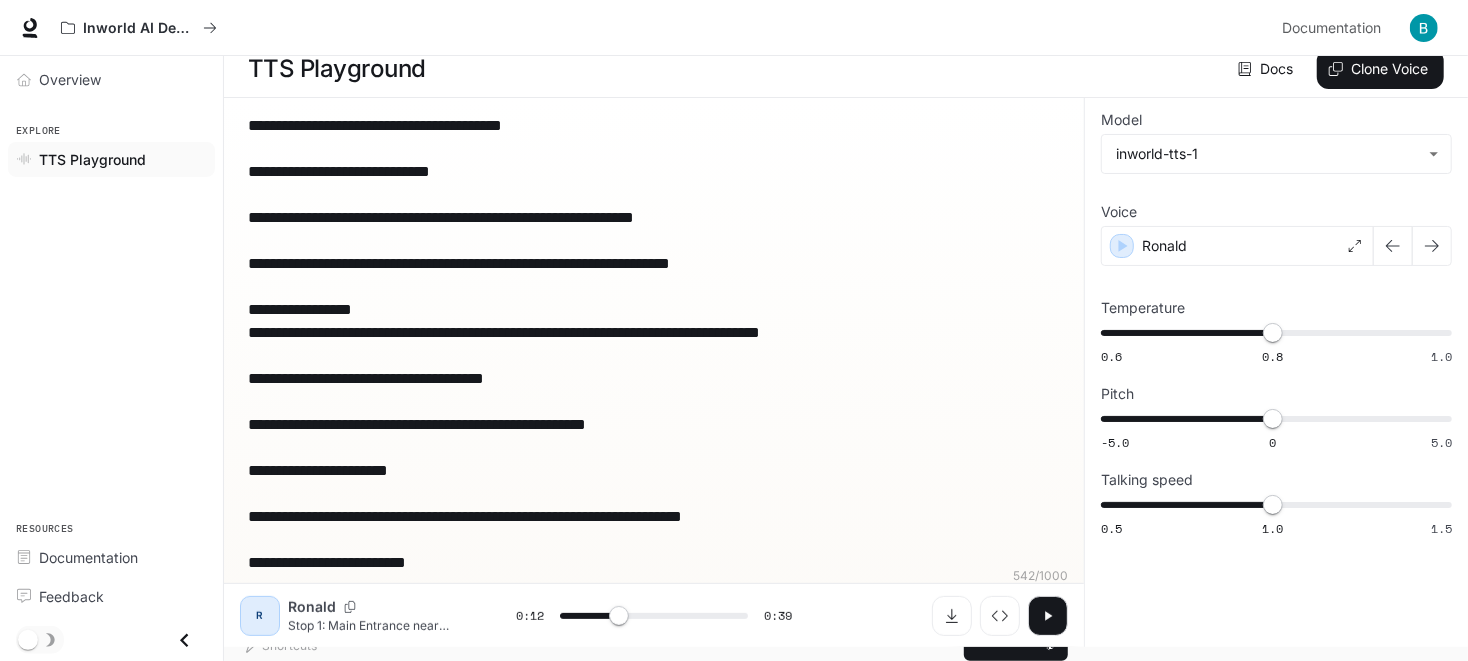 type on "****" 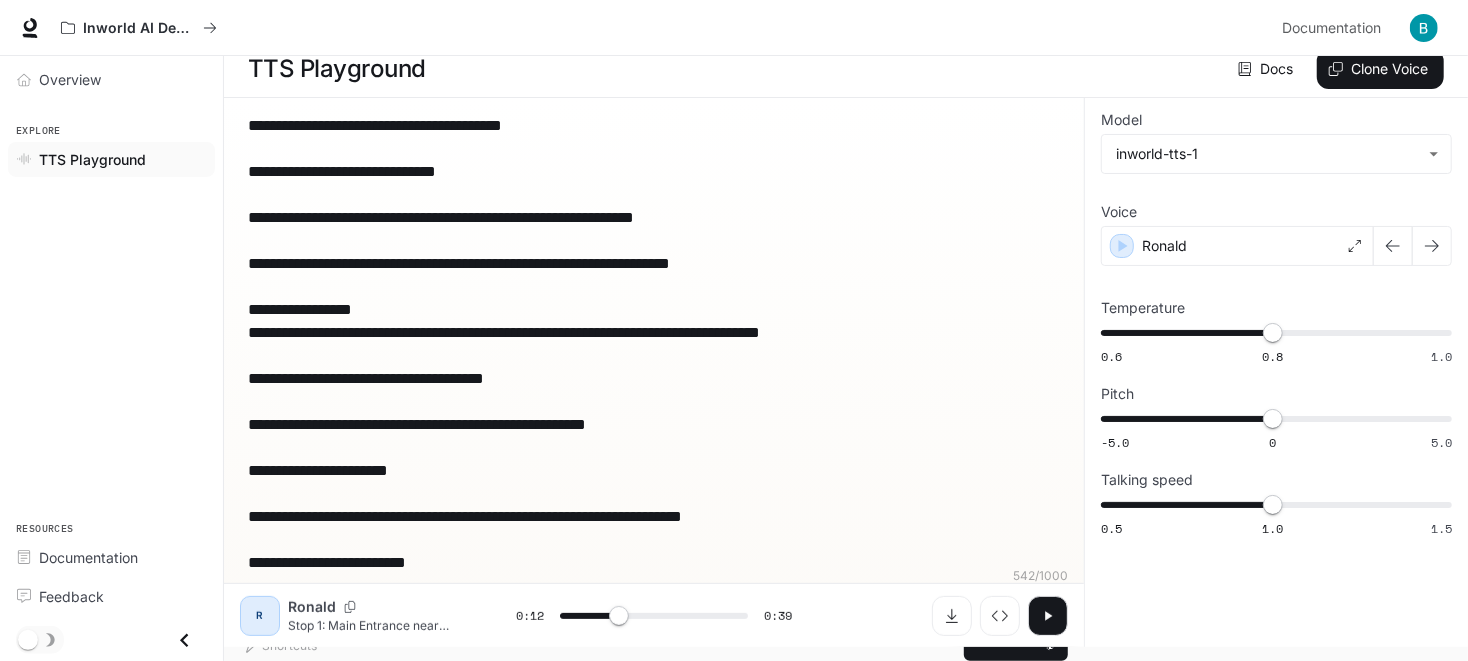 type on "****" 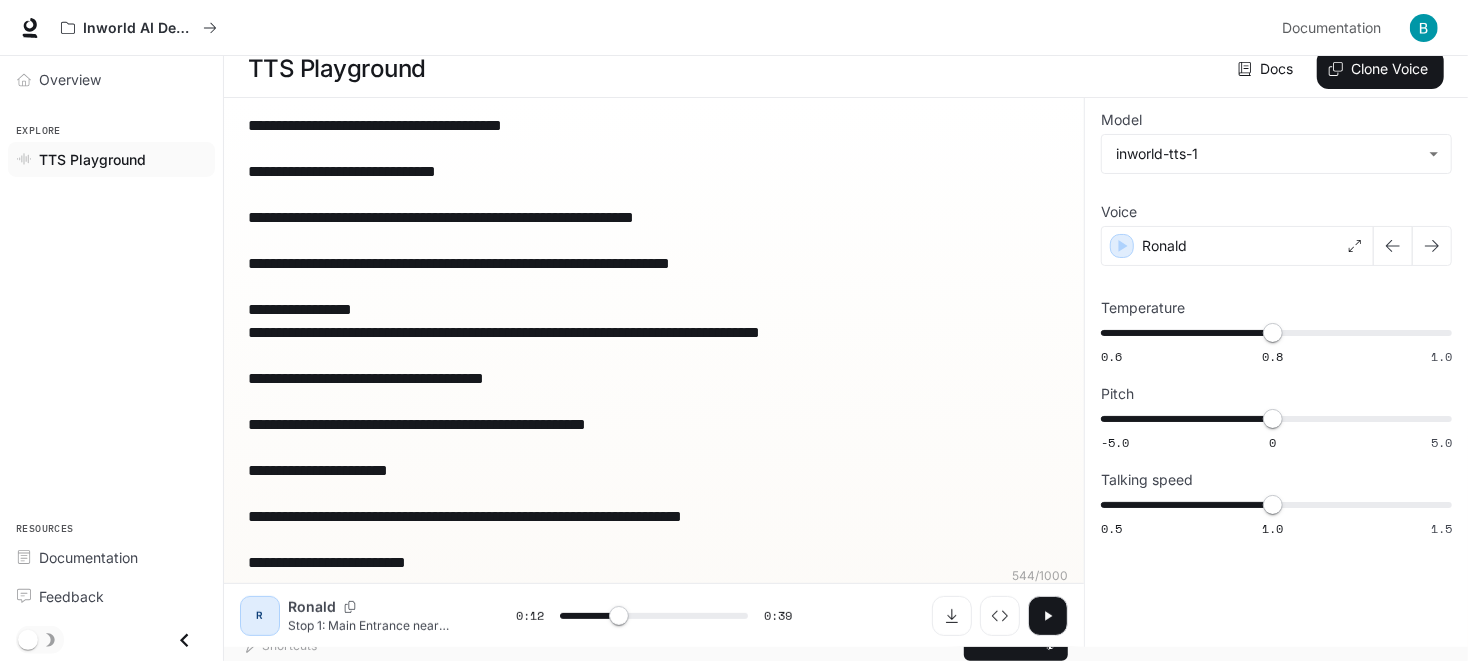 type on "**********" 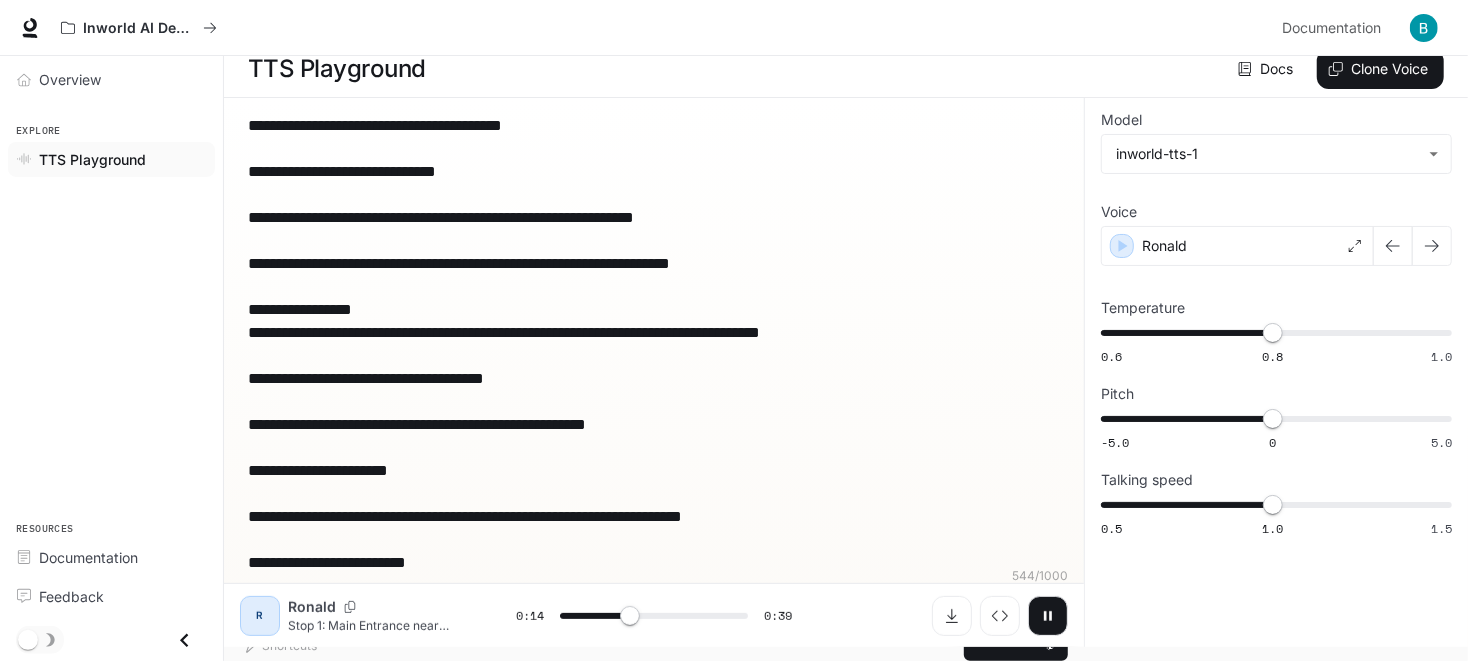 click 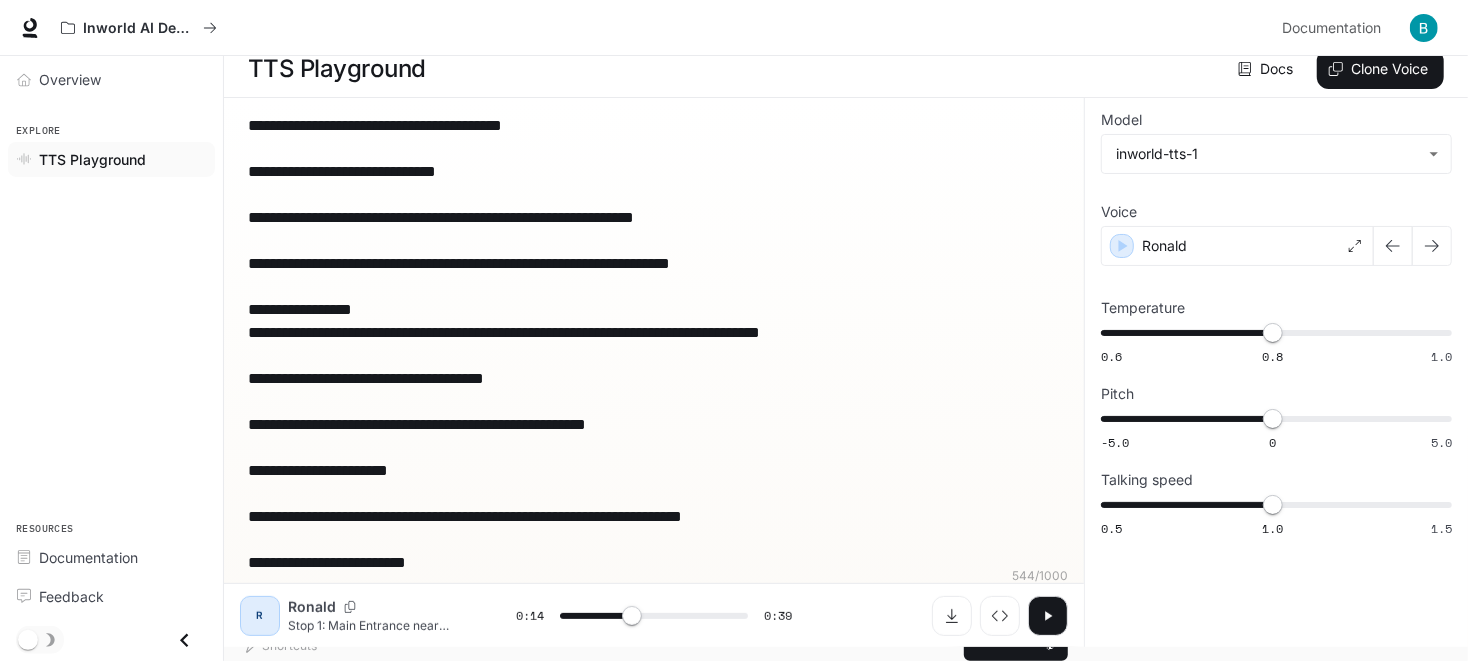 click at bounding box center [654, 616] 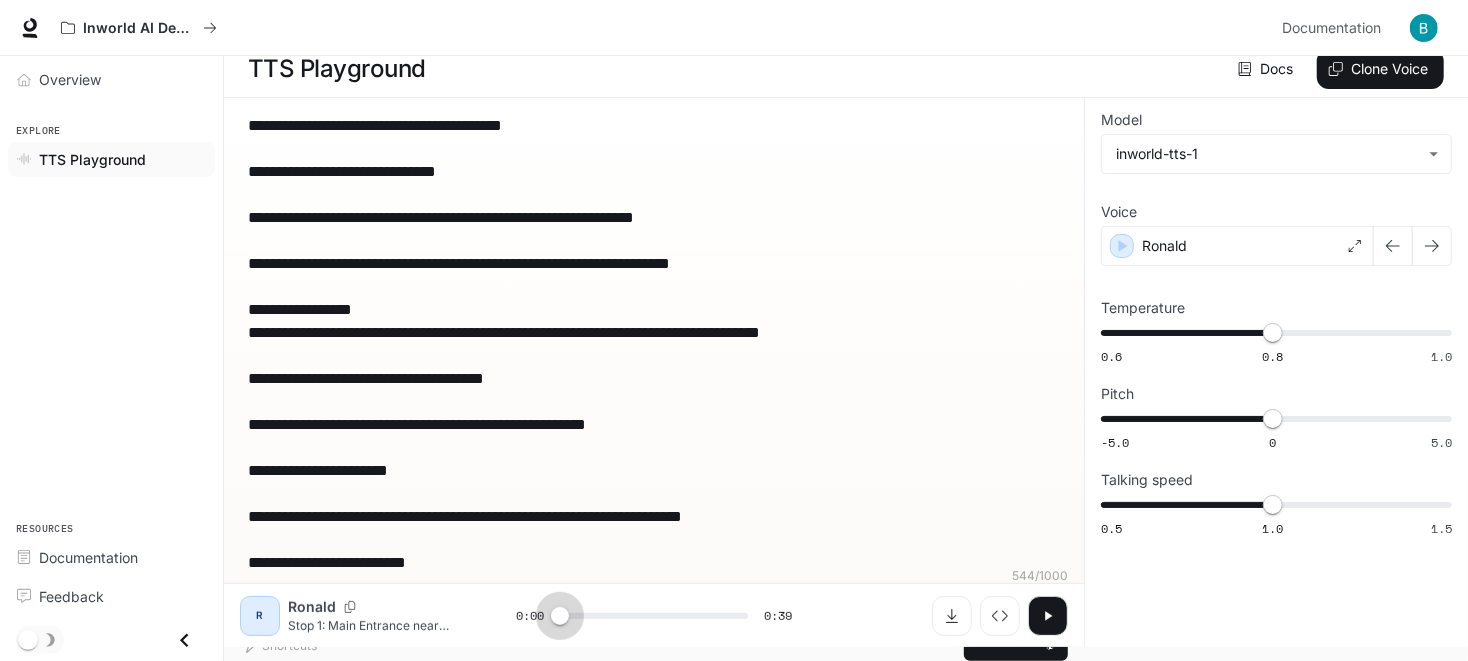 drag, startPoint x: 567, startPoint y: 613, endPoint x: 548, endPoint y: 613, distance: 19 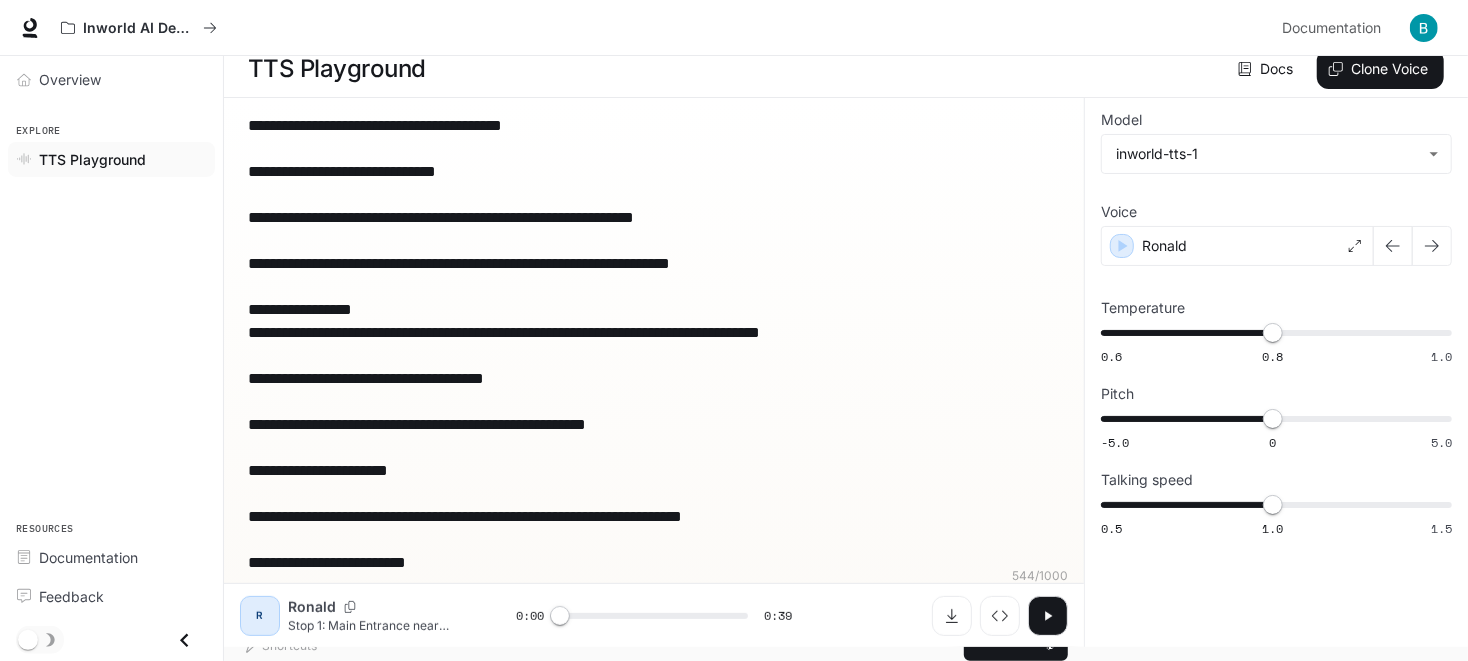 click 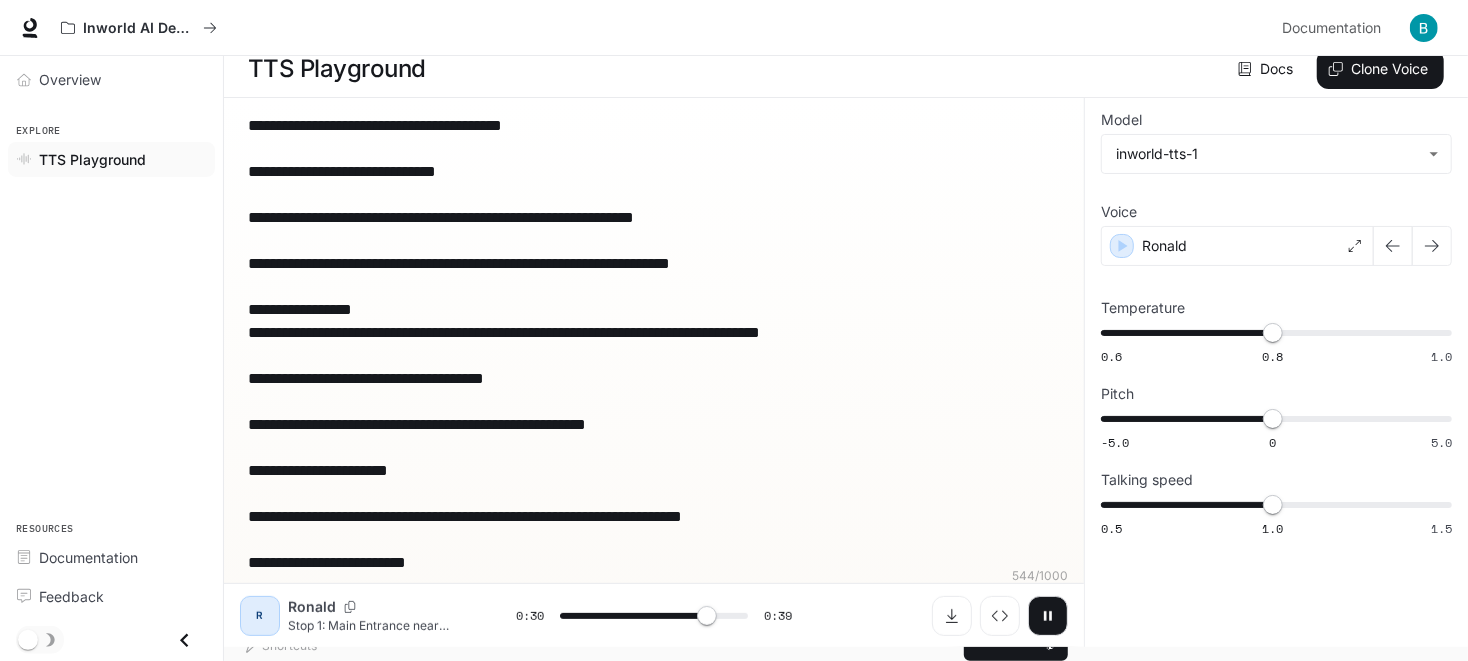 click at bounding box center [1048, 616] 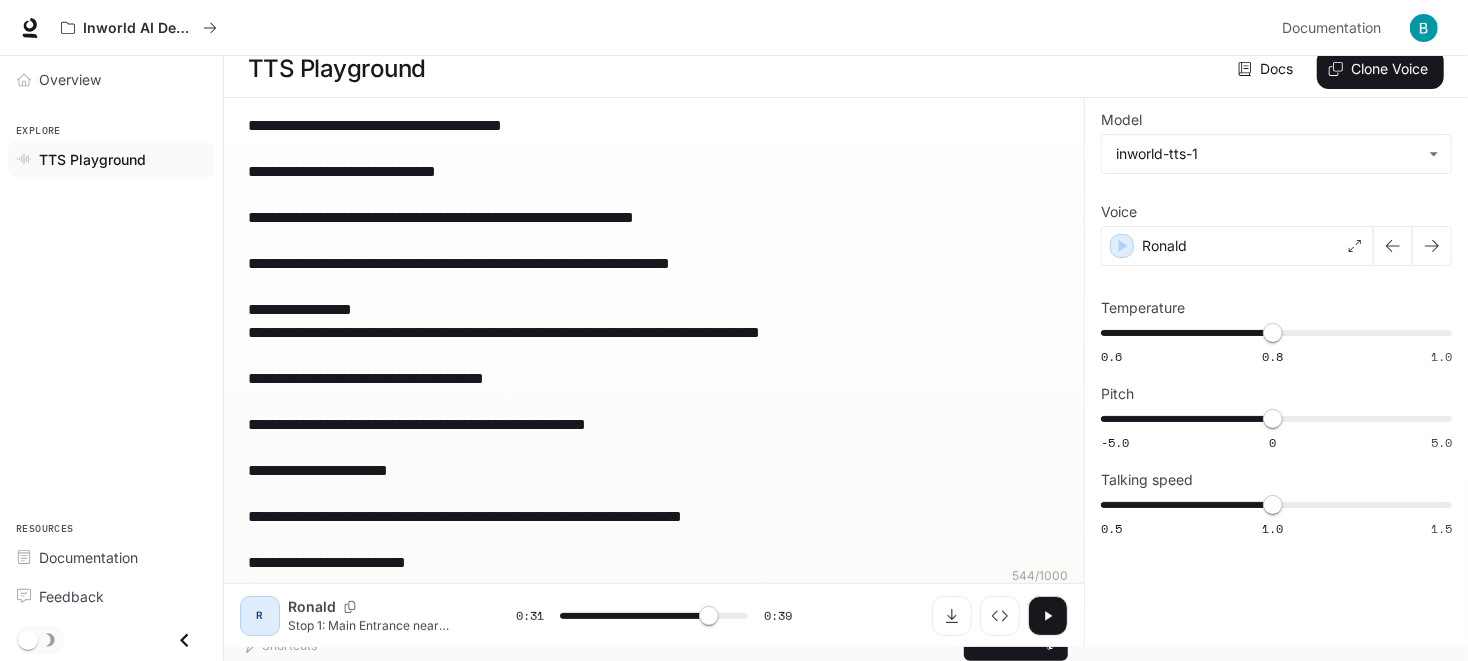 click on "**********" at bounding box center [654, 355] 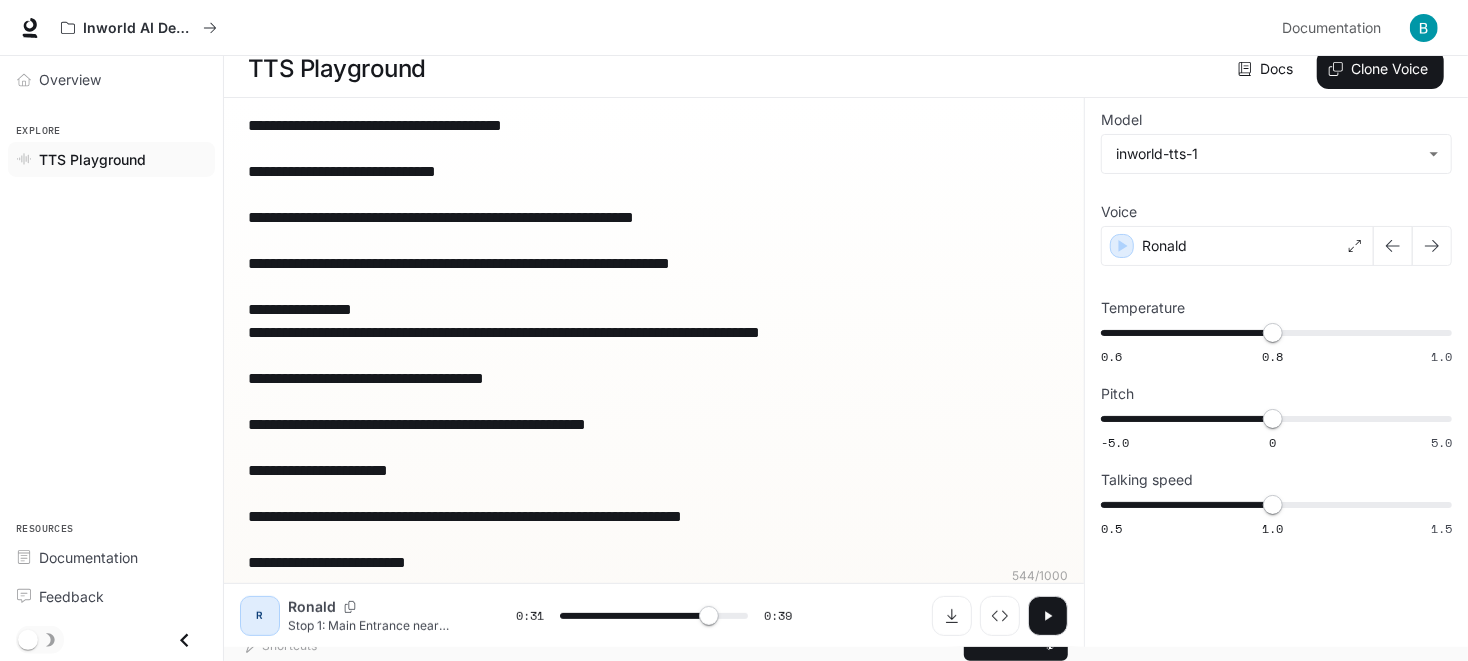 type on "**********" 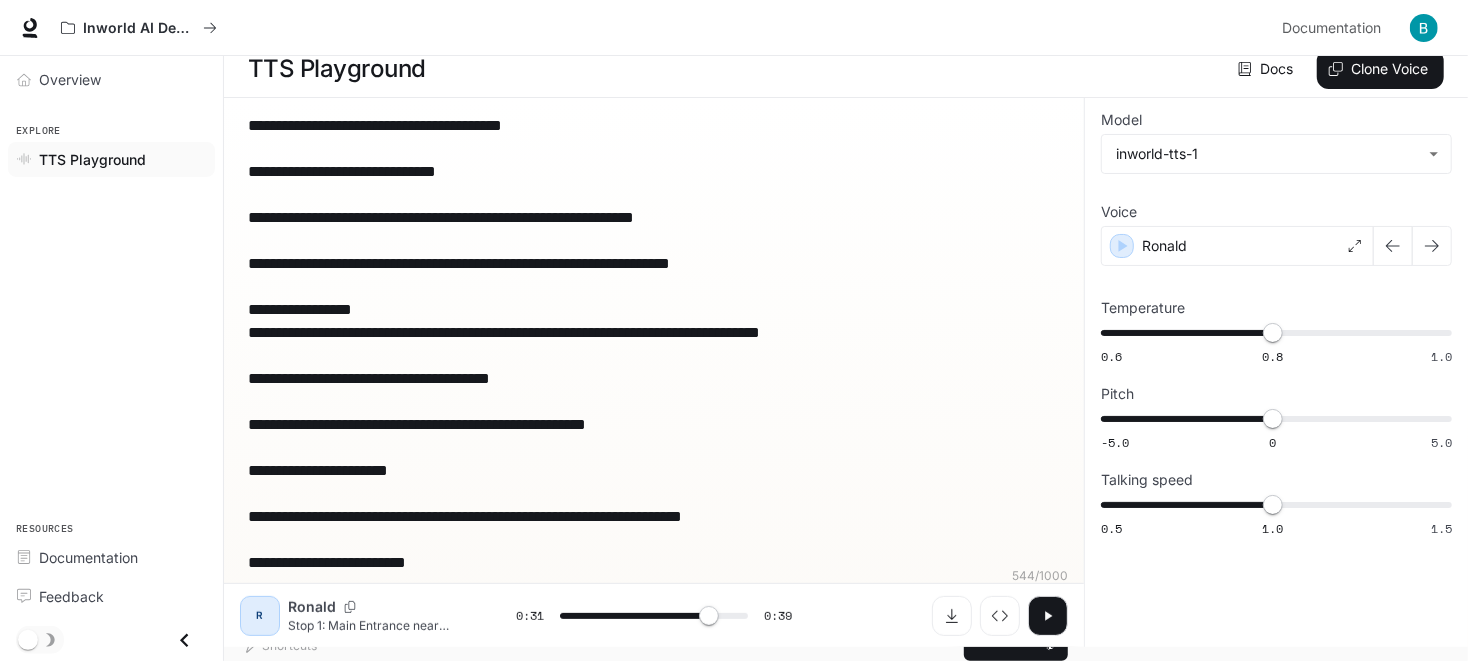 type on "**********" 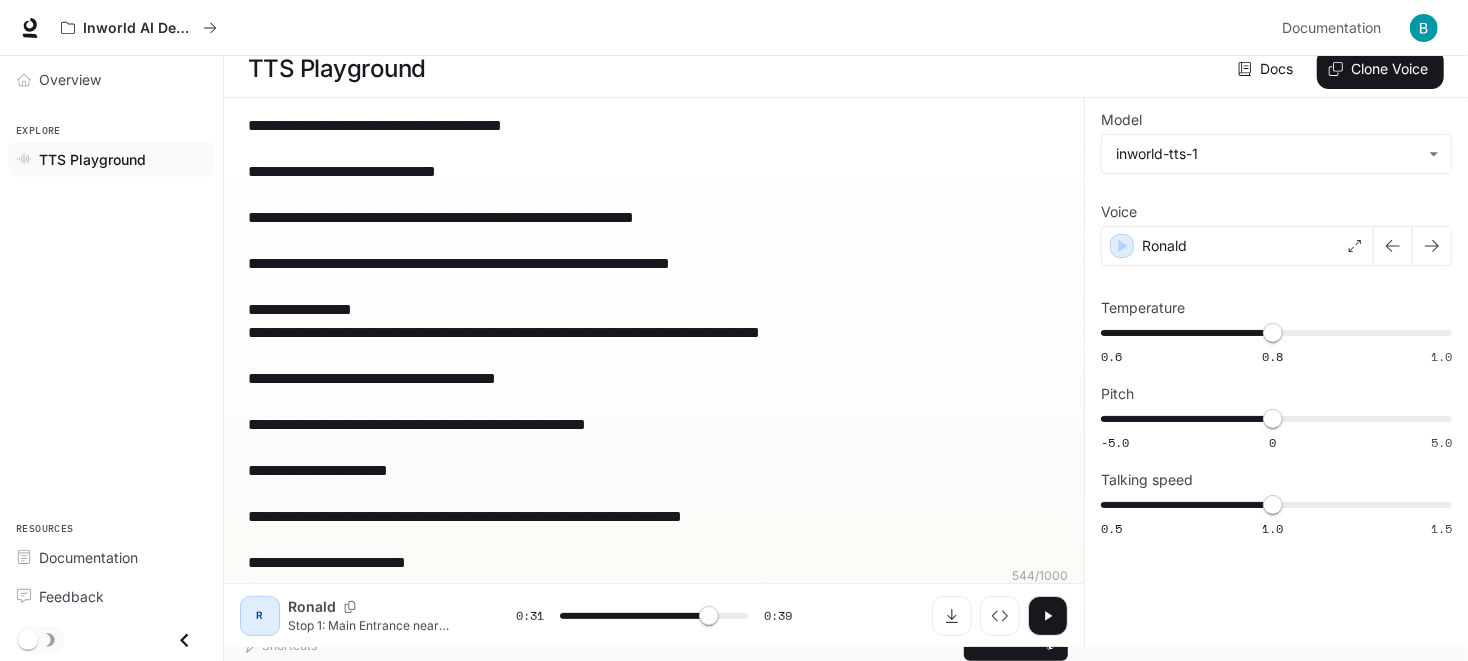 type on "**********" 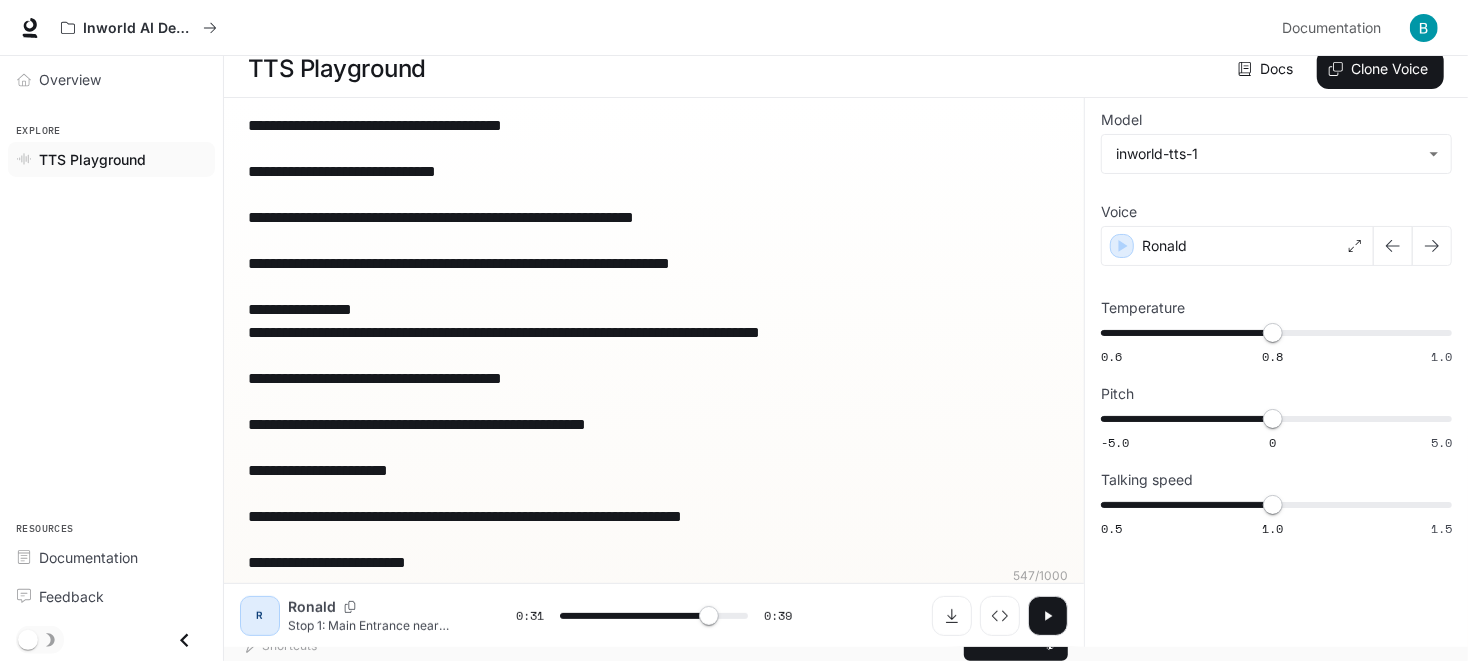 type on "**" 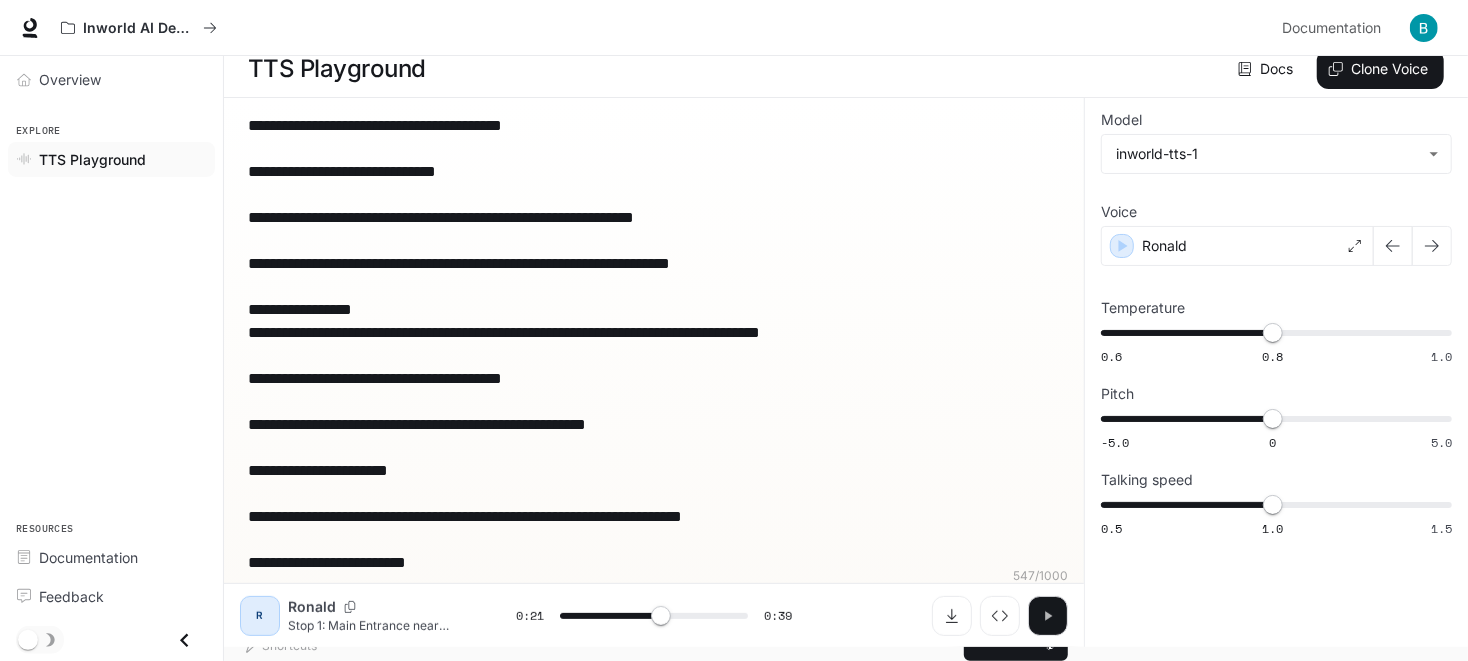 click at bounding box center [1048, 616] 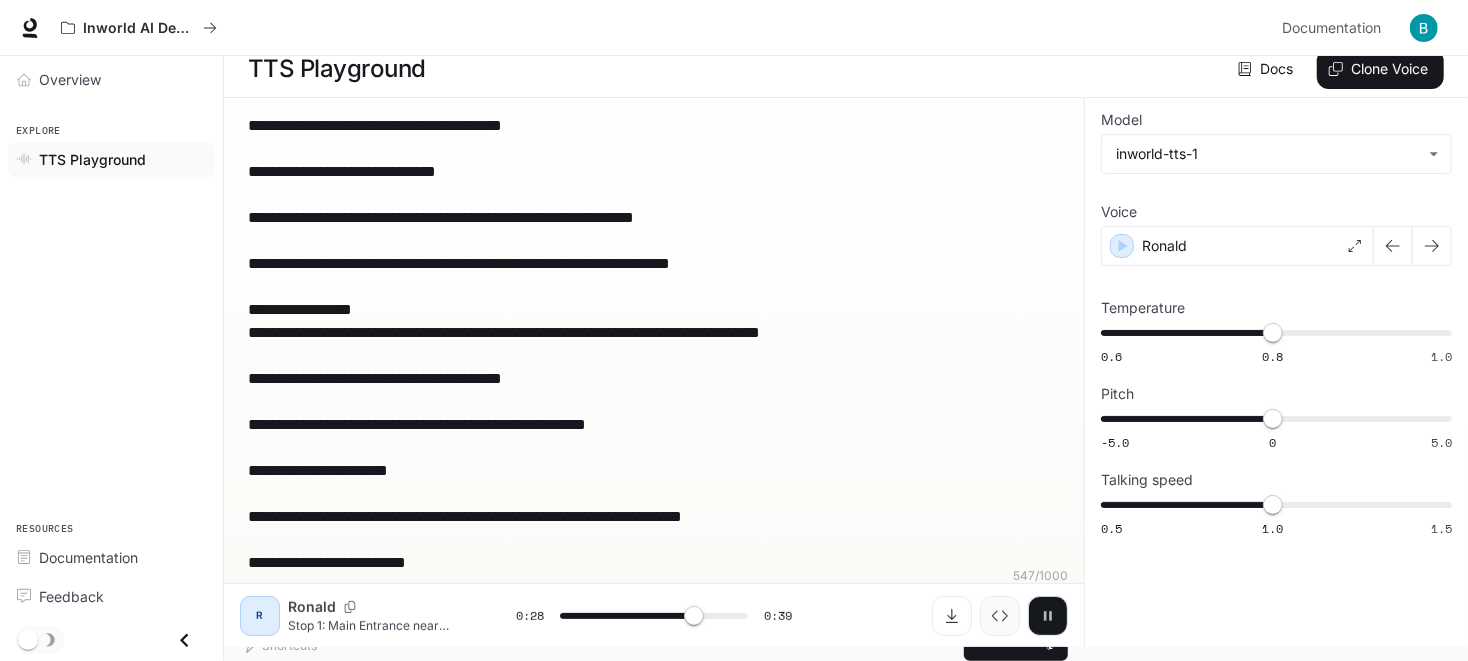 drag, startPoint x: 1036, startPoint y: 618, endPoint x: 1013, endPoint y: 603, distance: 27.45906 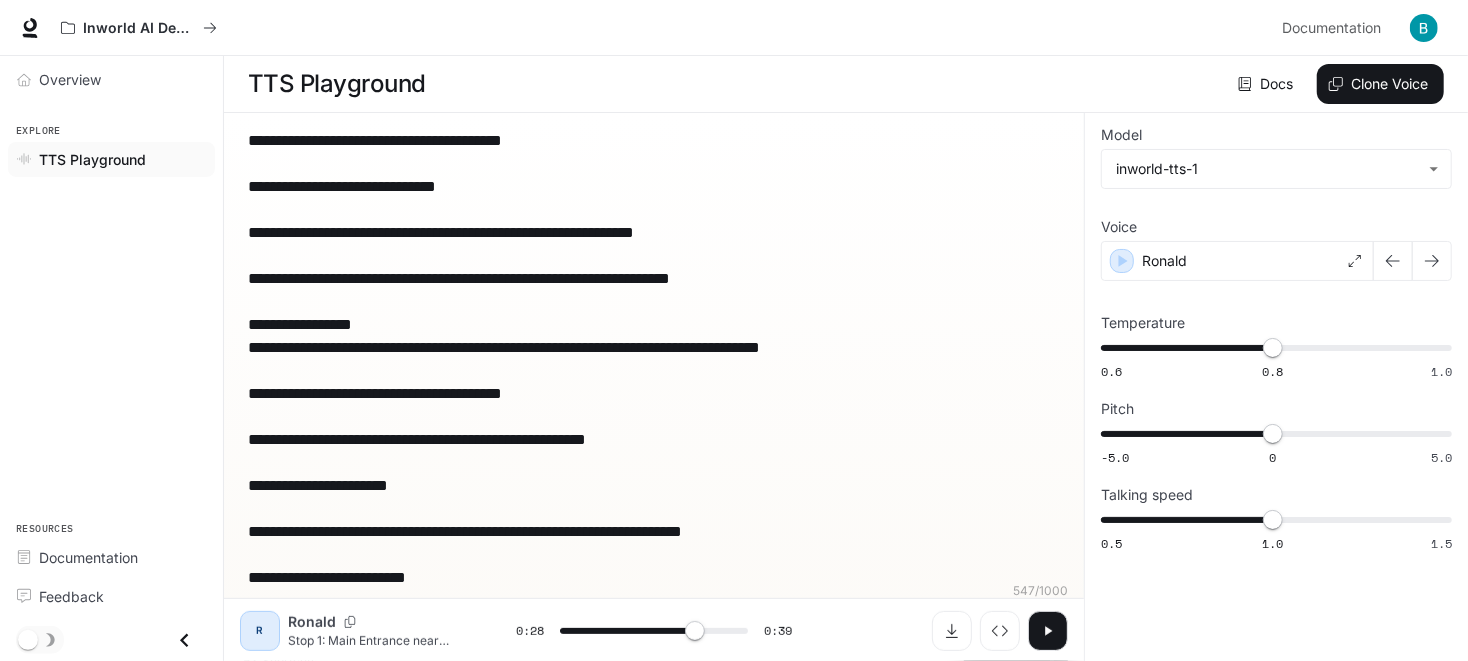 scroll, scrollTop: 15, scrollLeft: 0, axis: vertical 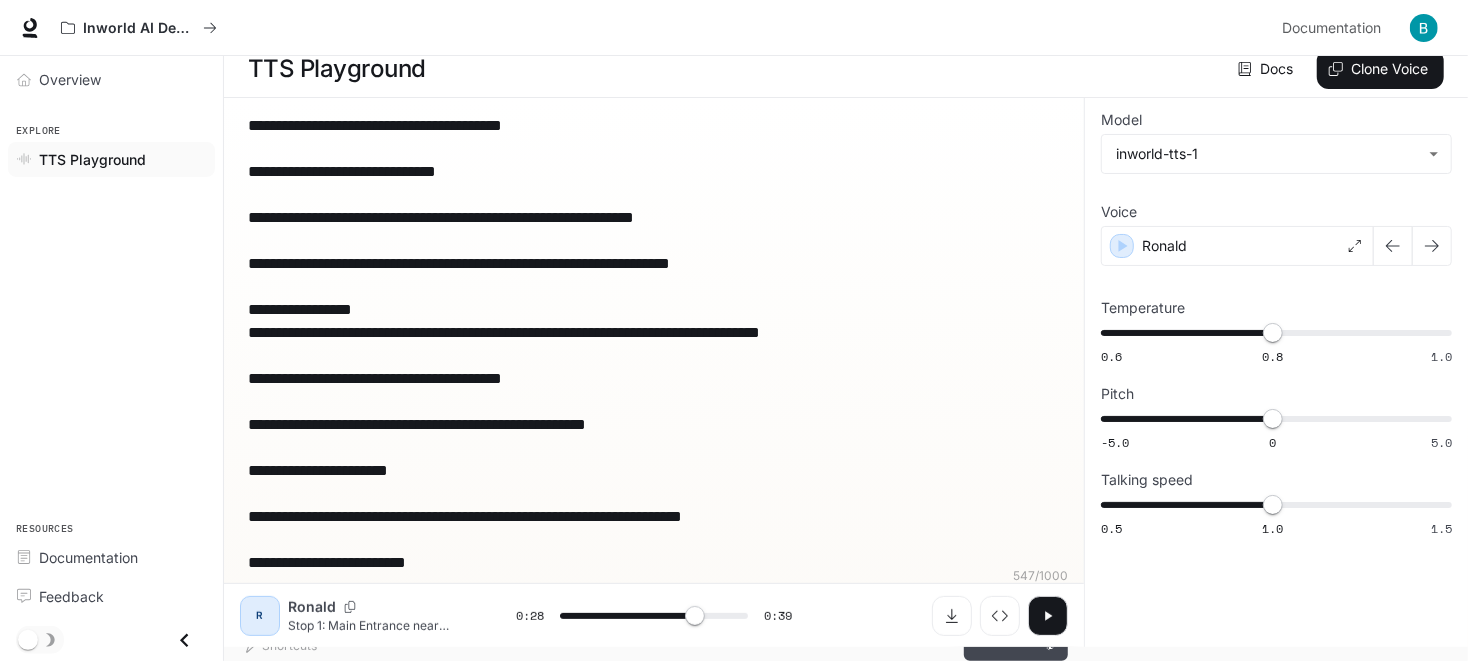 click on "Generate CTRL +  ⏎" at bounding box center (1016, 635) 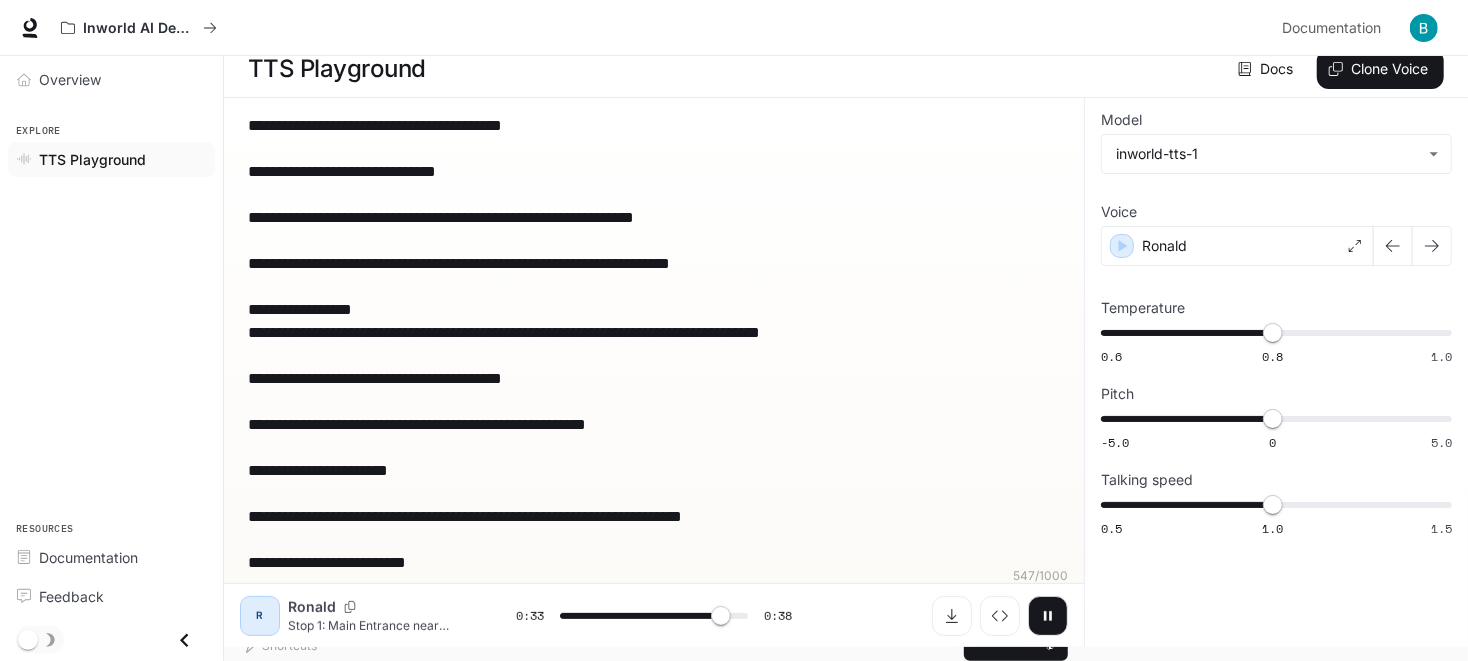 click at bounding box center [1048, 616] 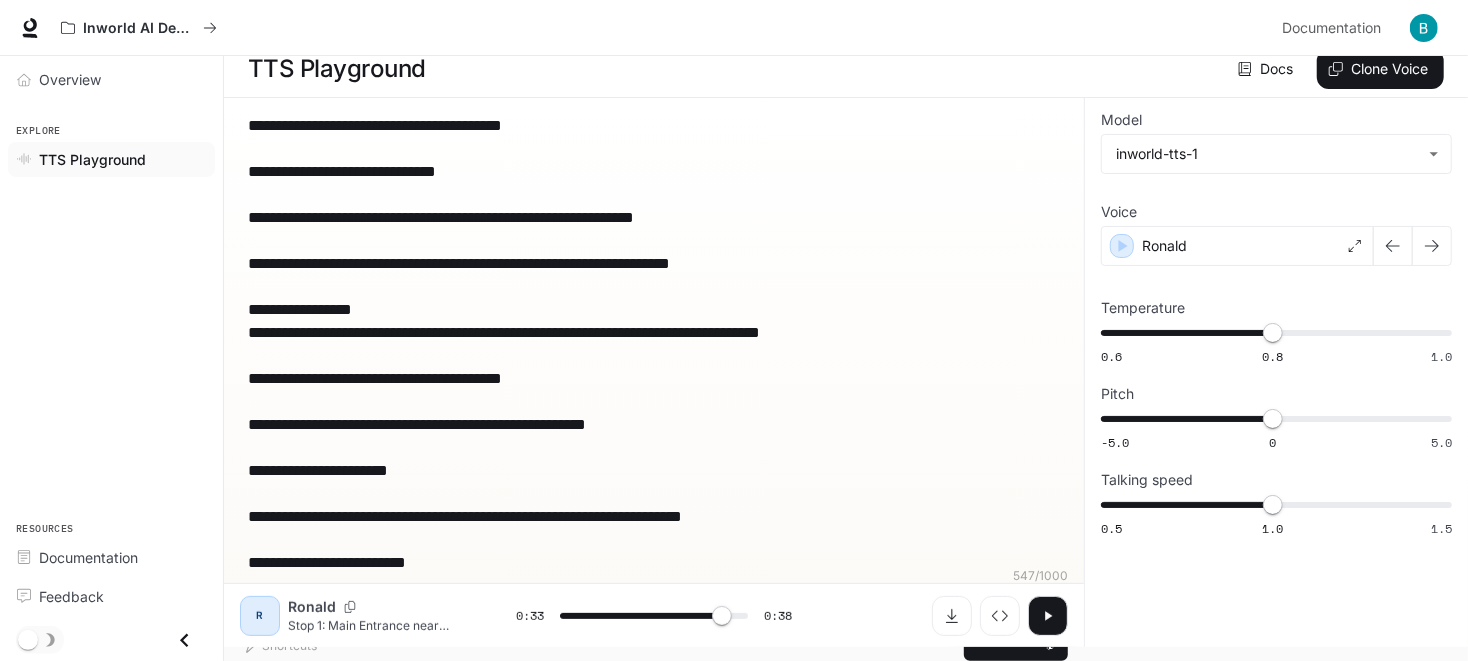 drag, startPoint x: 573, startPoint y: 381, endPoint x: 549, endPoint y: 382, distance: 24.020824 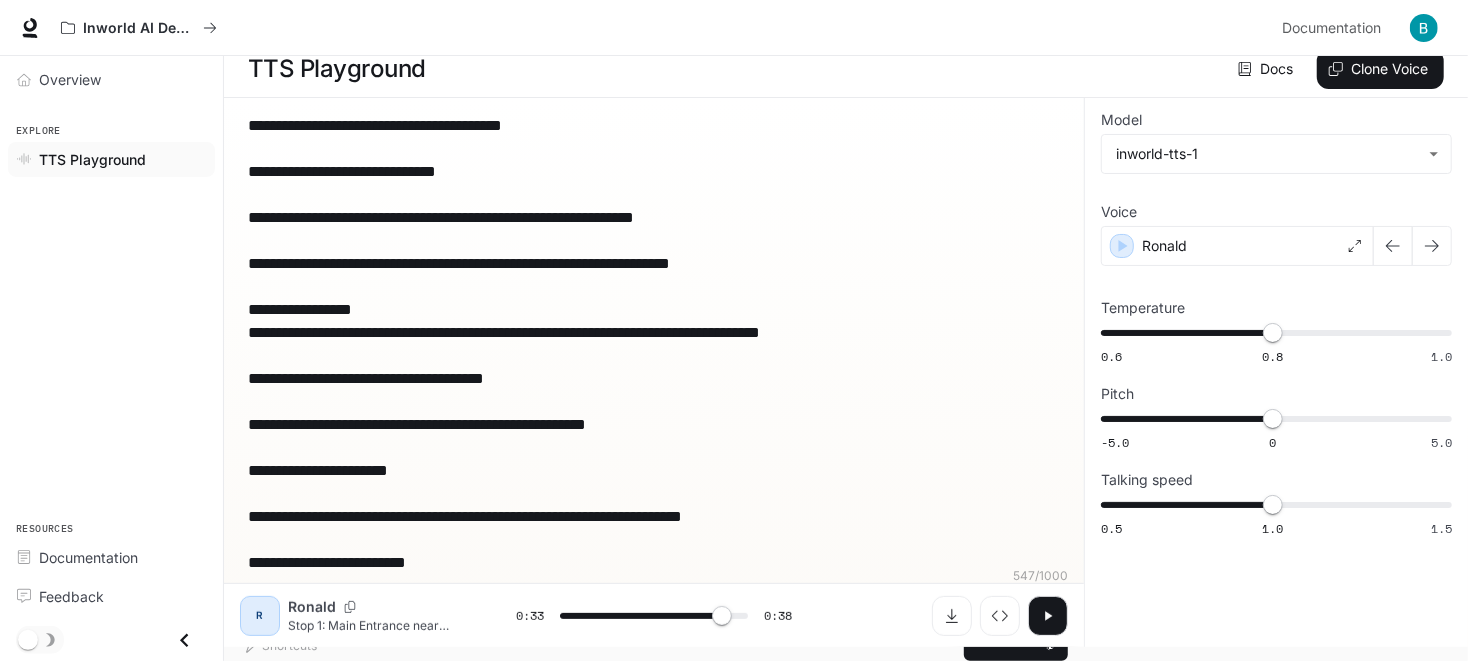 type on "**********" 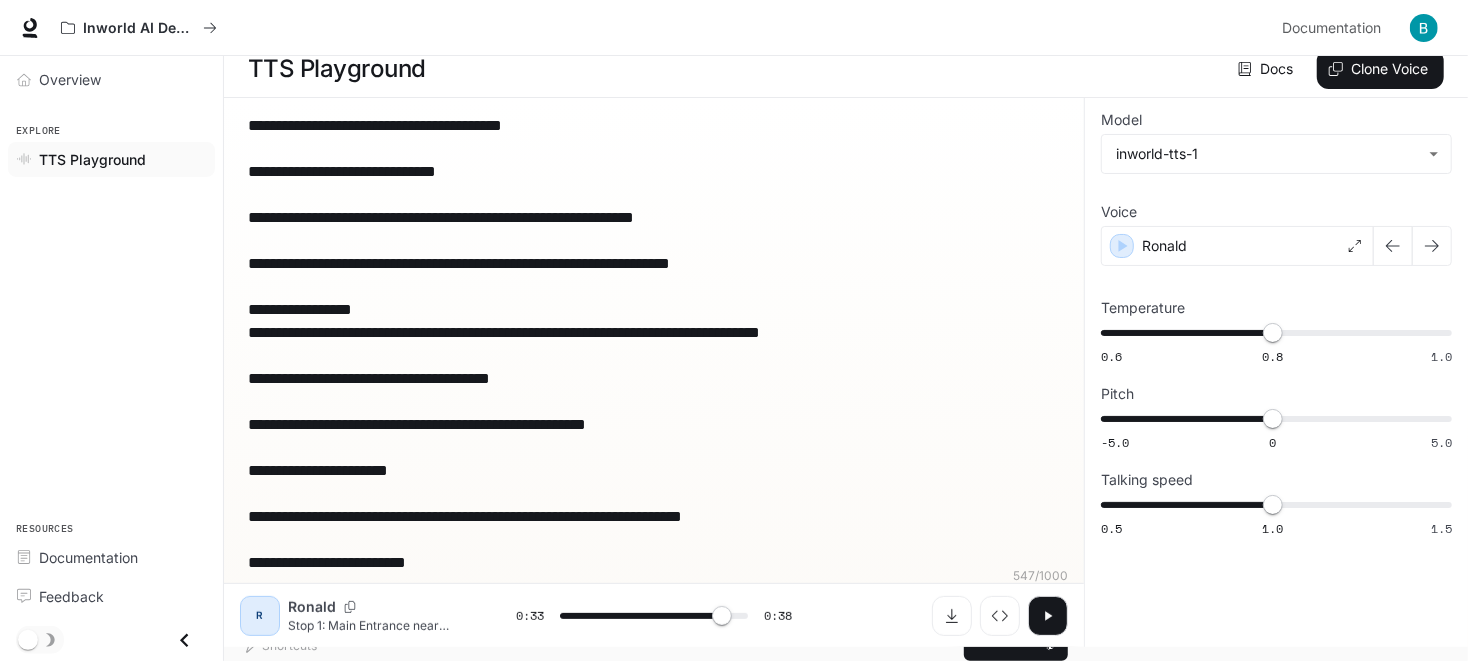 type on "**********" 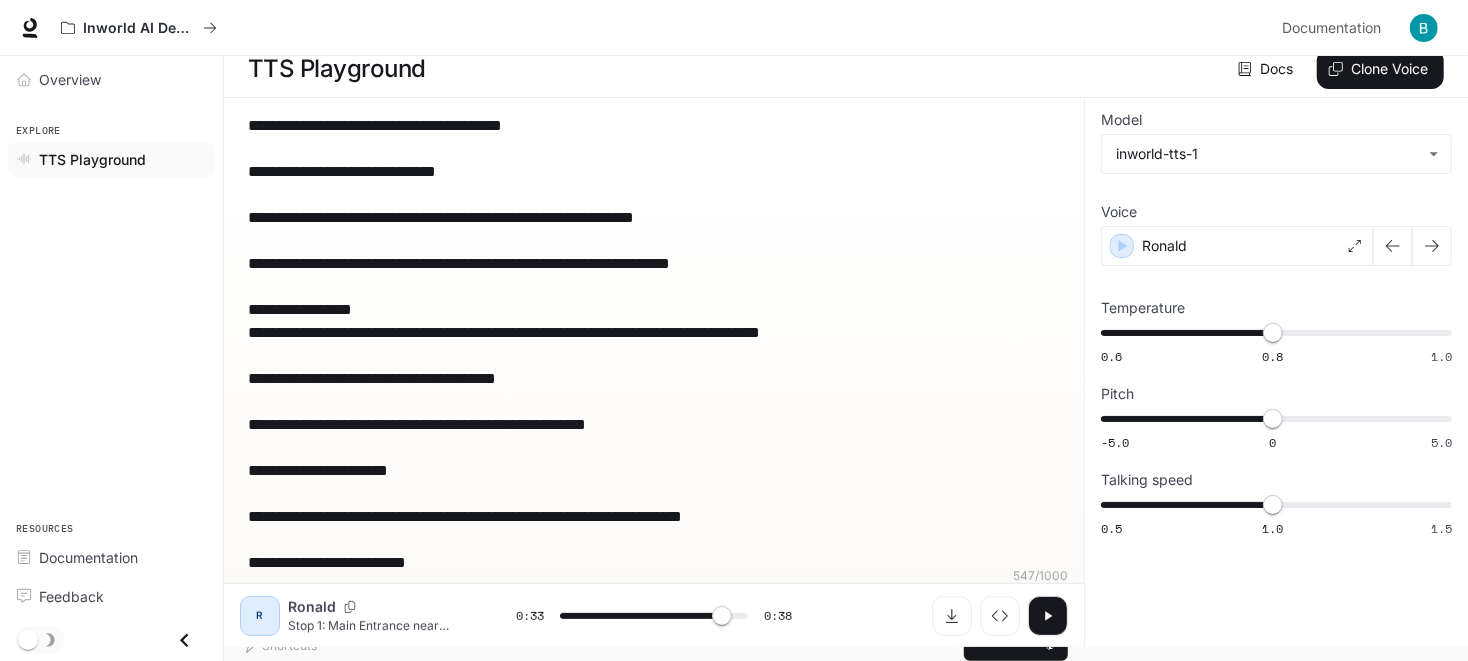 type on "****" 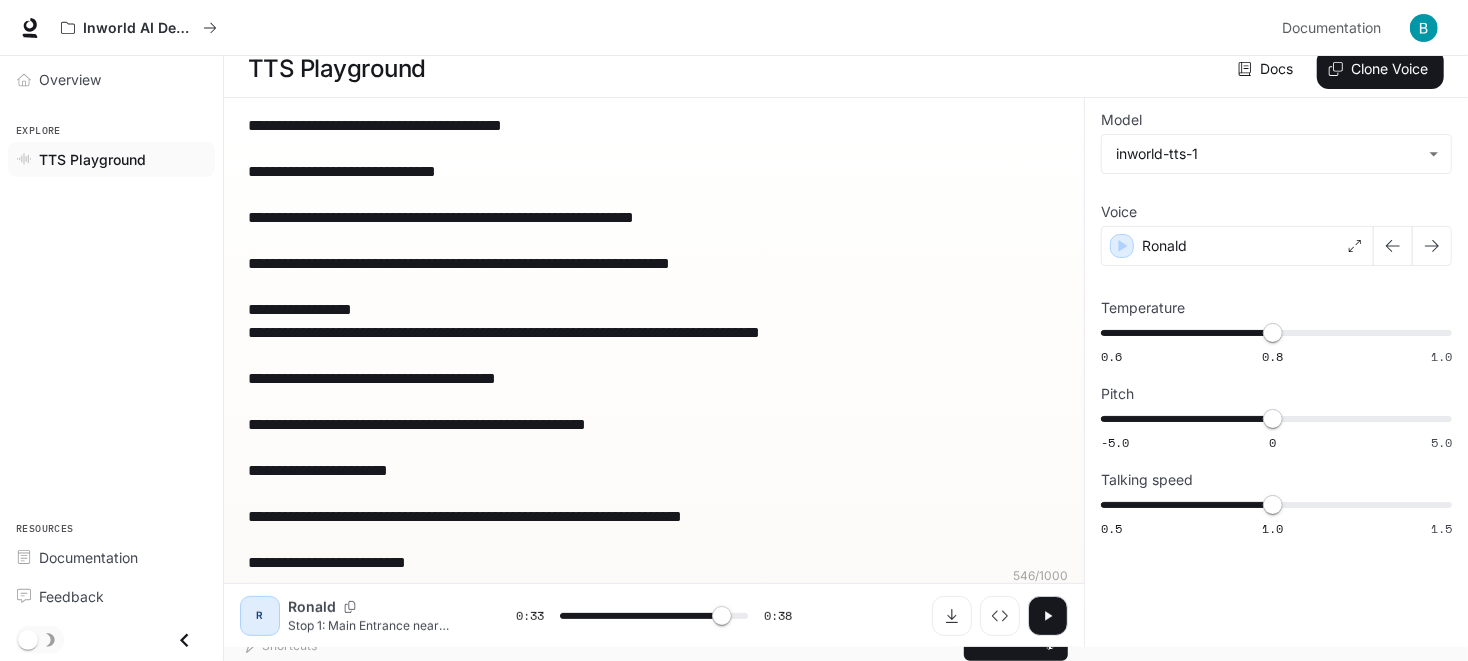 type on "**********" 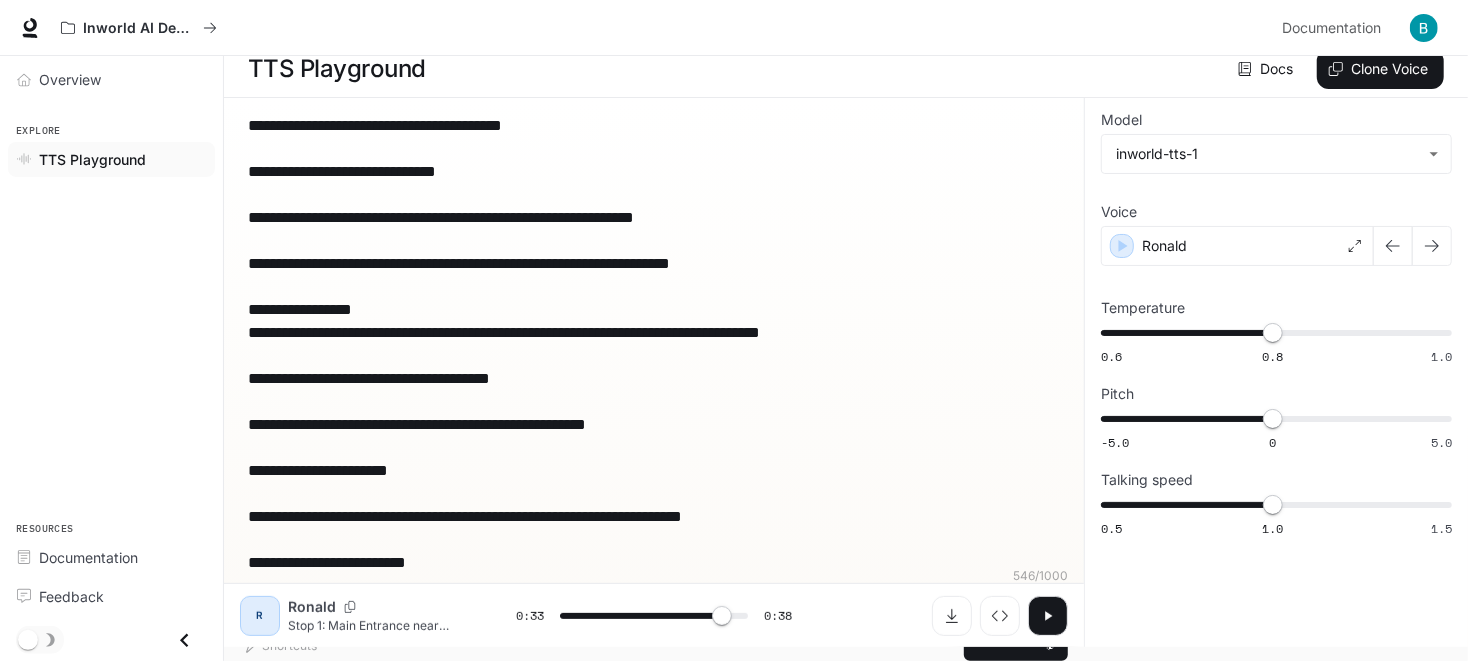 type on "**********" 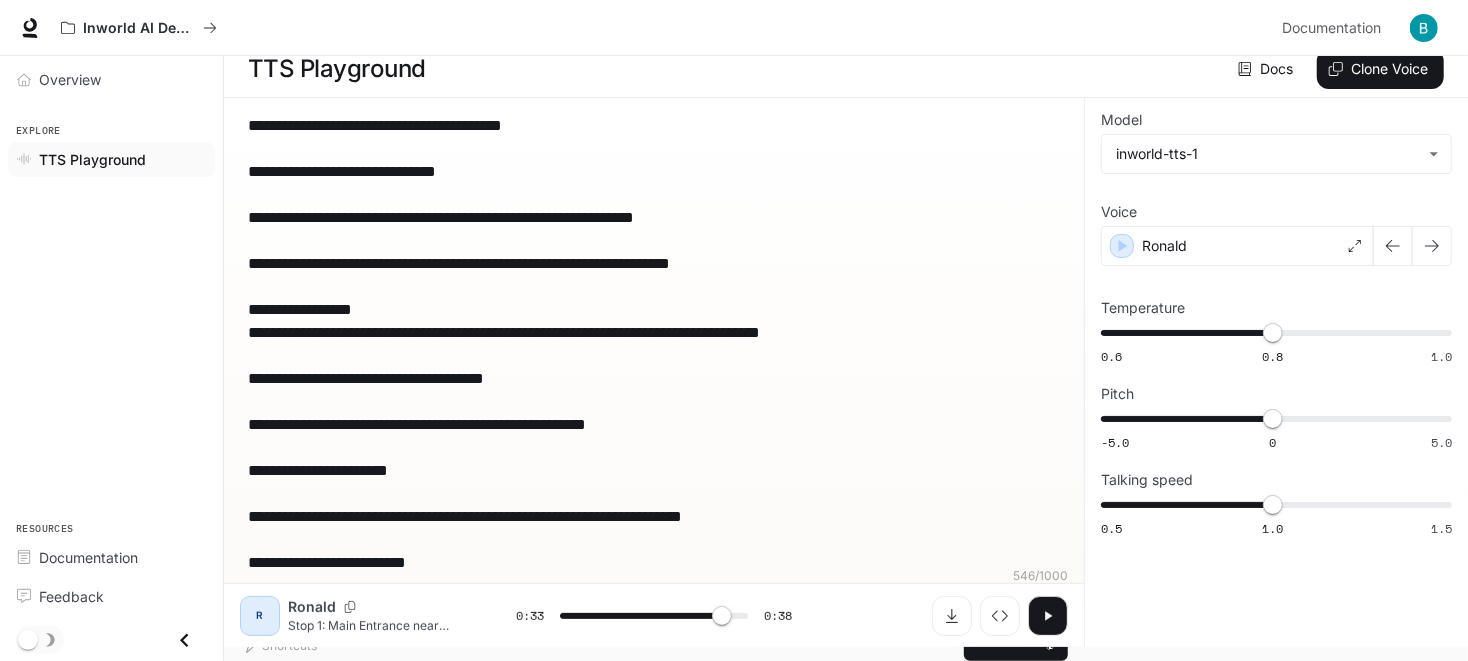 type on "**********" 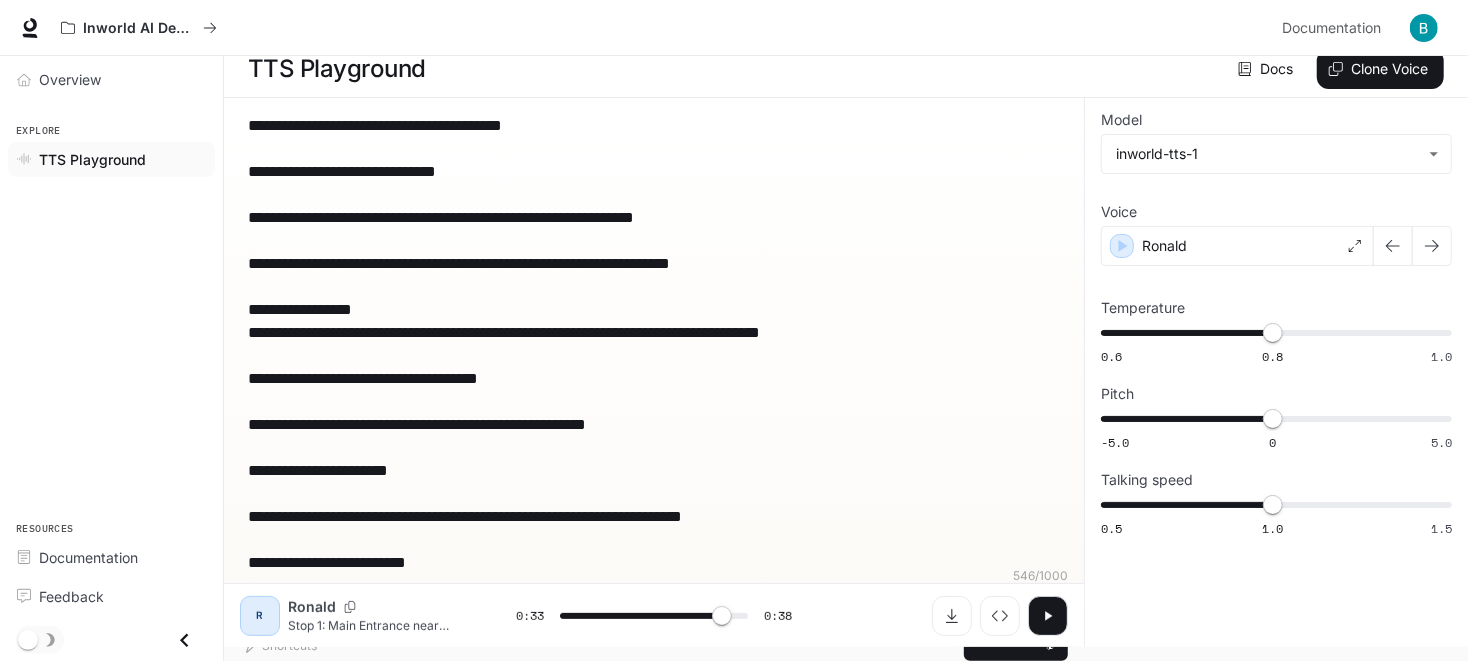 type on "****" 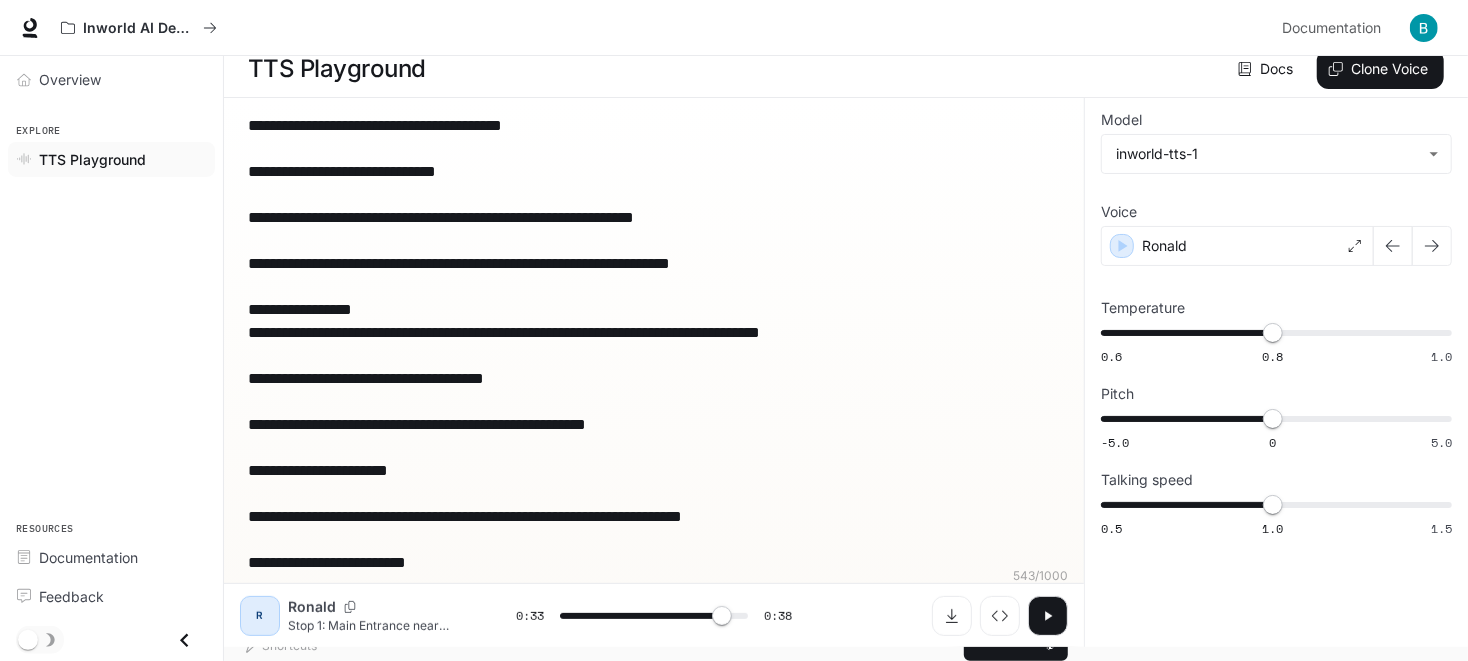 type on "**********" 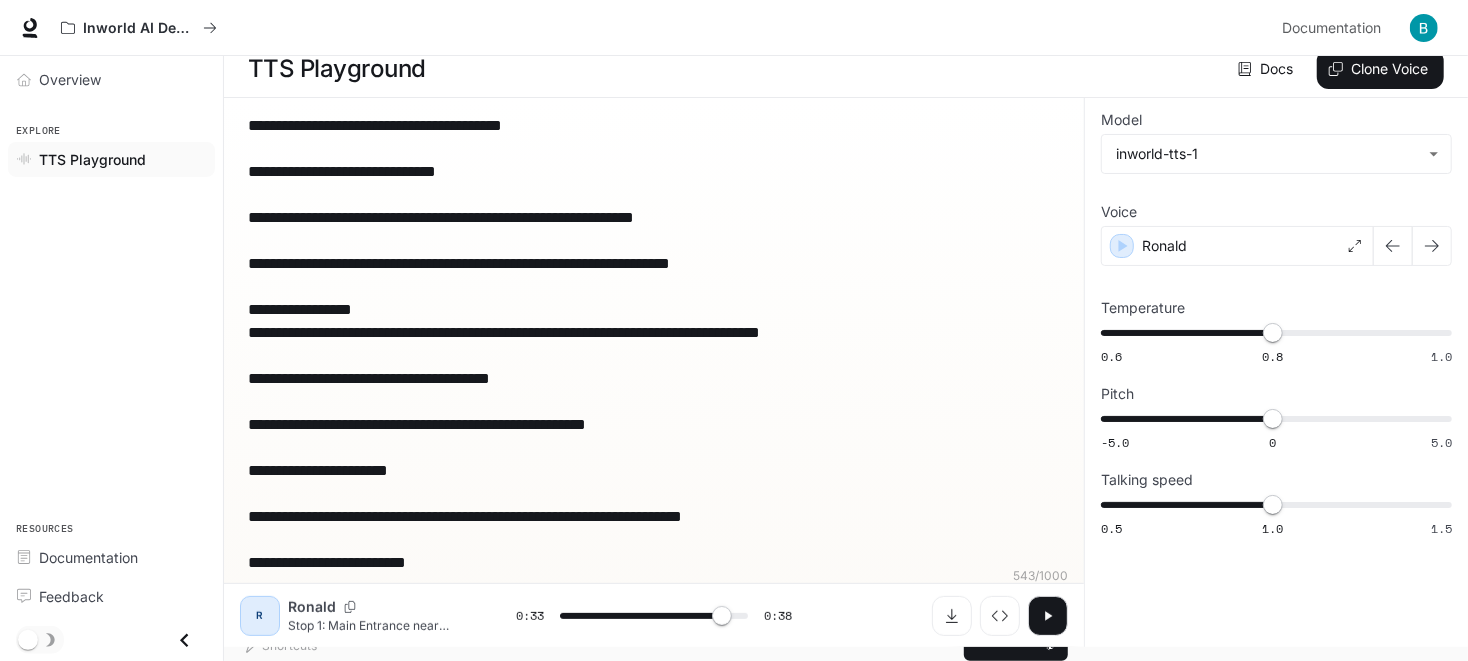 type on "****" 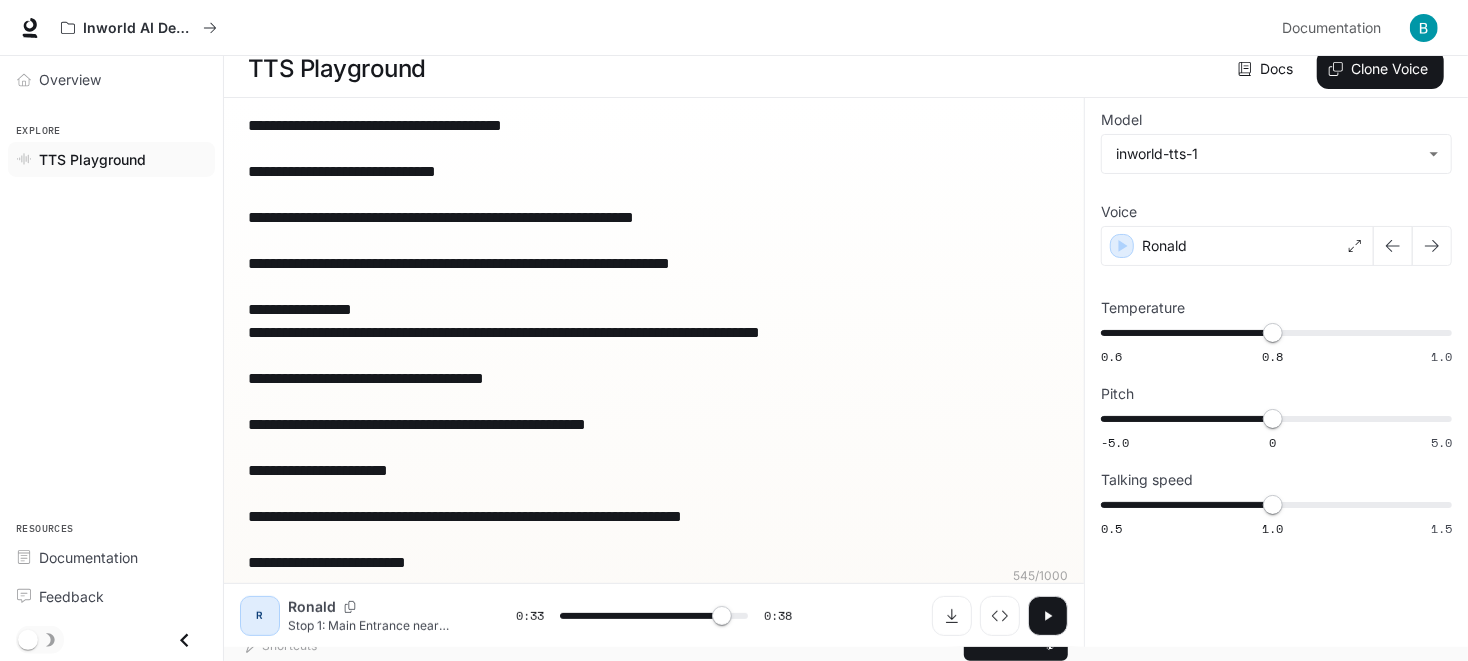 type on "**********" 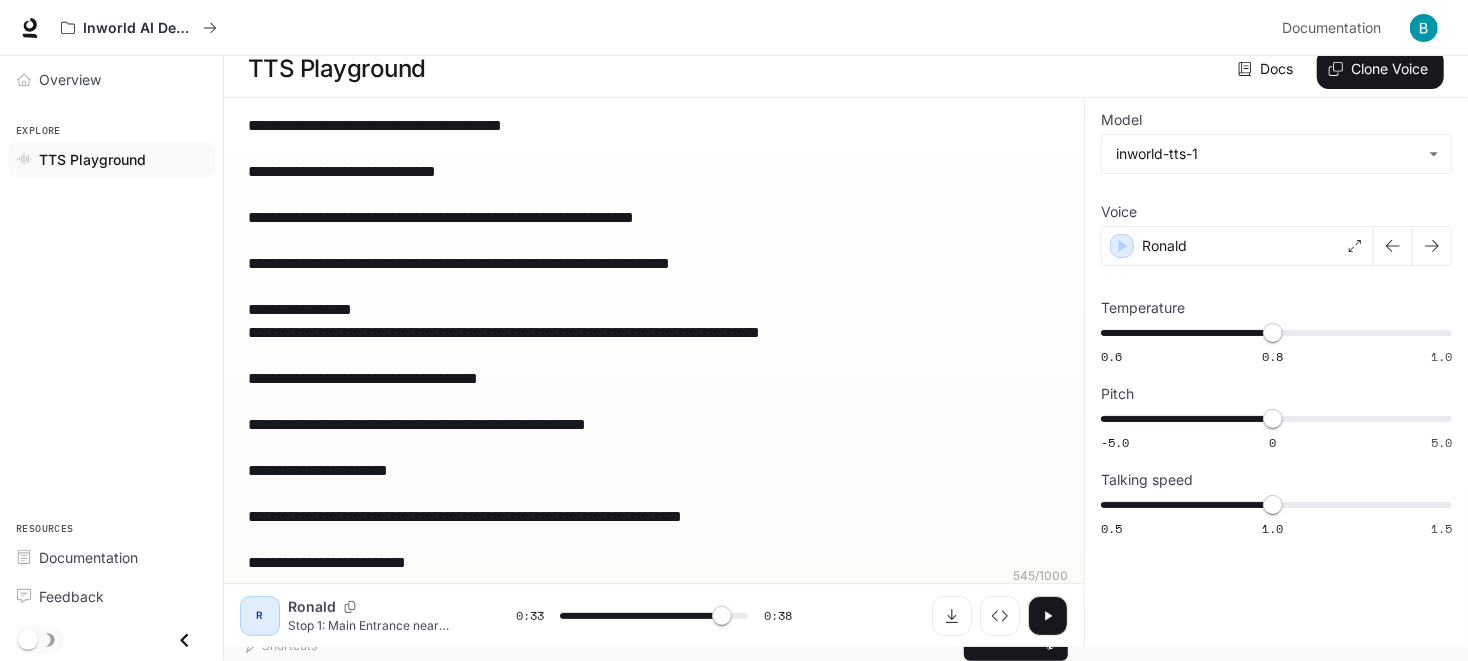 type on "**********" 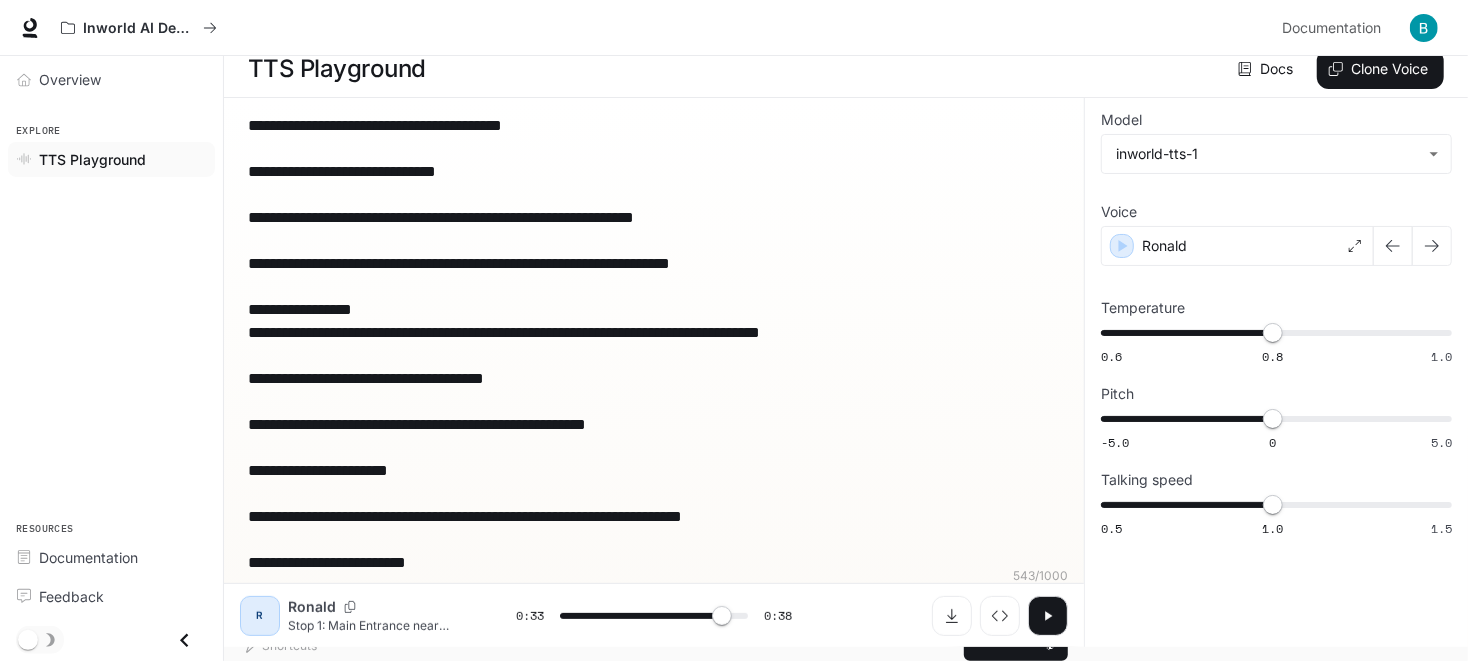 type on "**********" 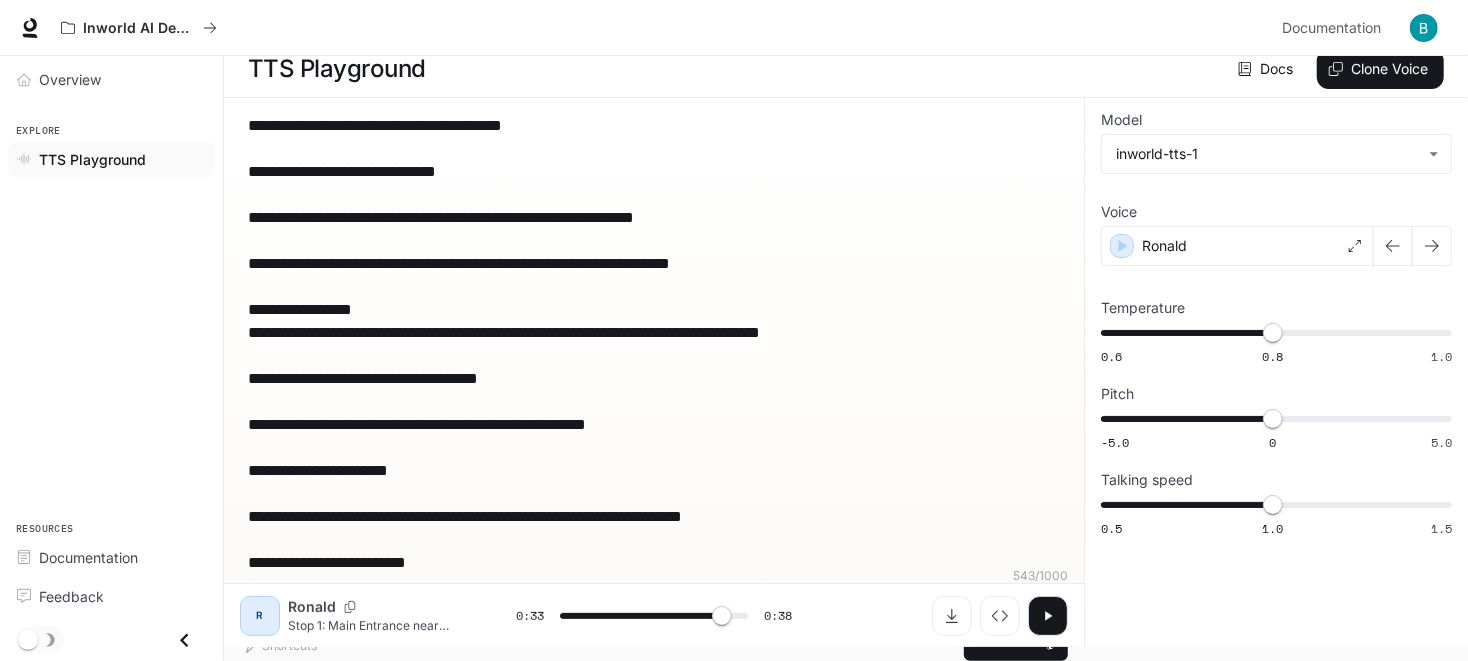 type on "**********" 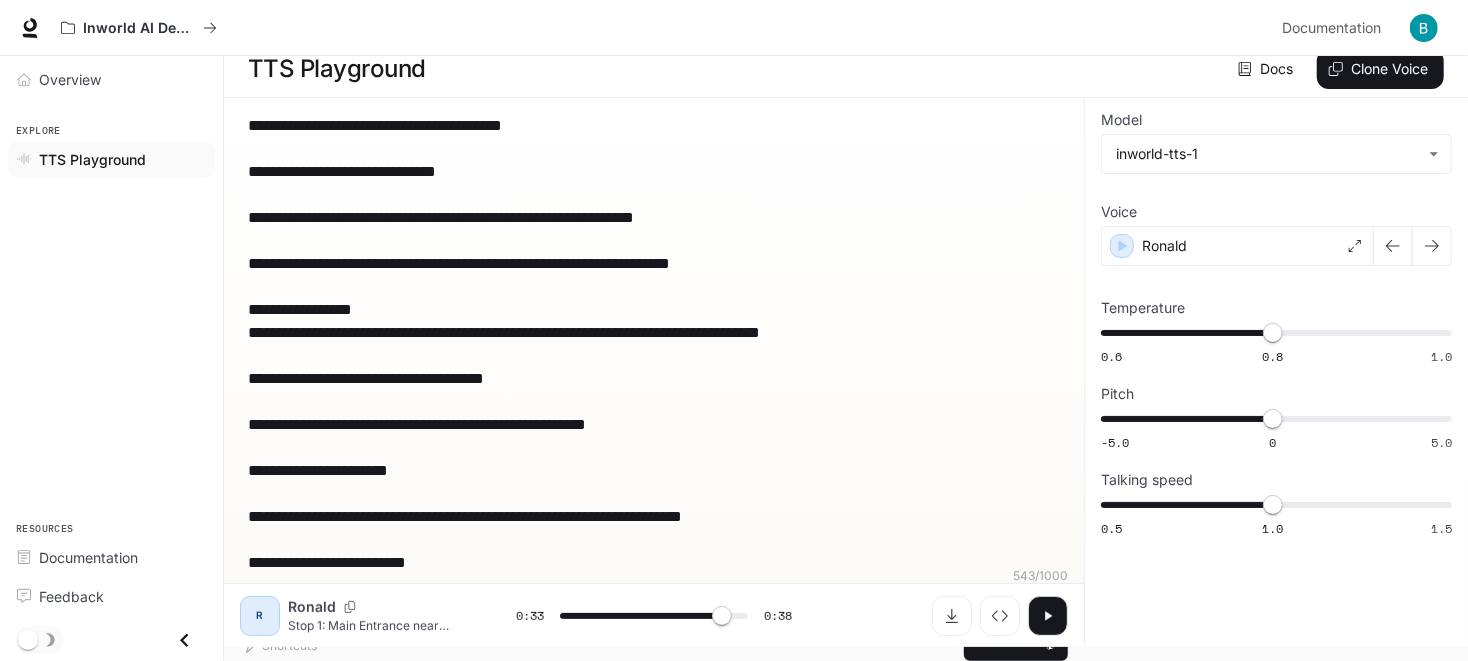 type on "**********" 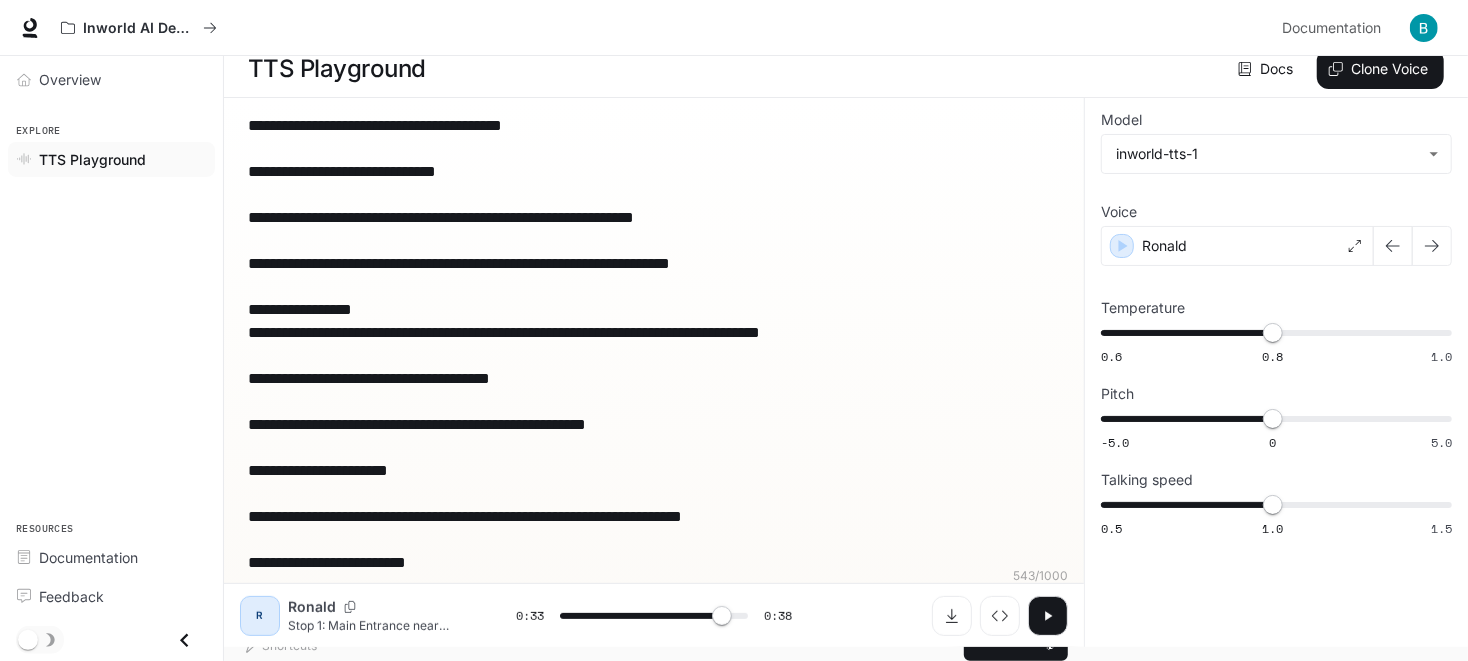 type on "**********" 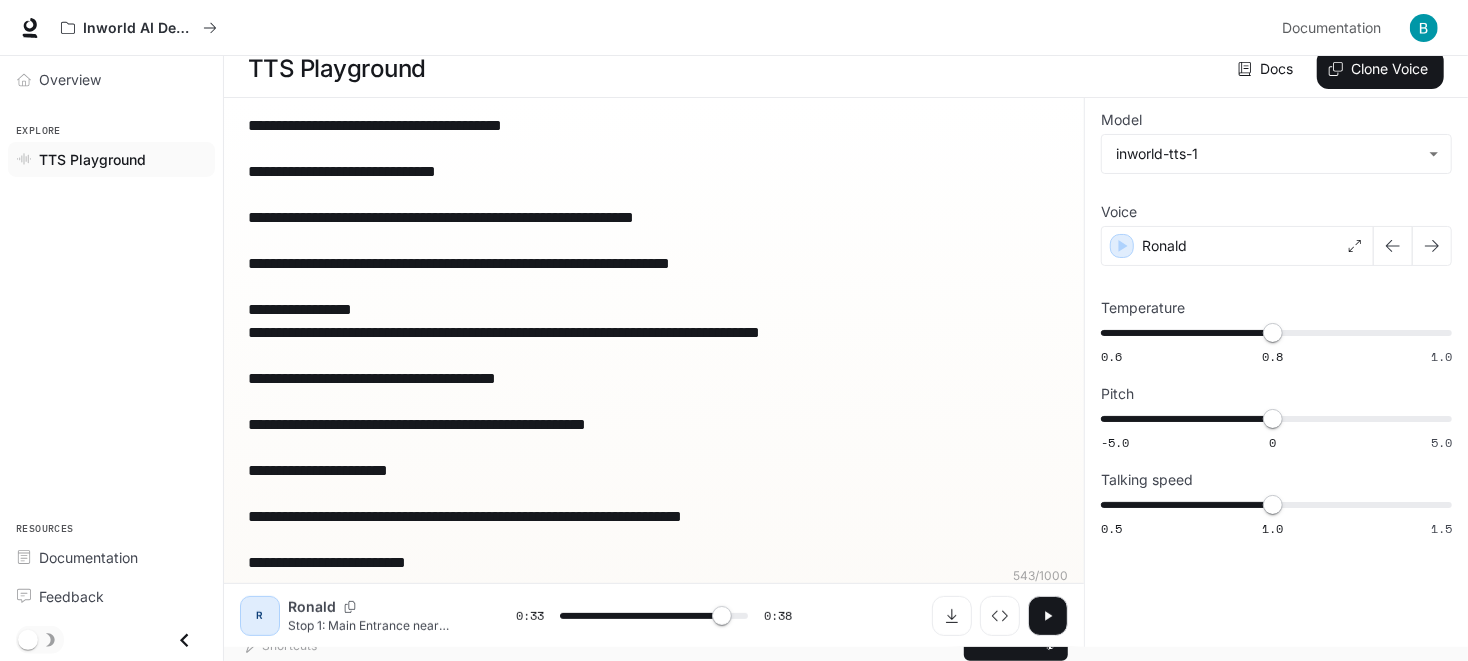 type on "**********" 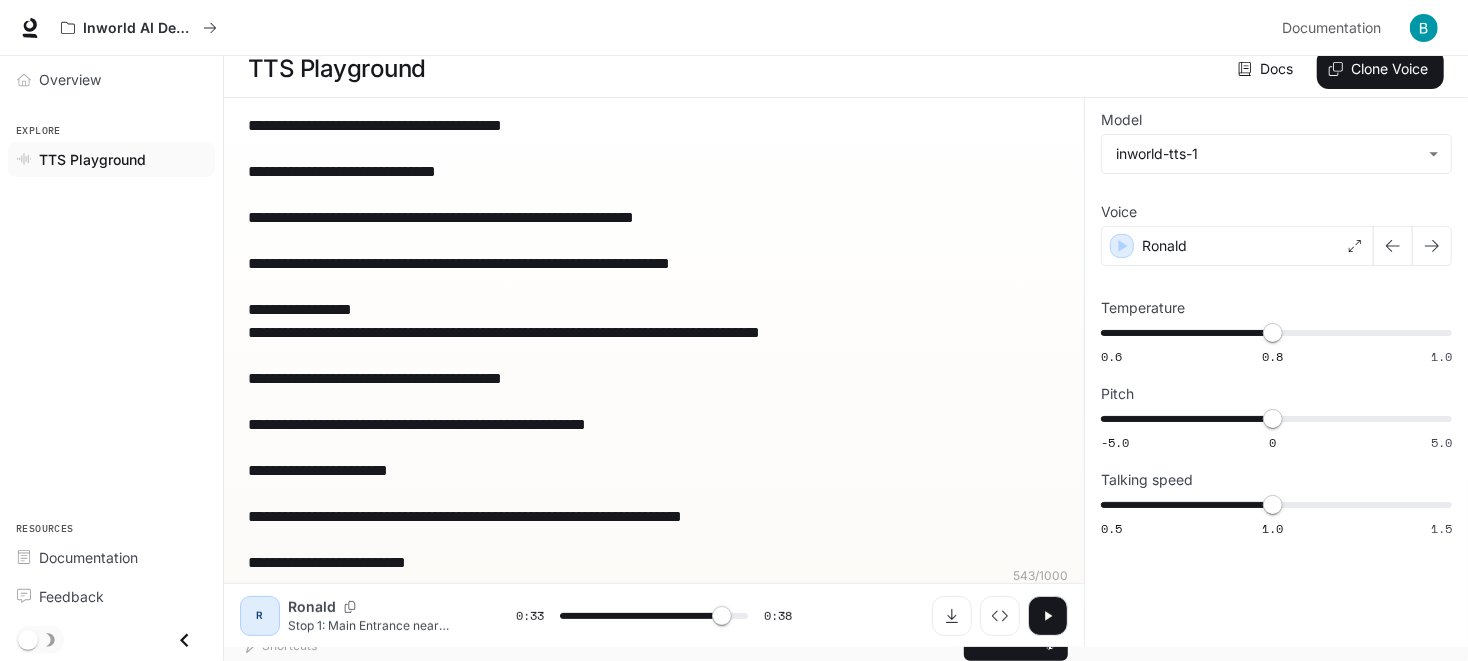 type on "****" 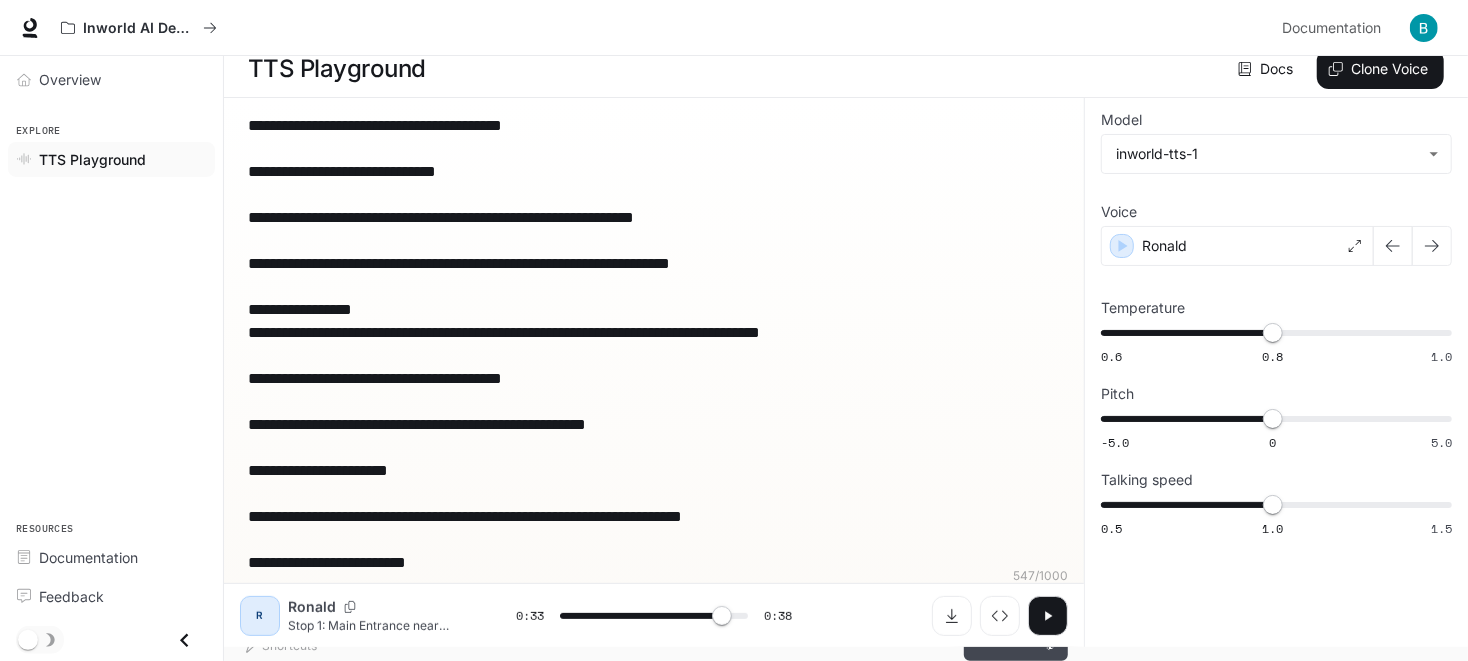 type on "**********" 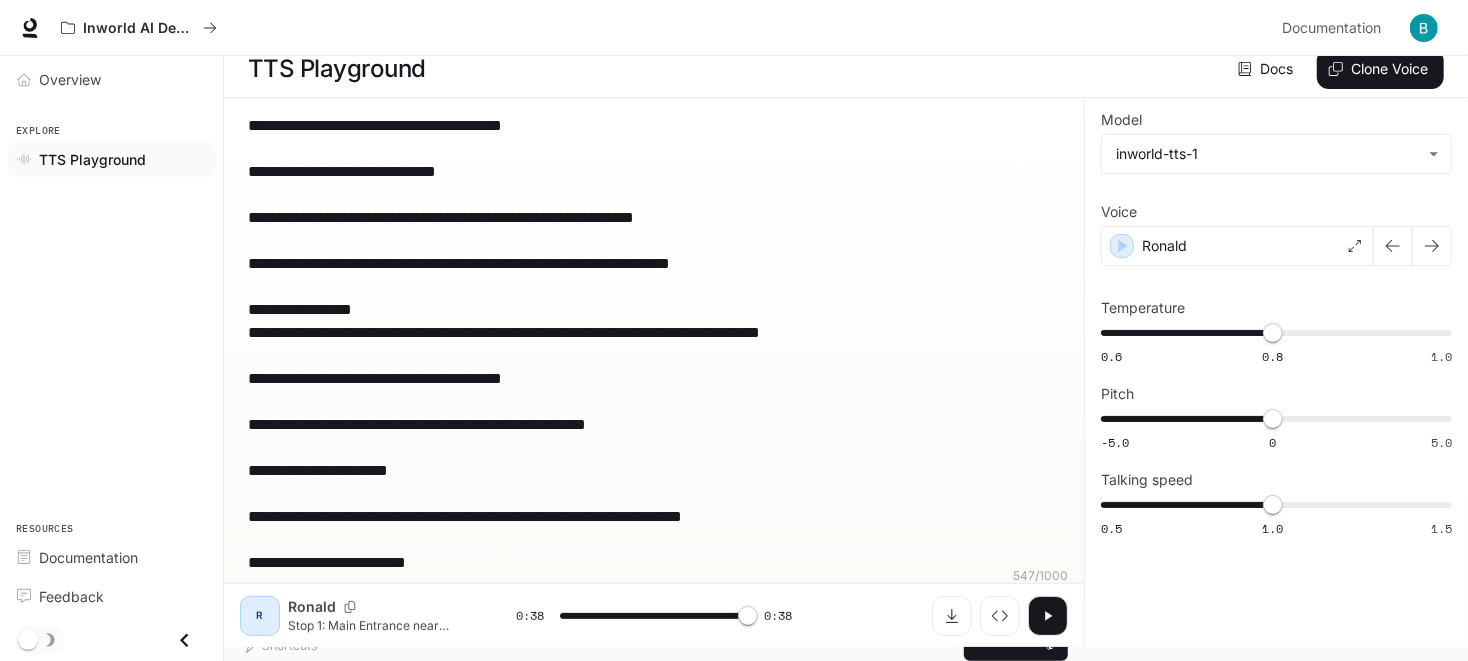 type on "*" 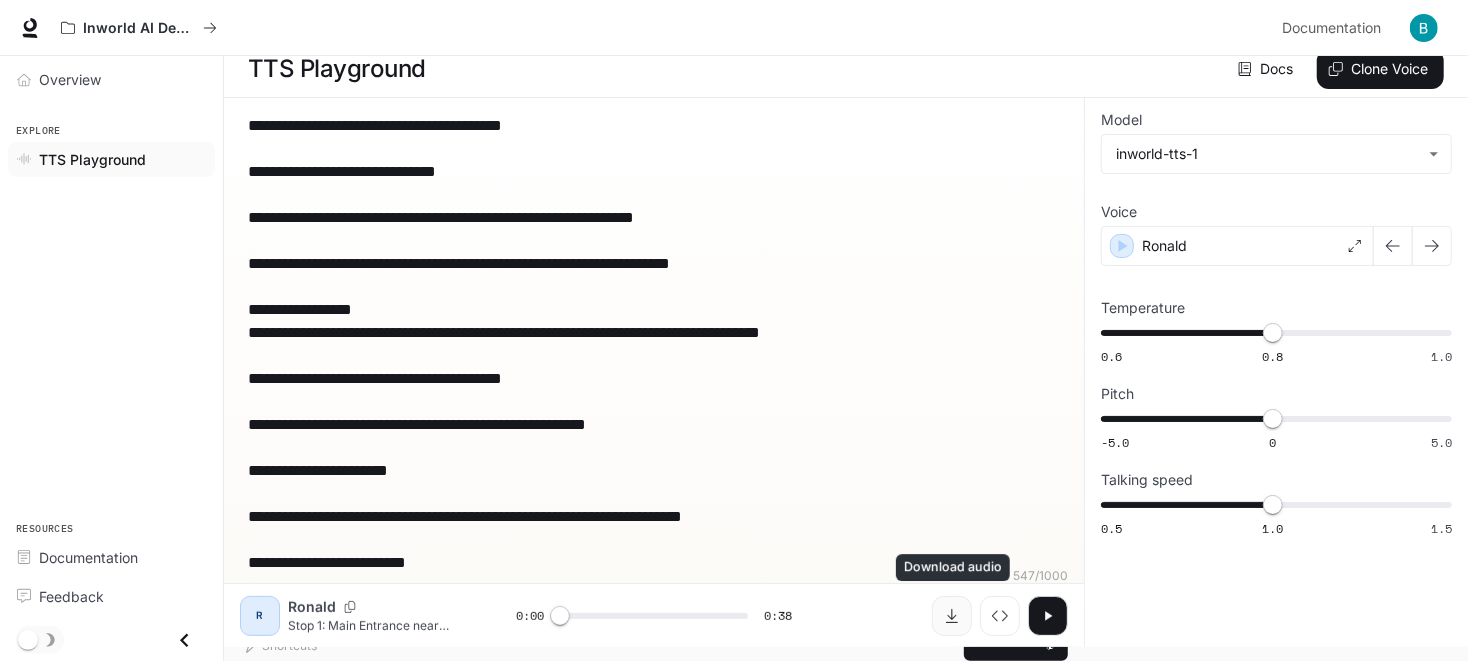 click 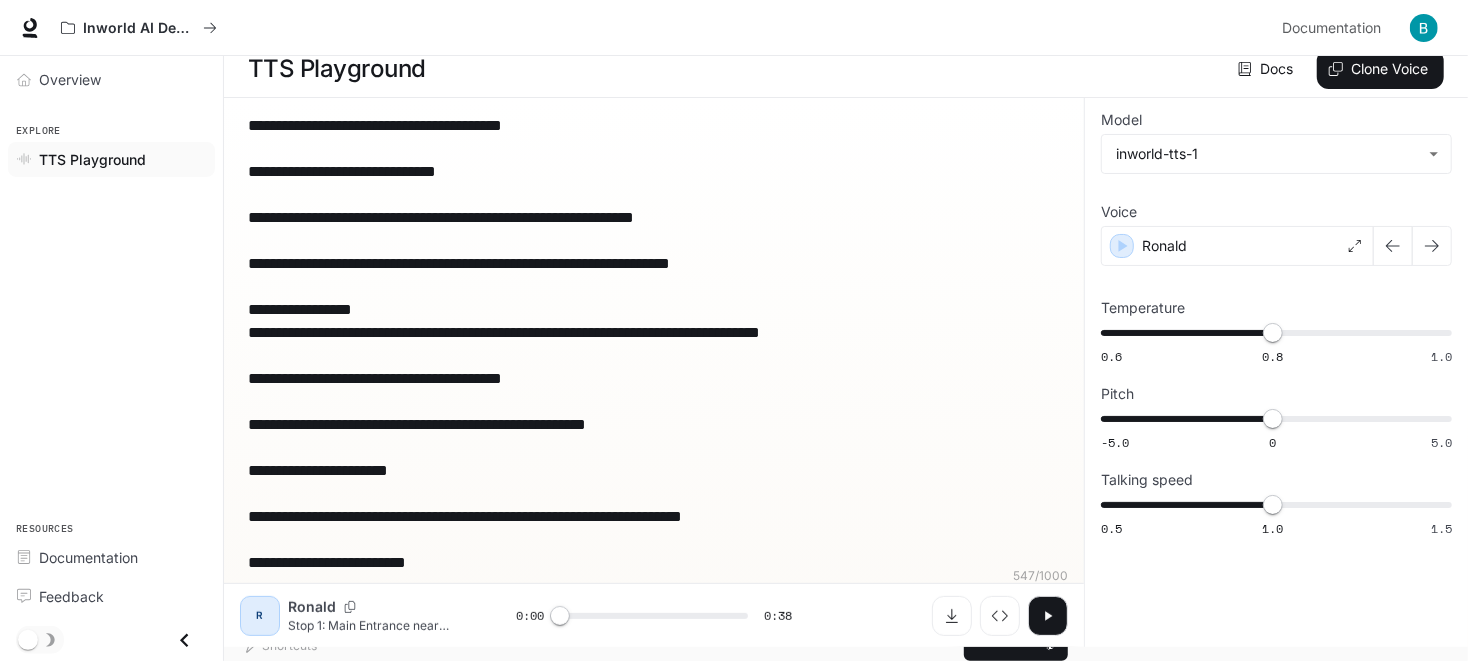 drag, startPoint x: 561, startPoint y: 124, endPoint x: 234, endPoint y: 123, distance: 327.00153 